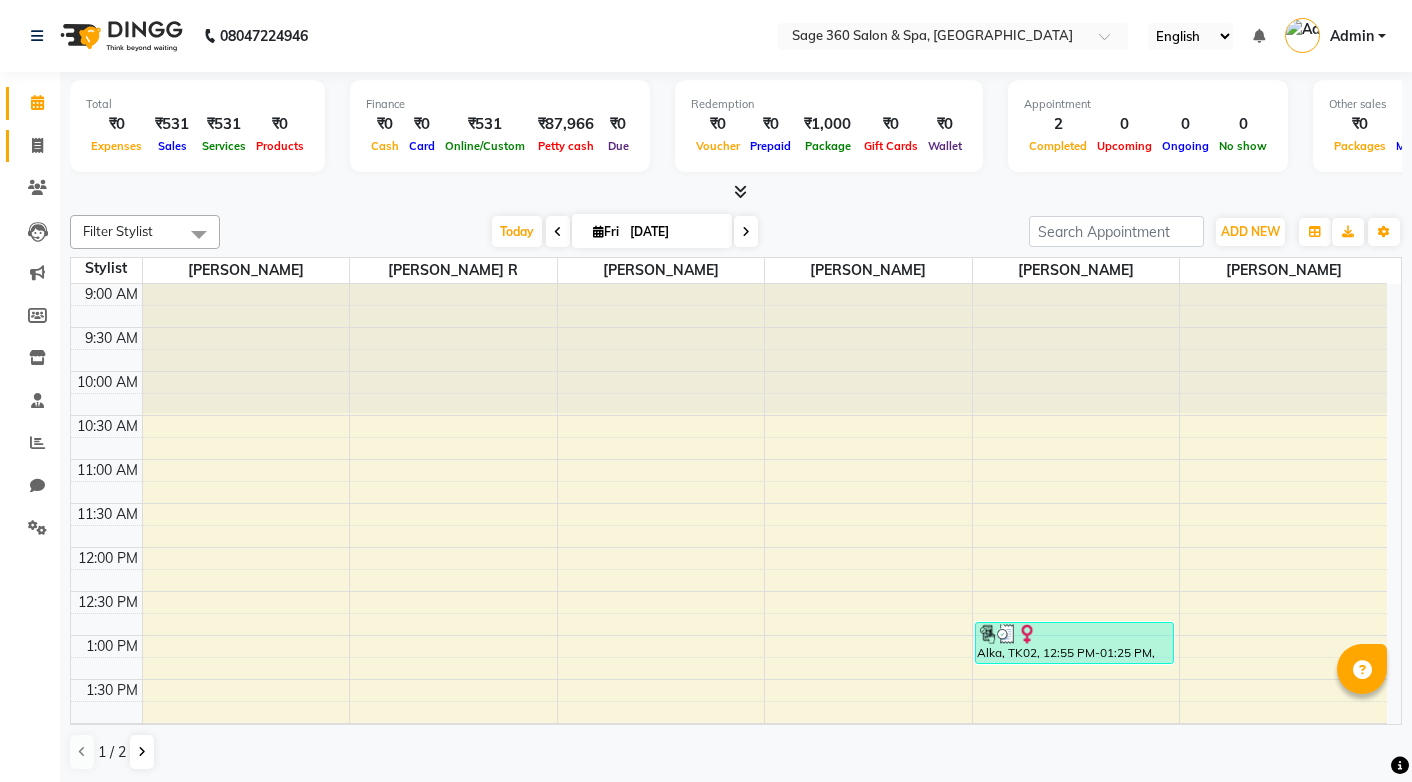 scroll, scrollTop: 0, scrollLeft: 0, axis: both 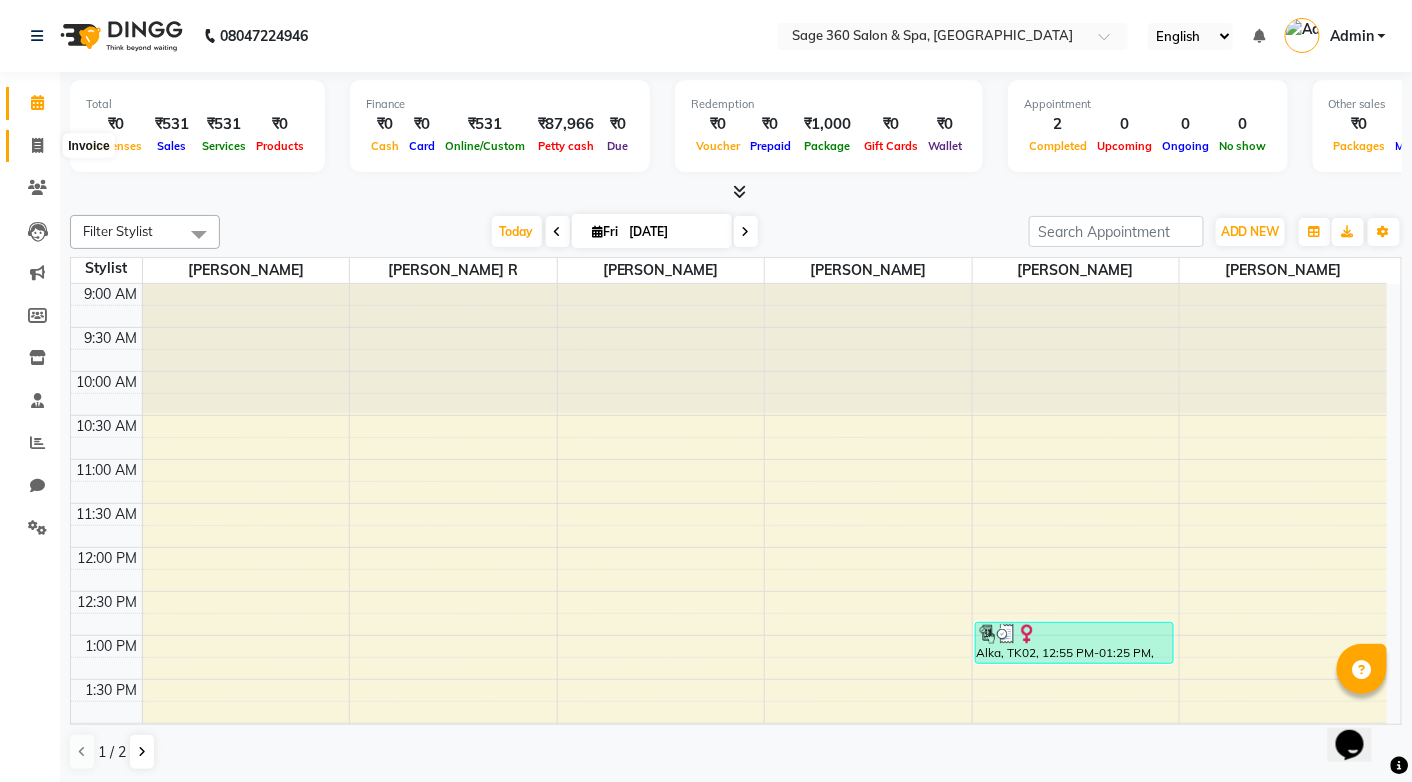 click 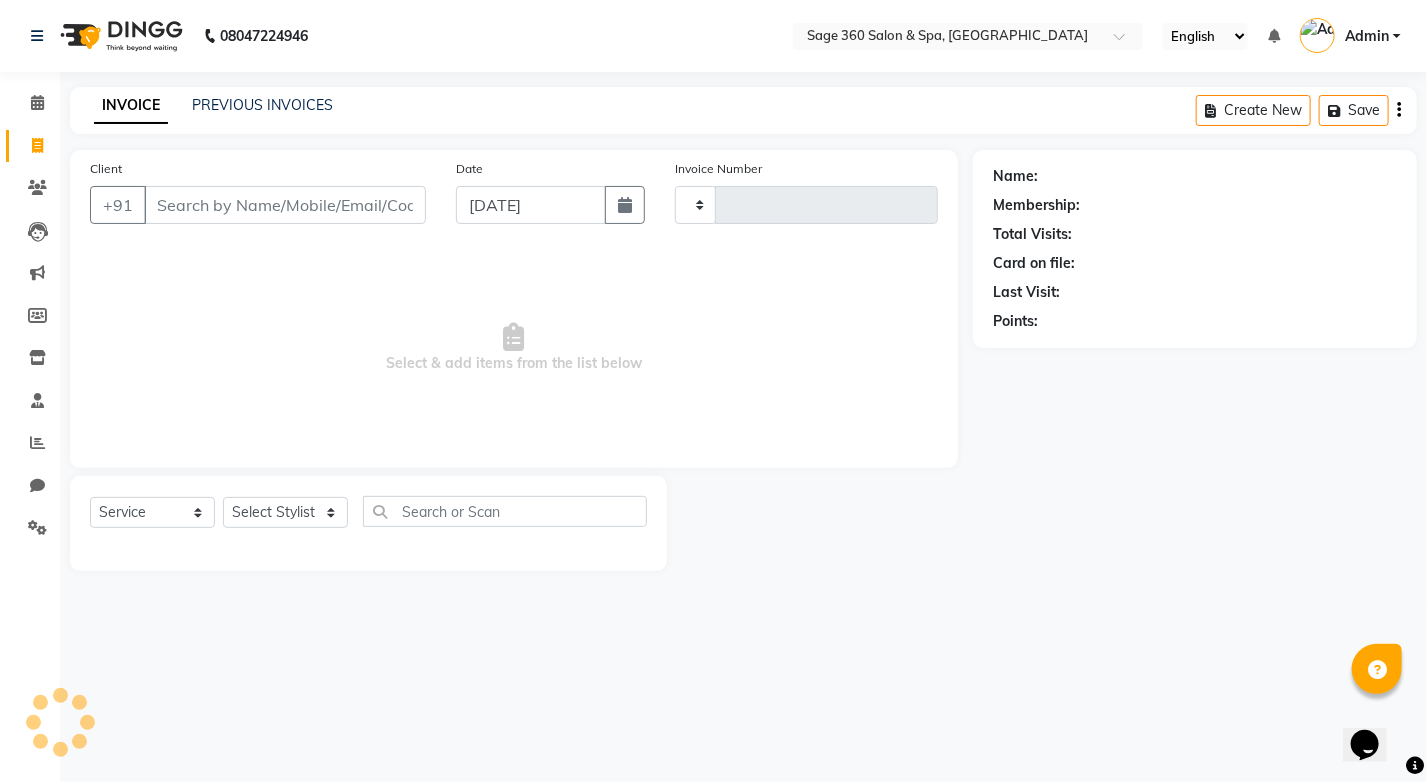 type on "0819" 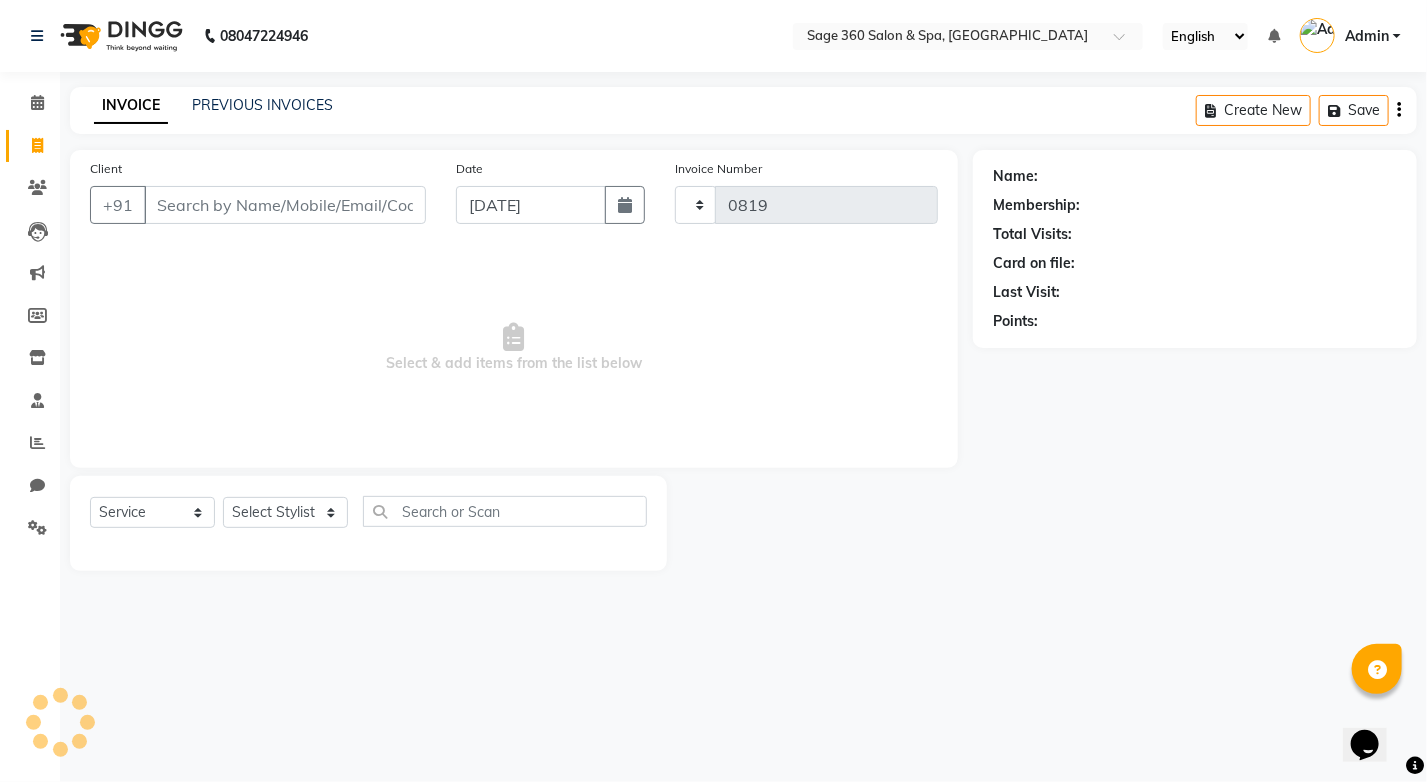 select on "7678" 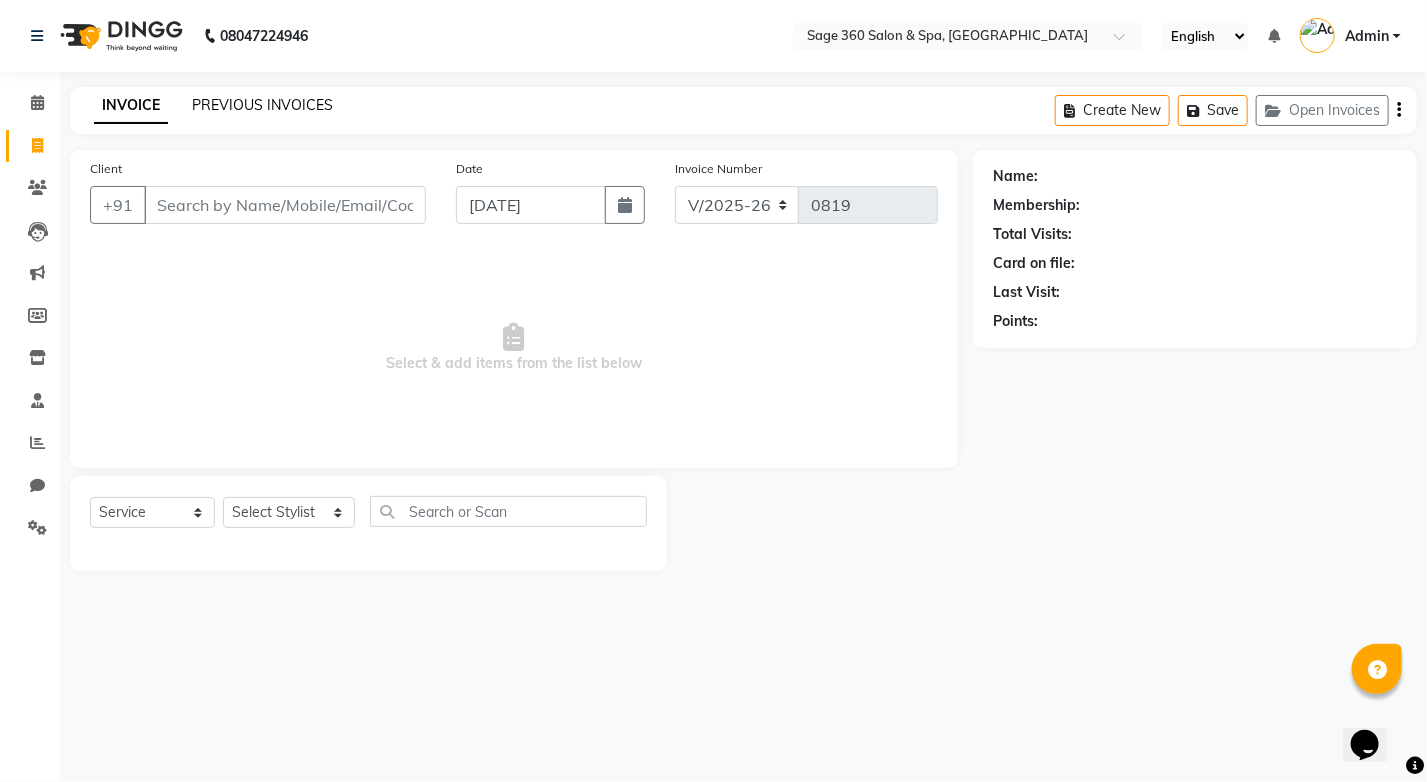 click on "PREVIOUS INVOICES" 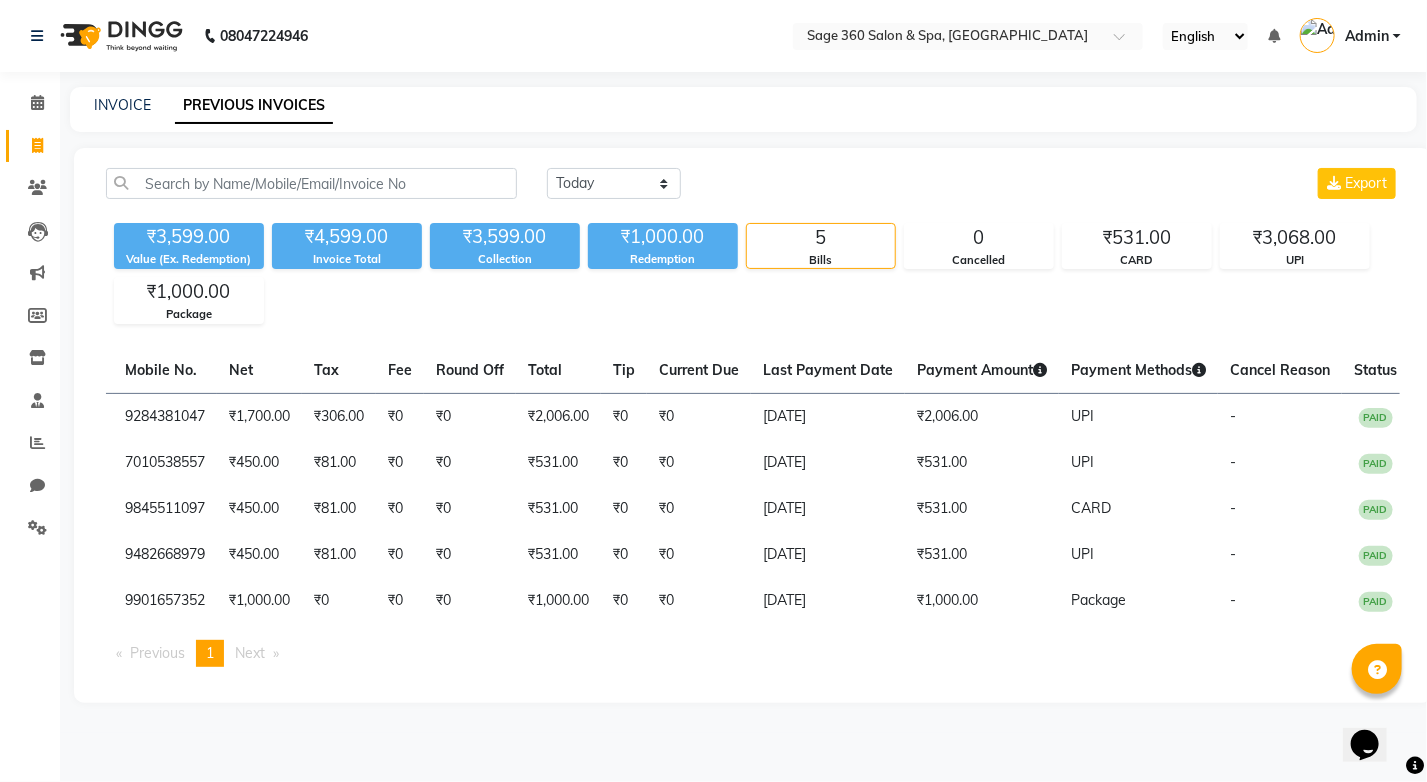 scroll, scrollTop: 0, scrollLeft: 0, axis: both 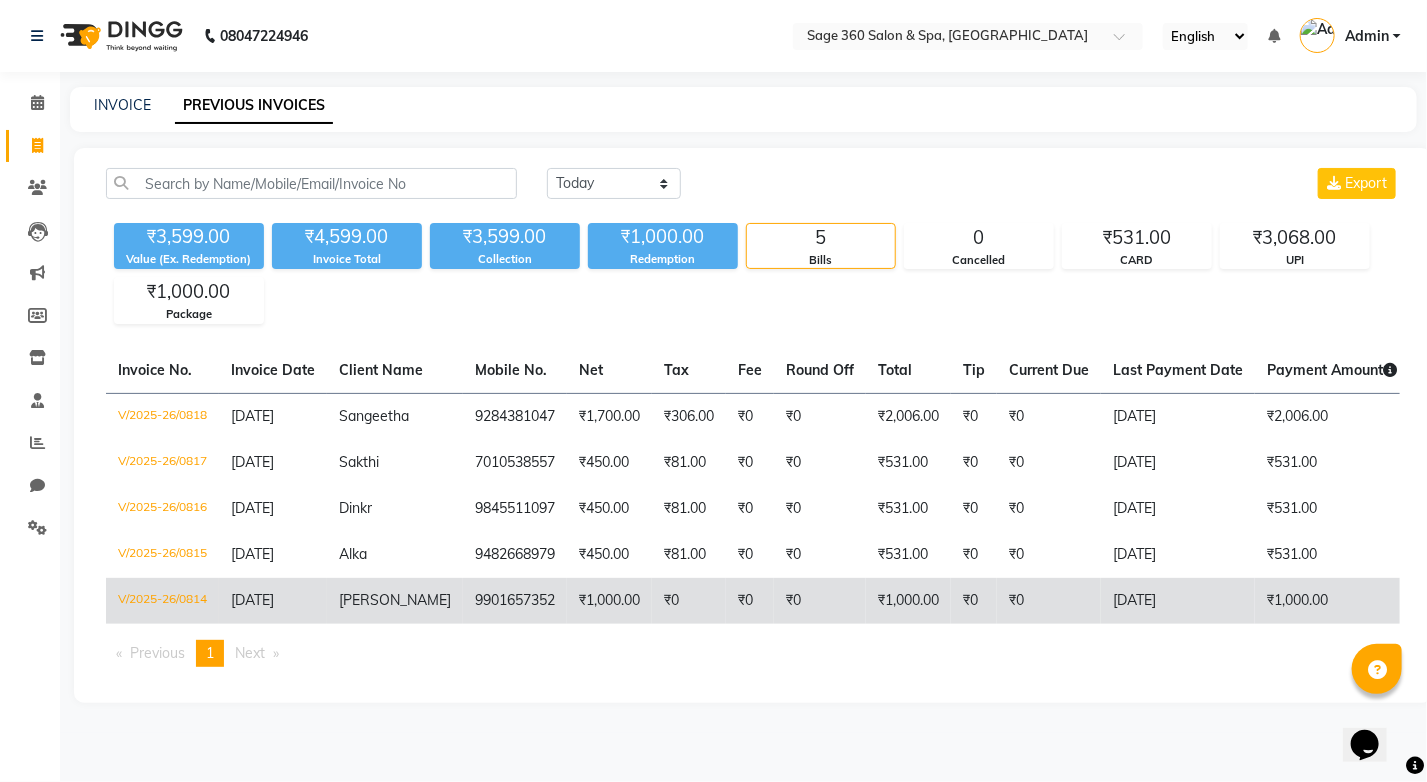 click on "V/2025-26/0814" 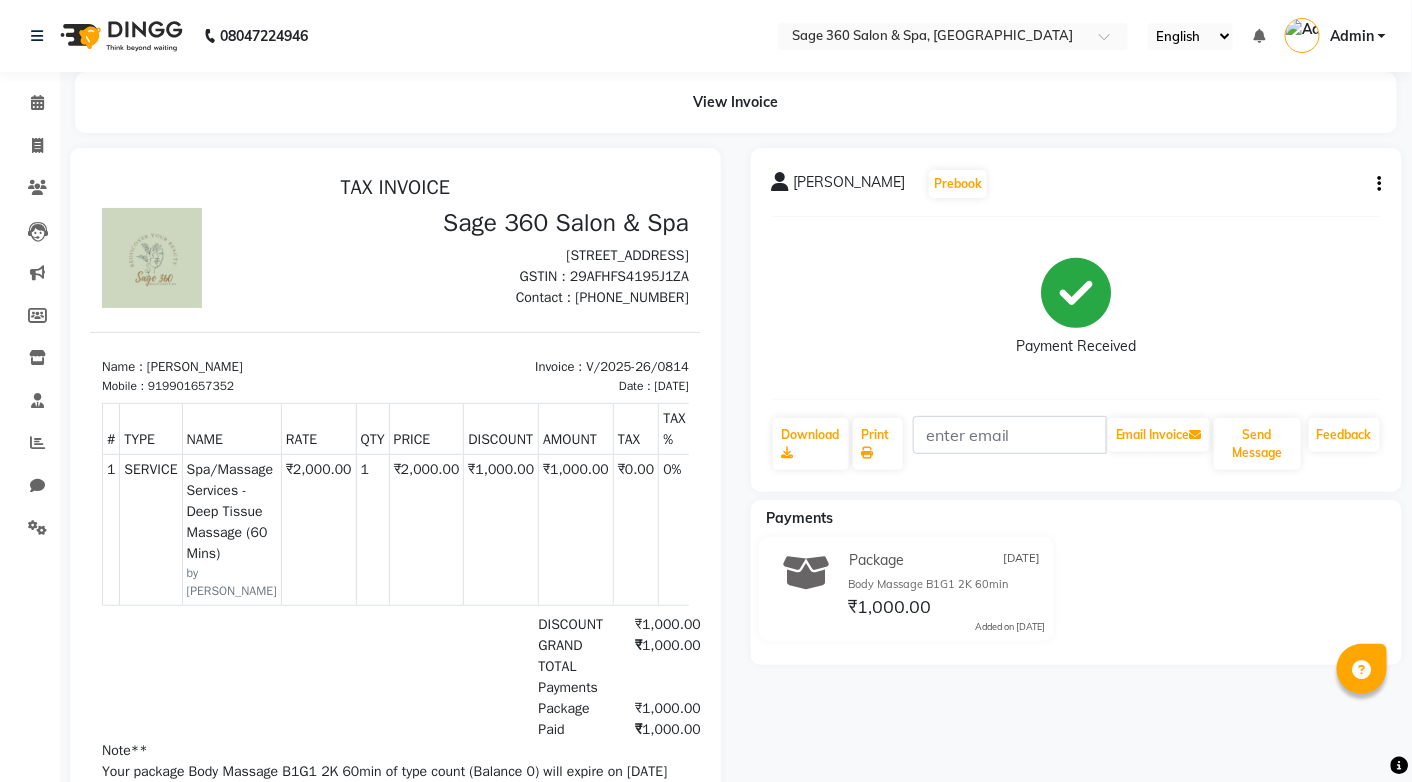 scroll, scrollTop: 0, scrollLeft: 0, axis: both 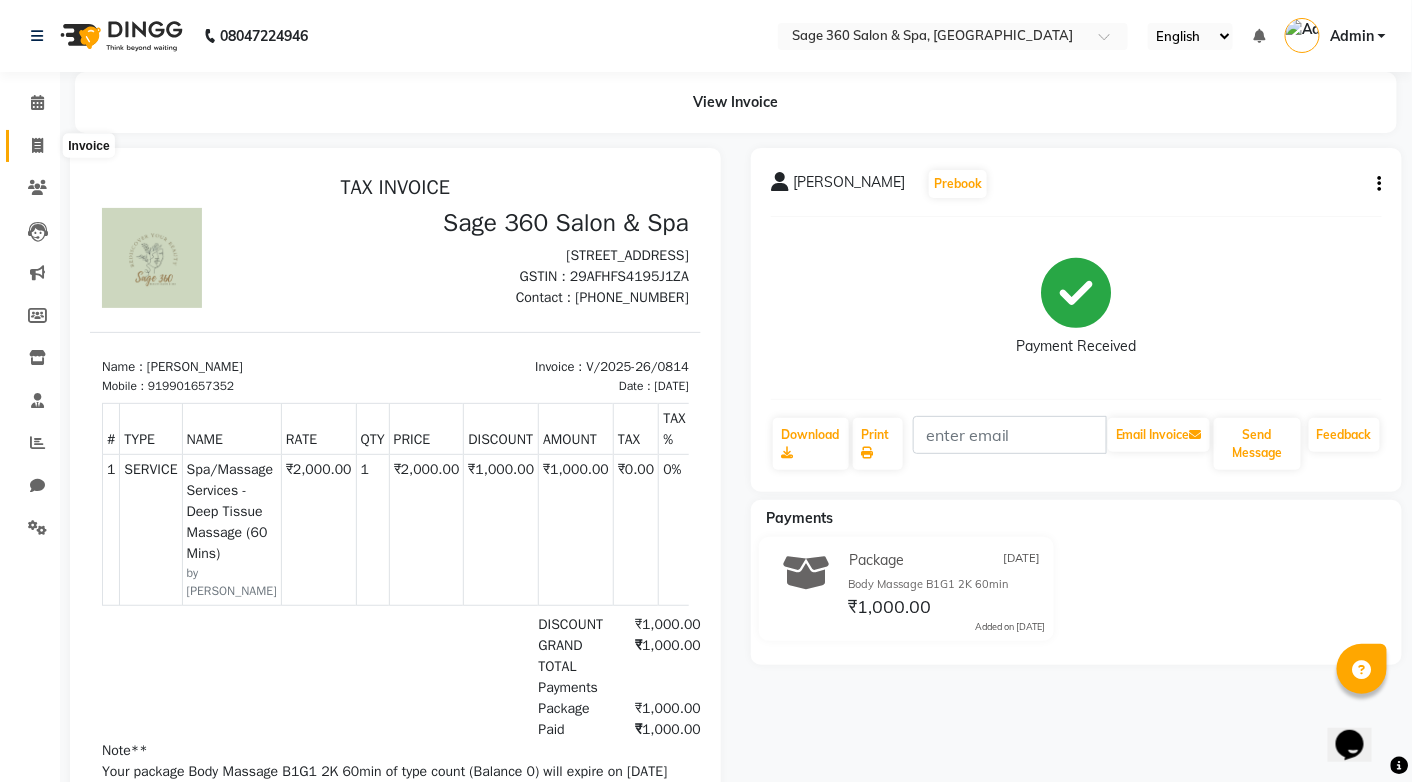 click 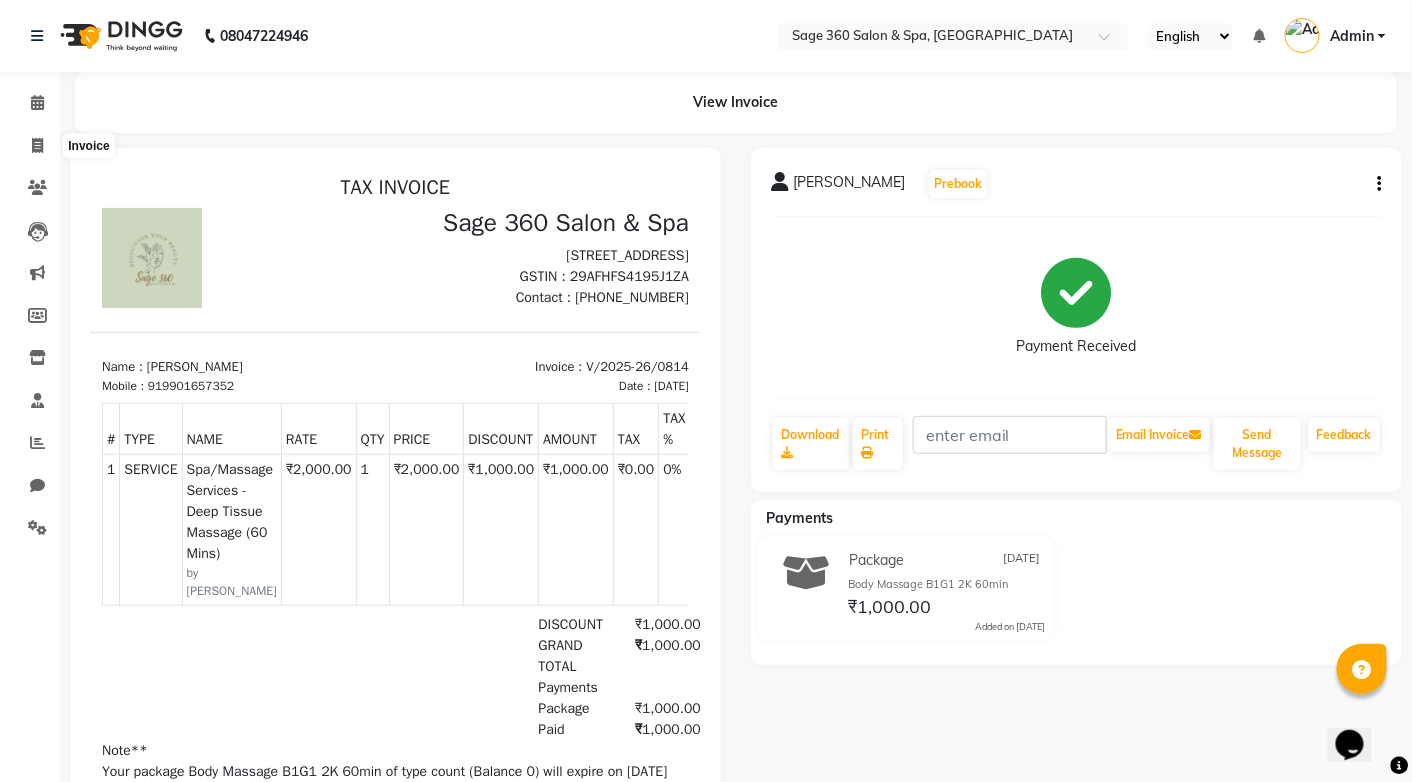 select on "service" 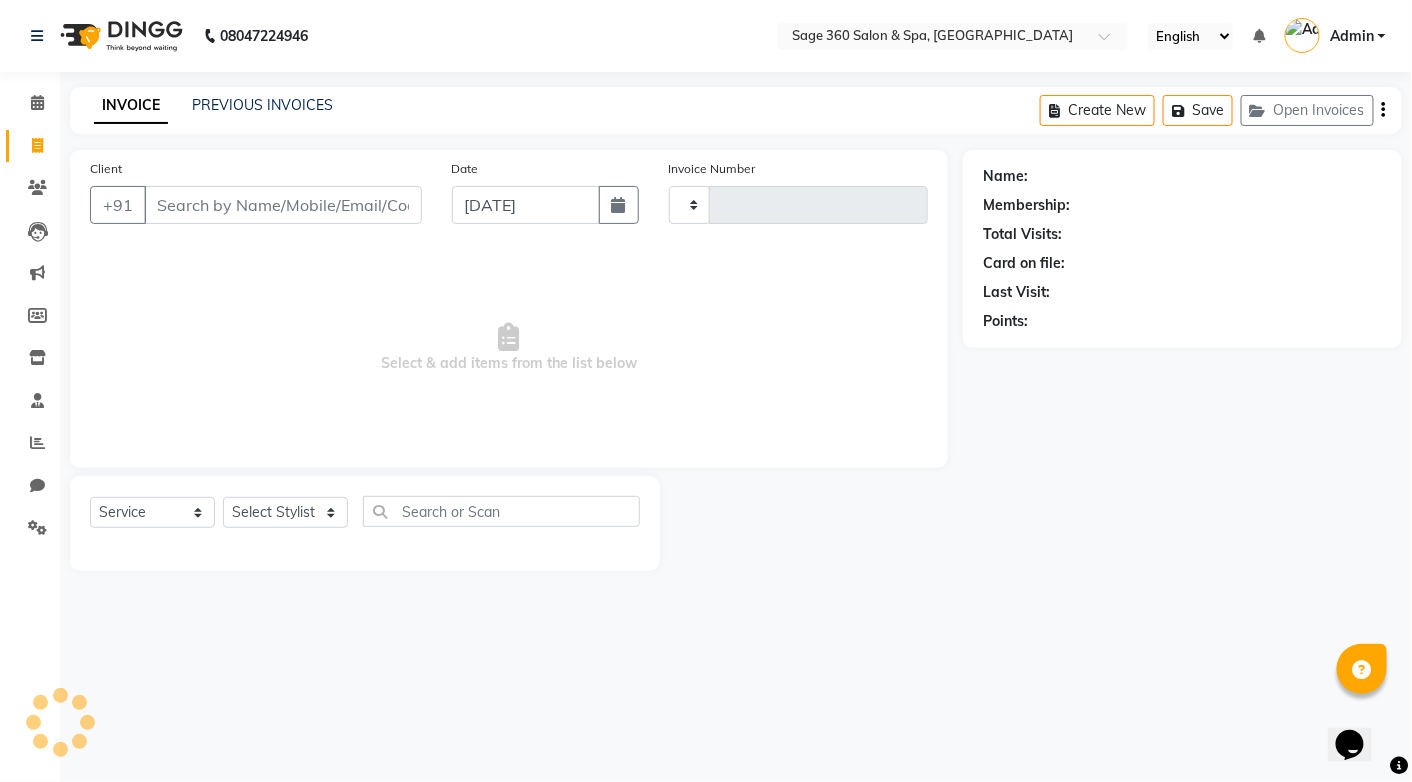 type on "0819" 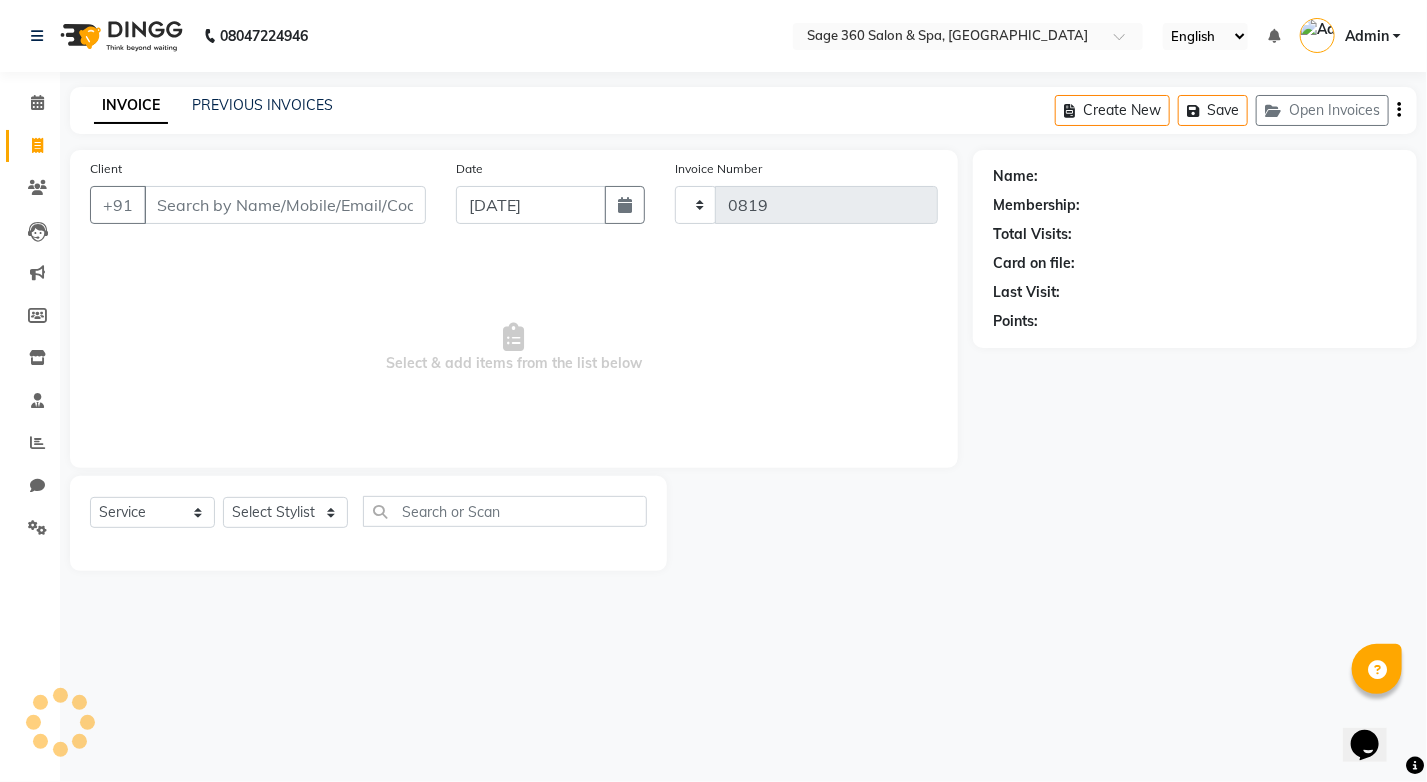 select on "7678" 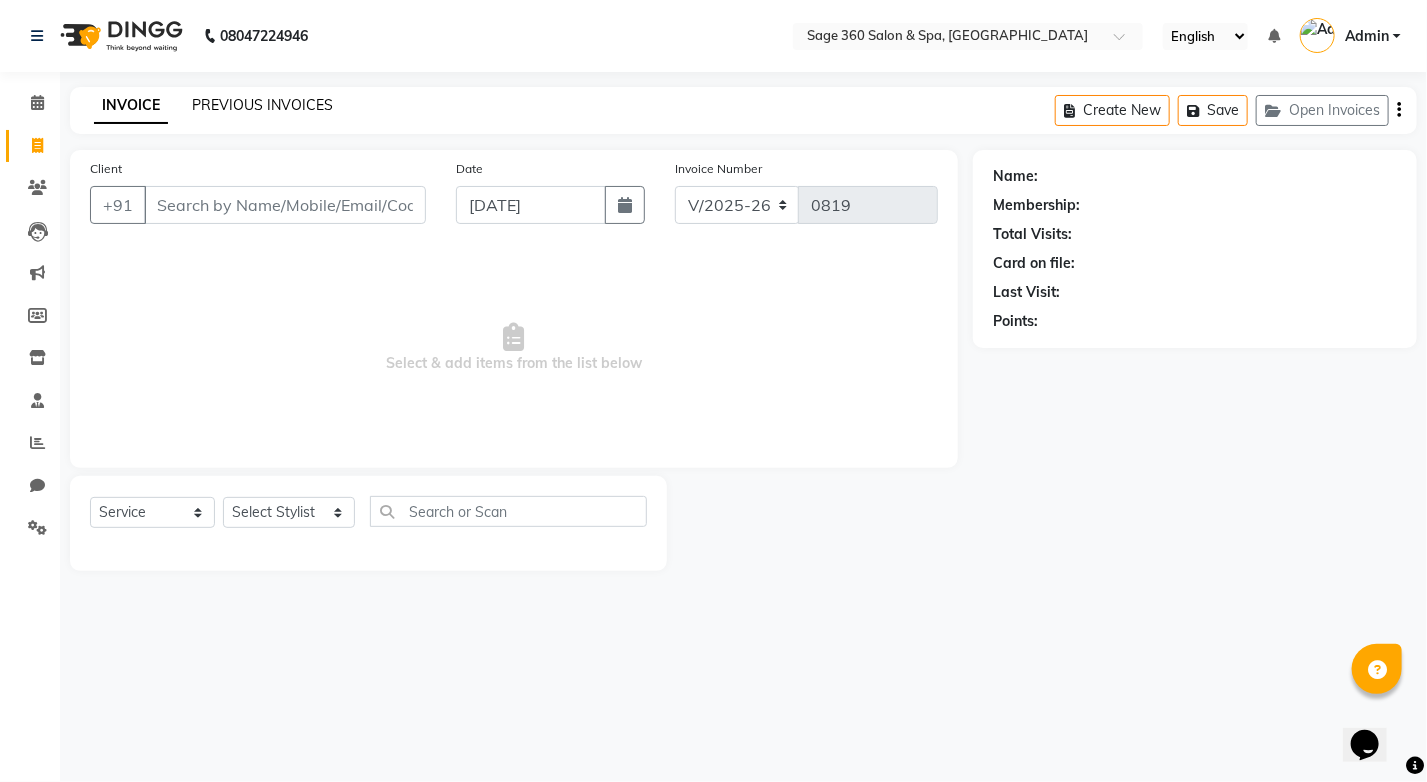 click on "PREVIOUS INVOICES" 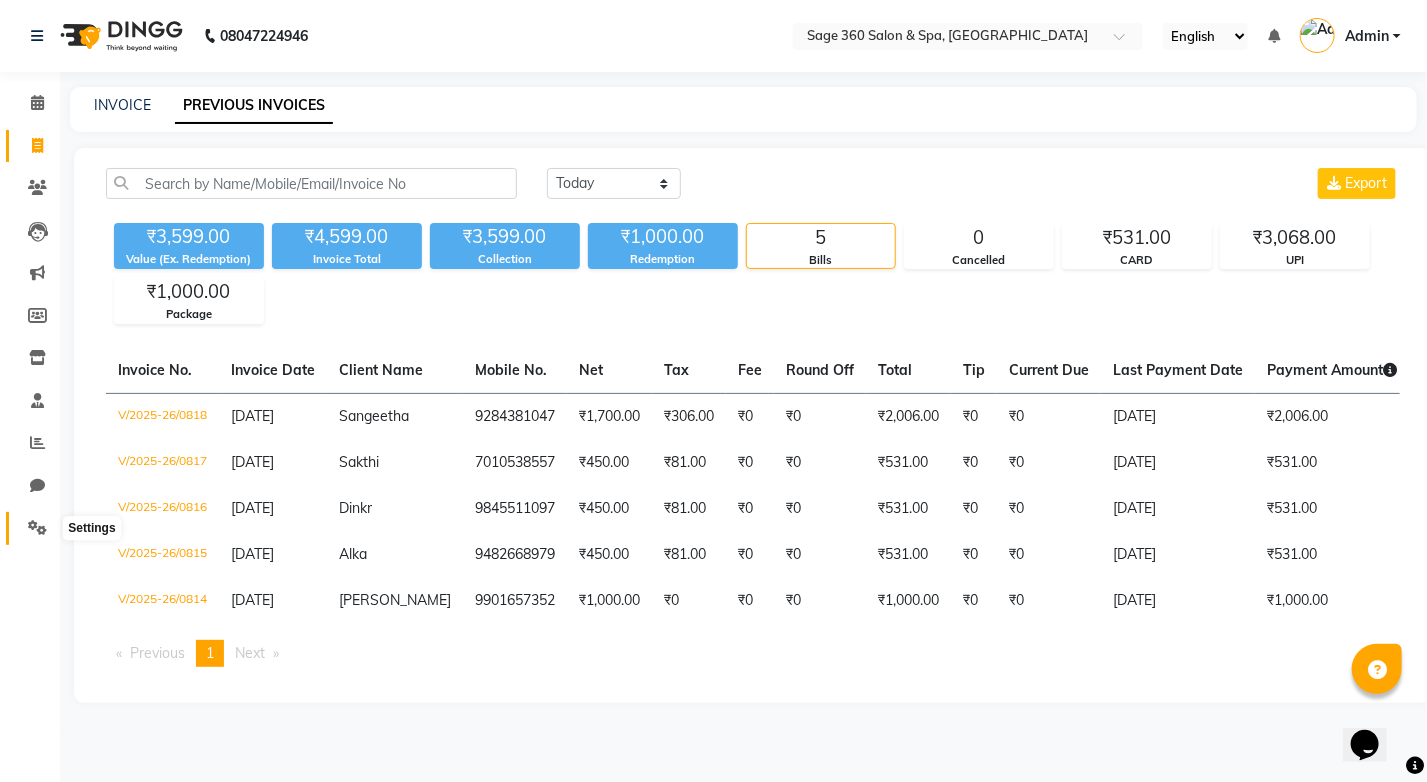 click 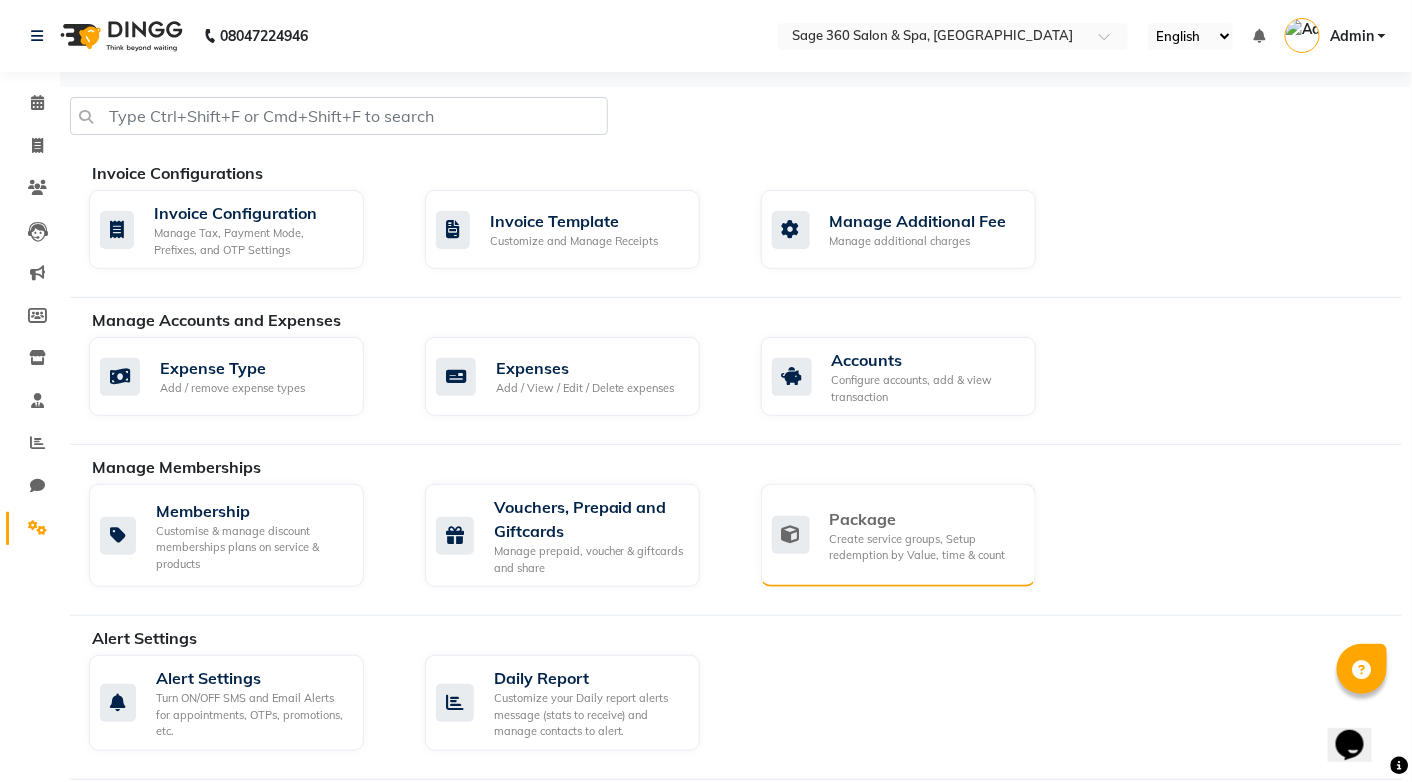 click on "Package" 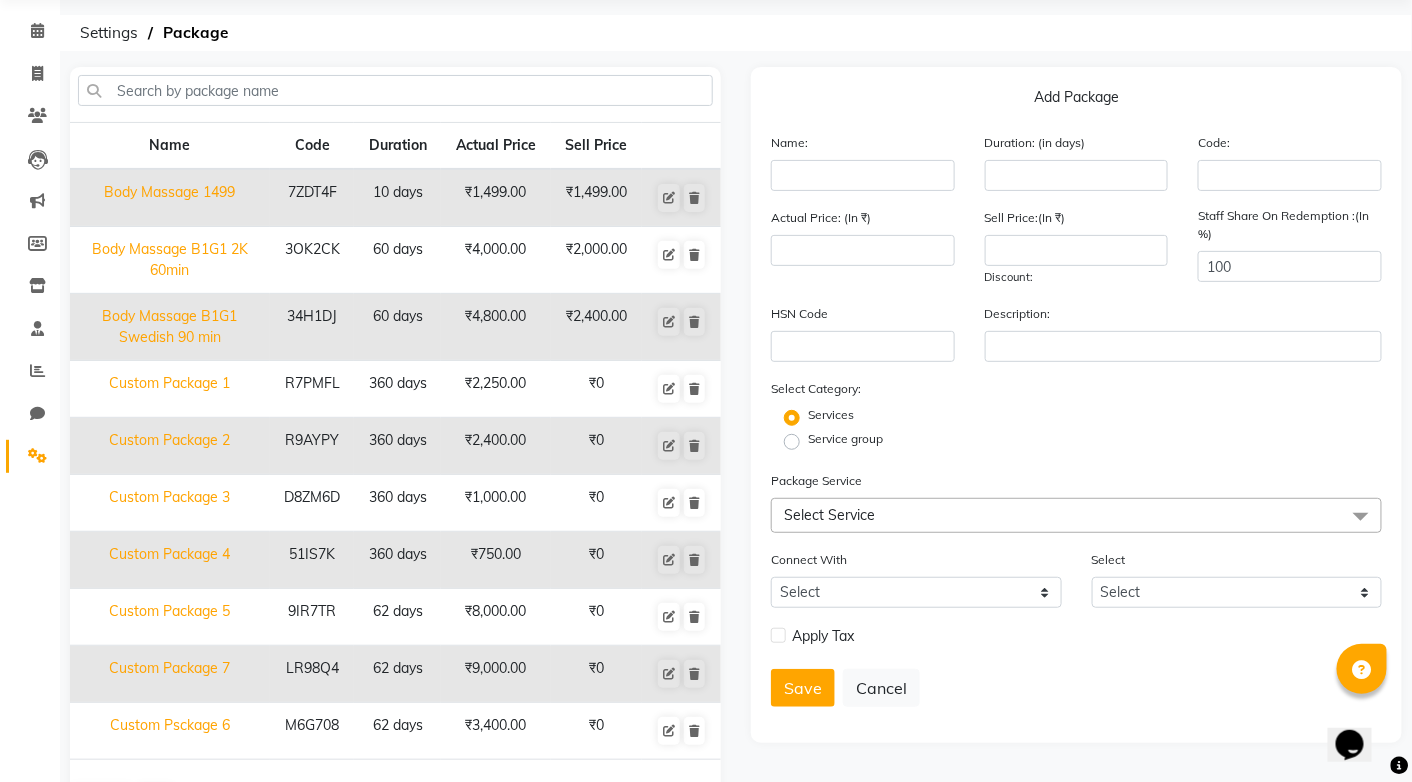 scroll, scrollTop: 138, scrollLeft: 0, axis: vertical 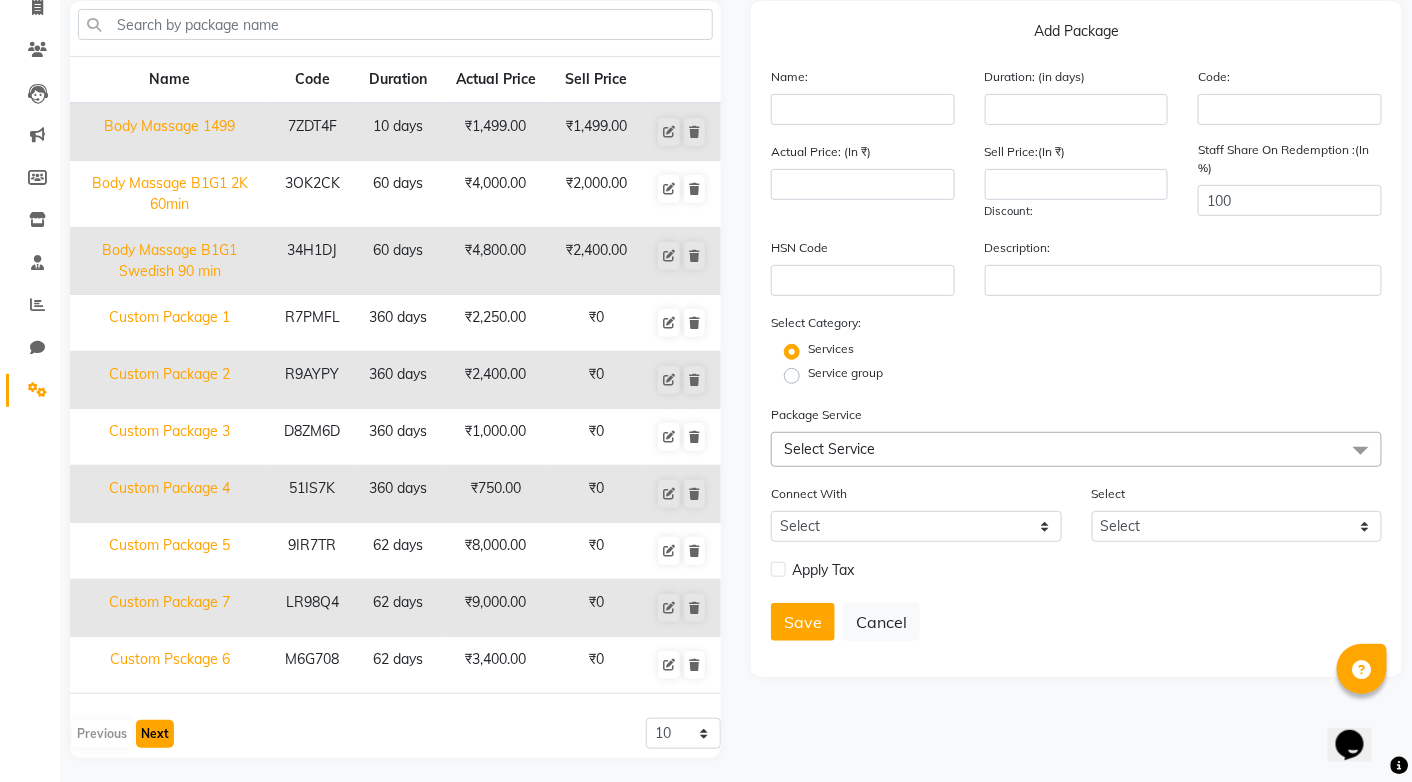 click on "Next" 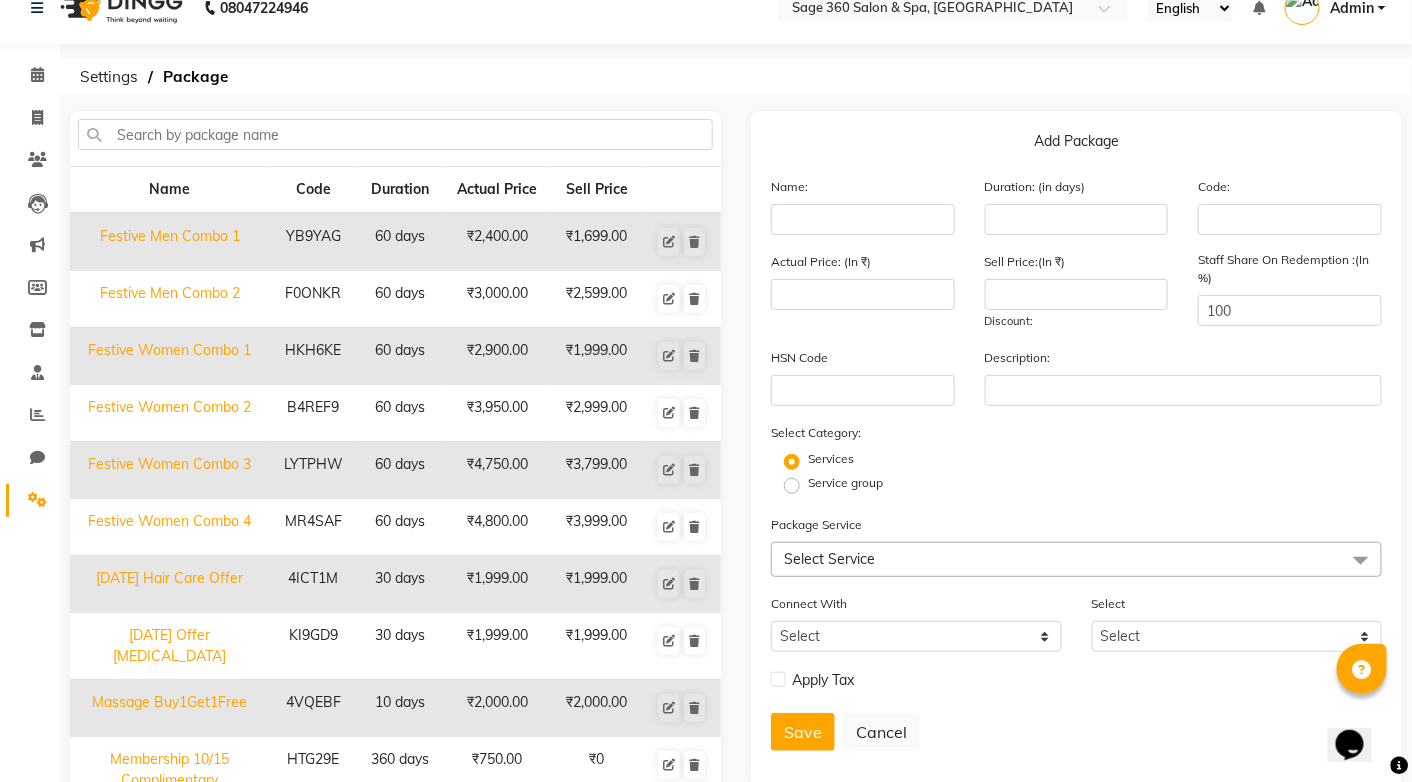 scroll, scrollTop: 128, scrollLeft: 0, axis: vertical 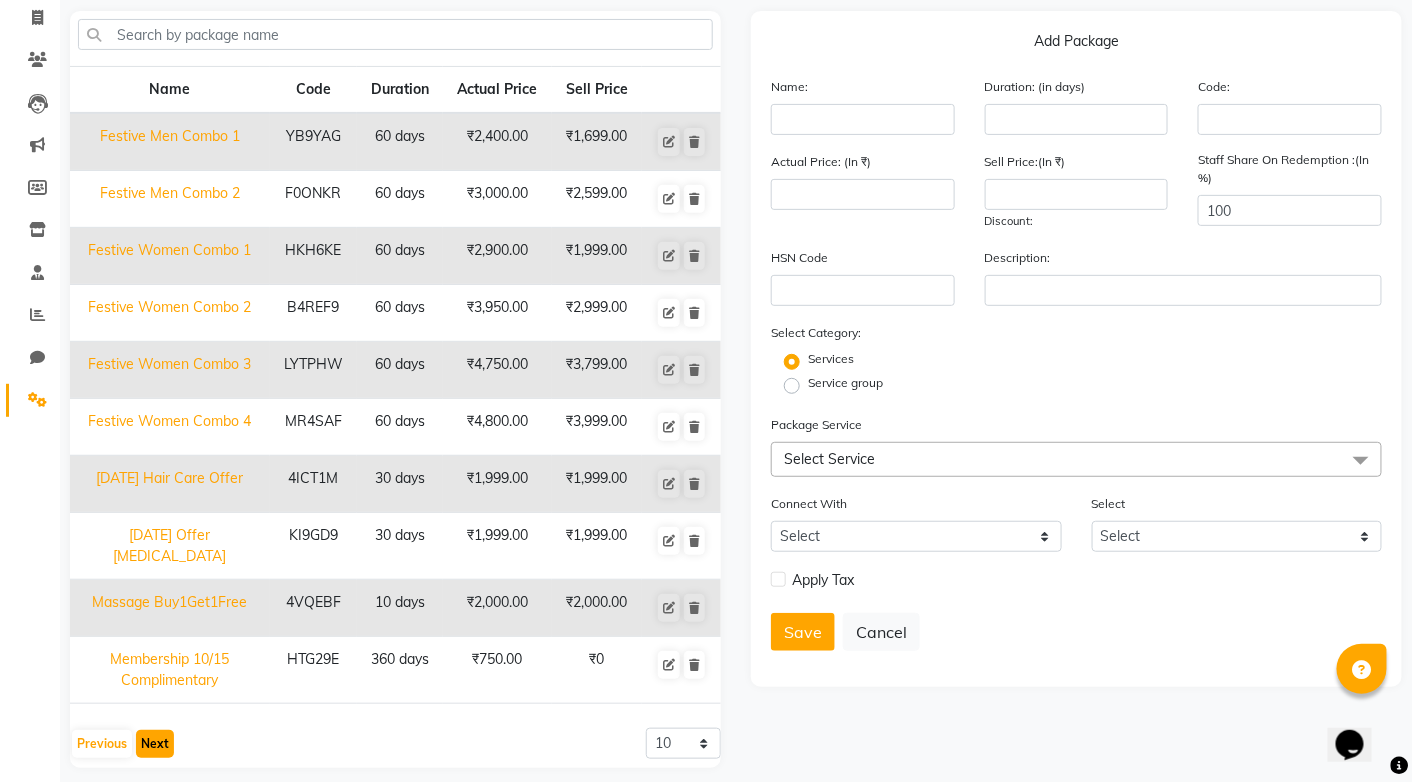 click on "Next" 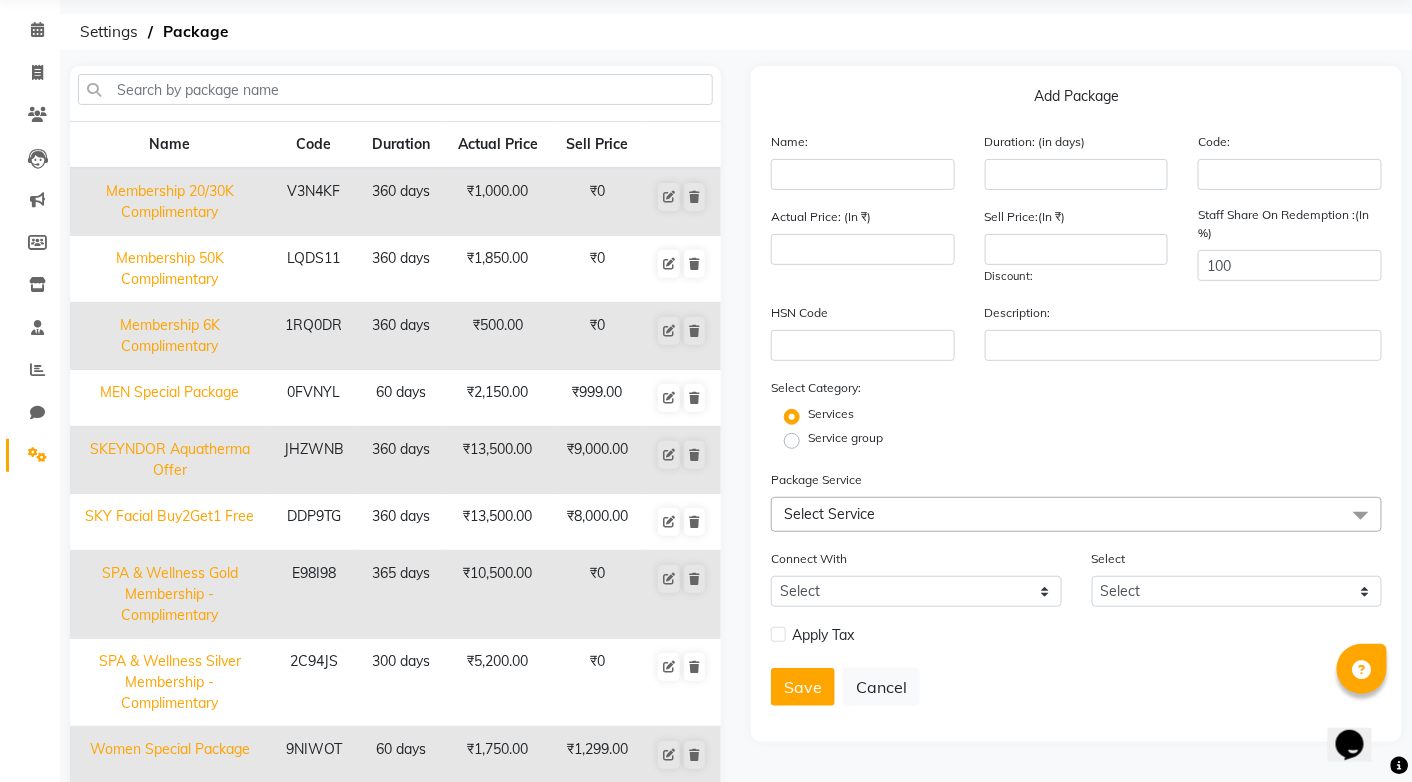 scroll, scrollTop: 0, scrollLeft: 0, axis: both 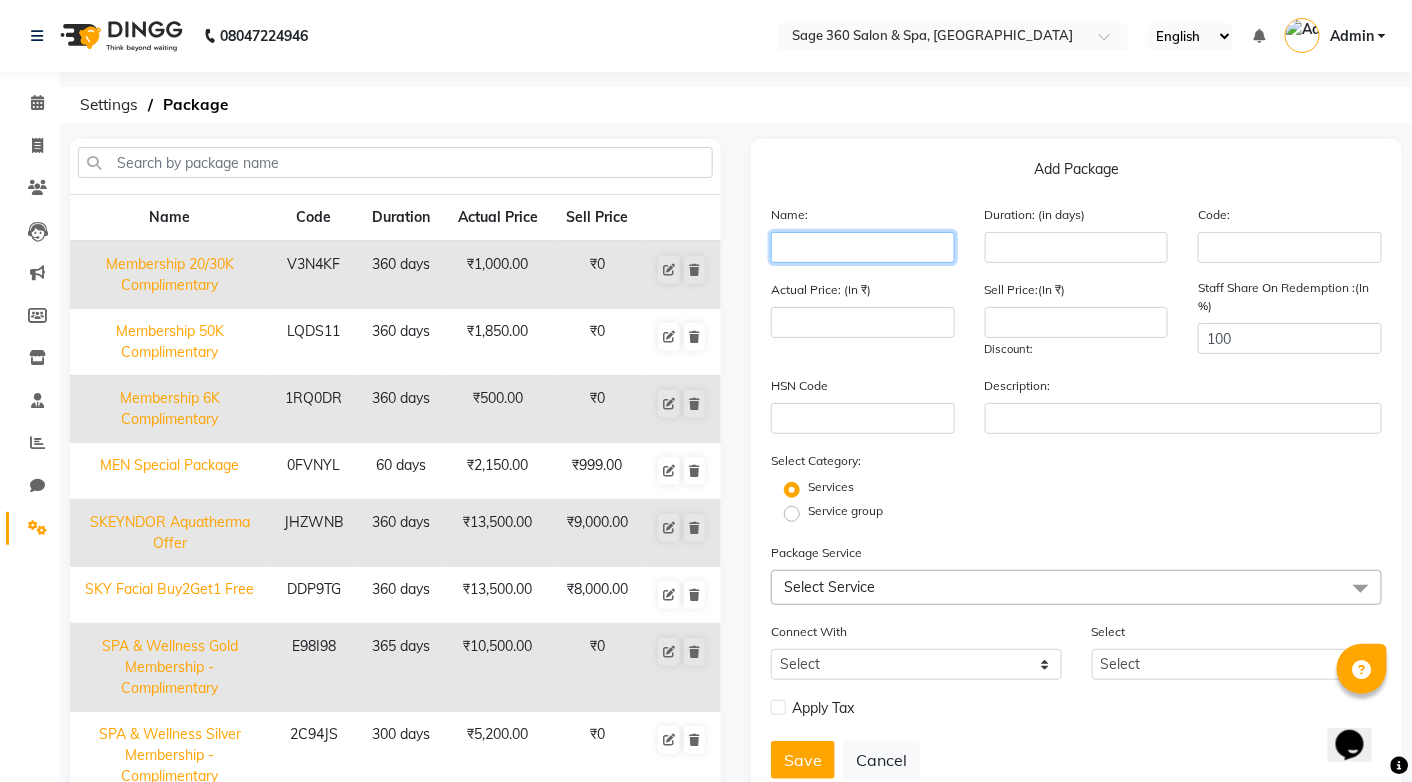 click 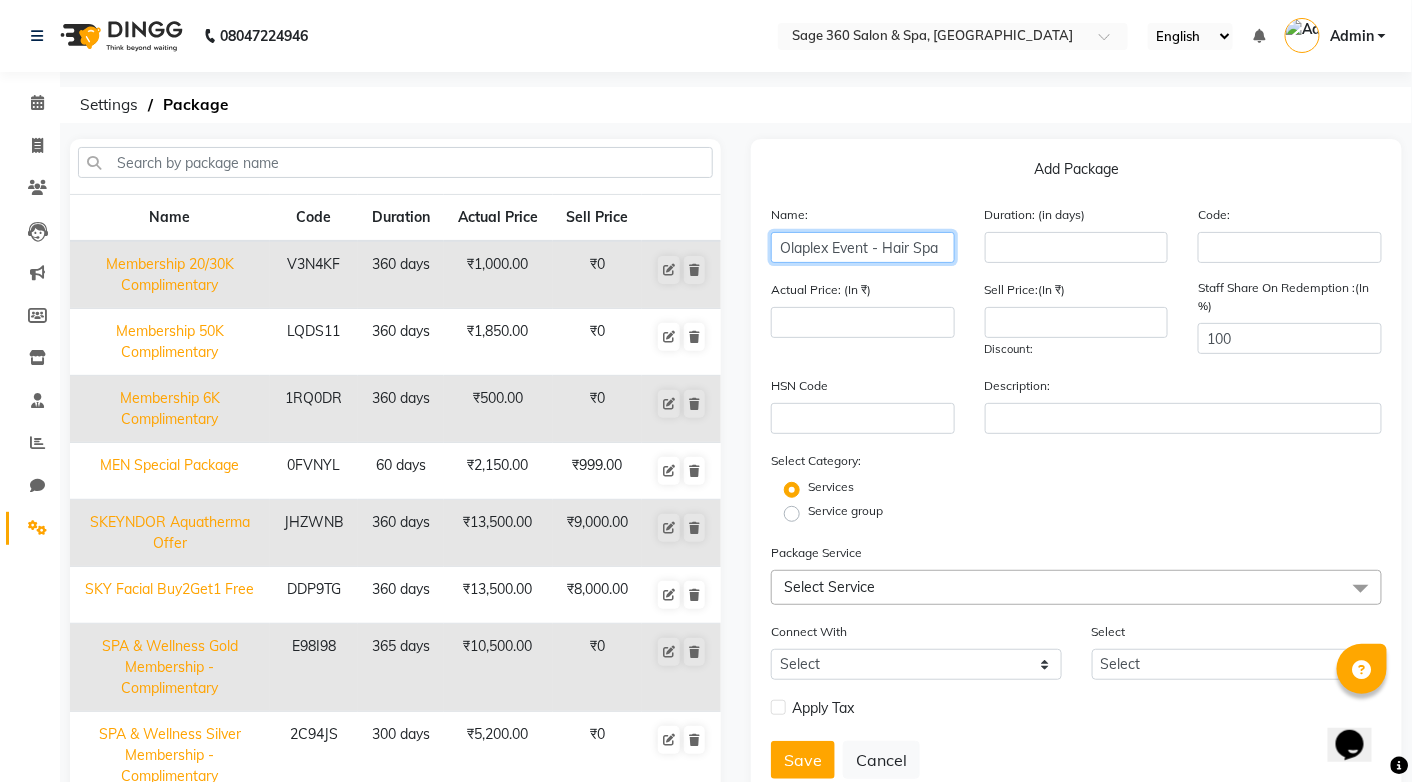 type on "Olaplex Event - Hair Spa" 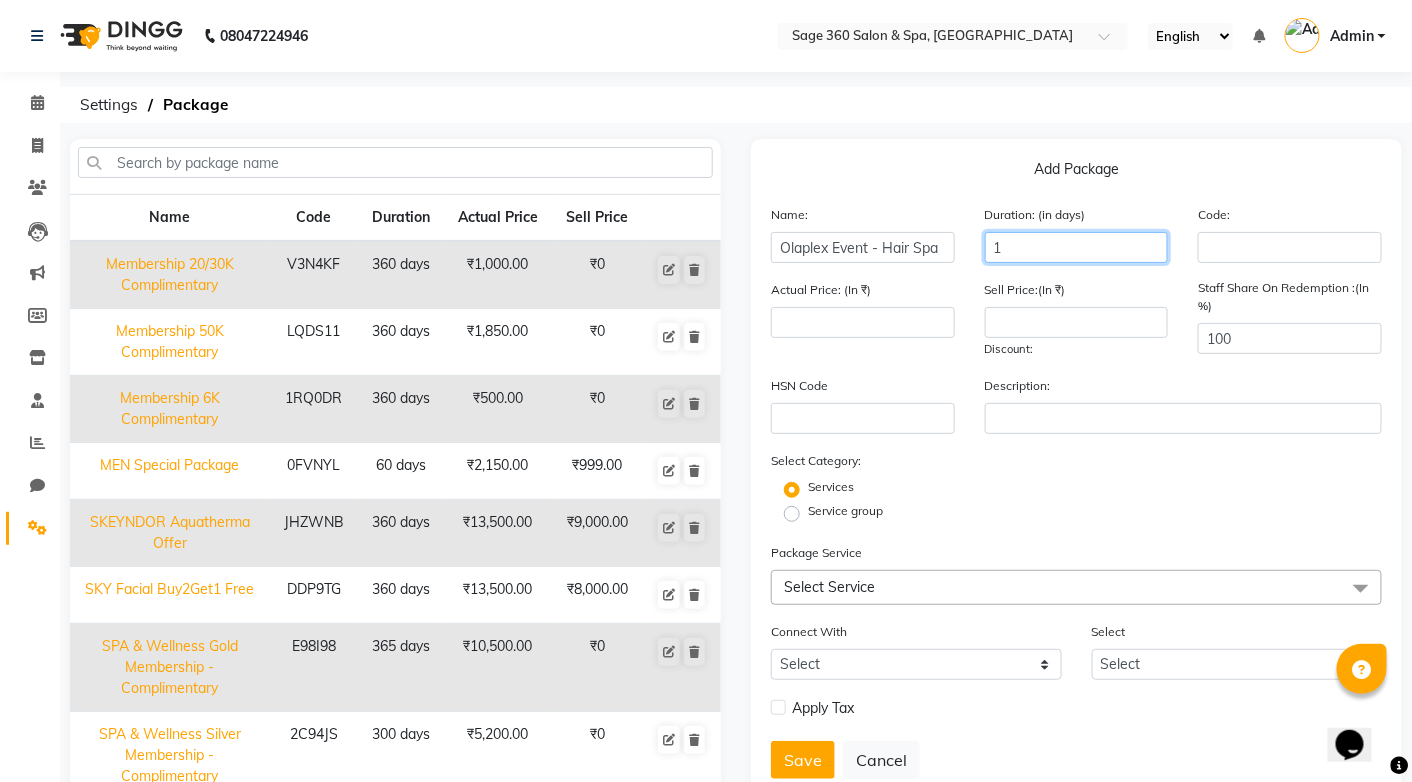 type on "1" 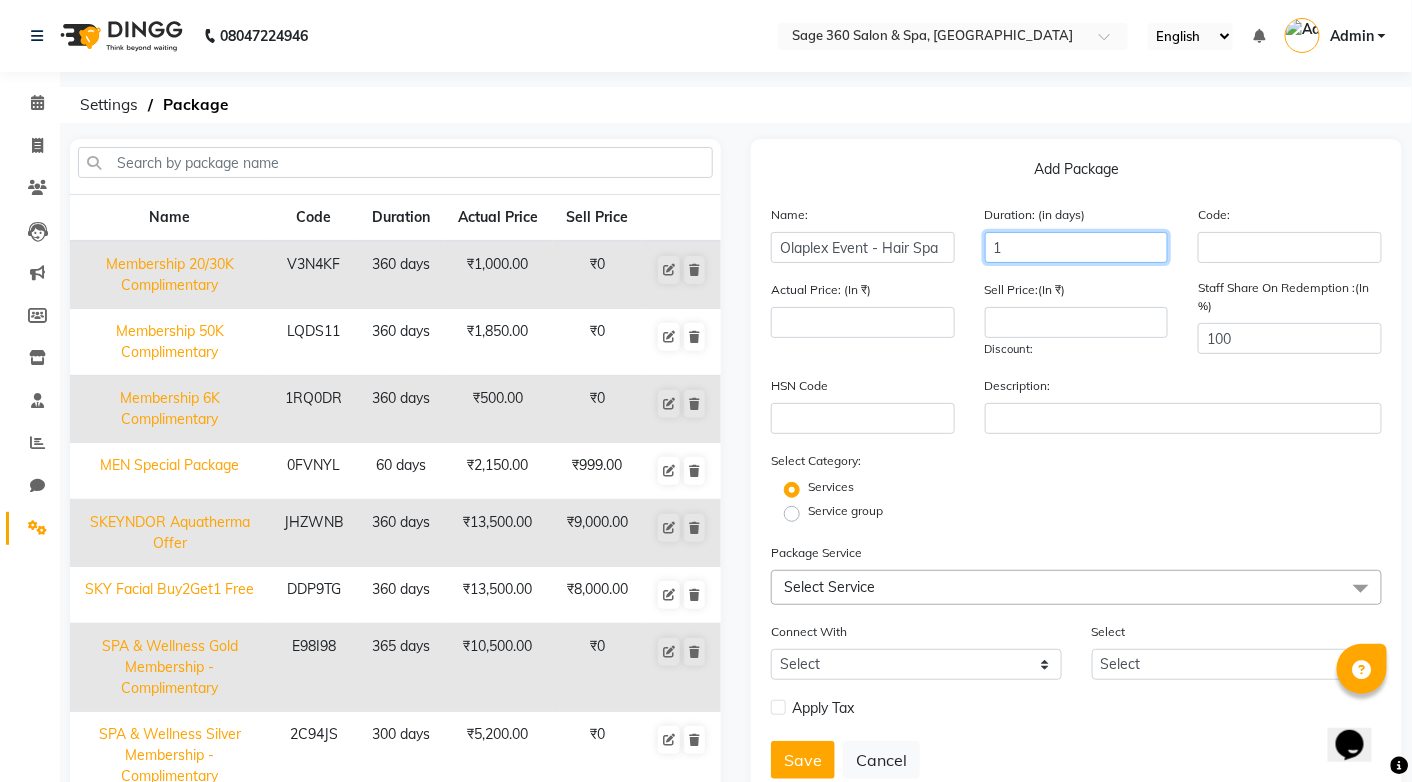 click on "1" 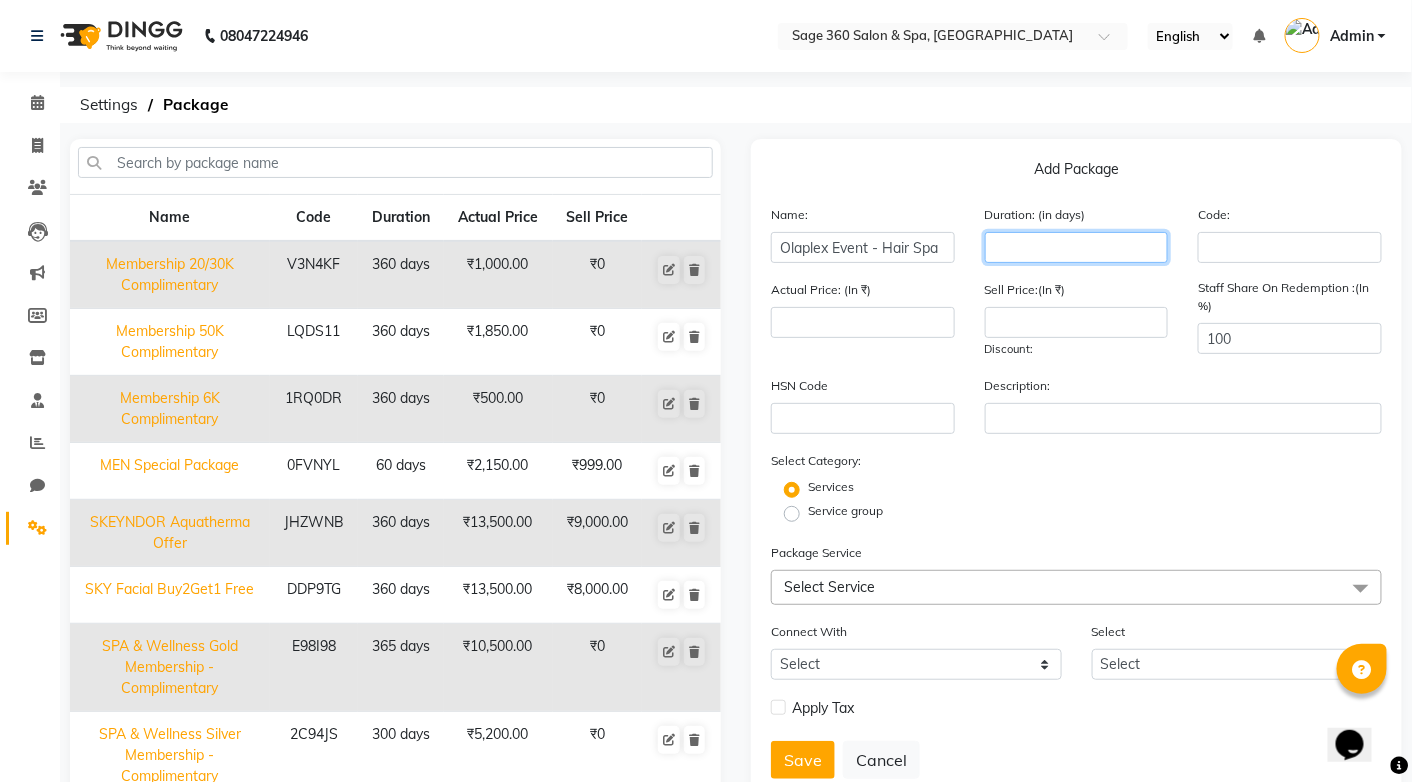 type on "2" 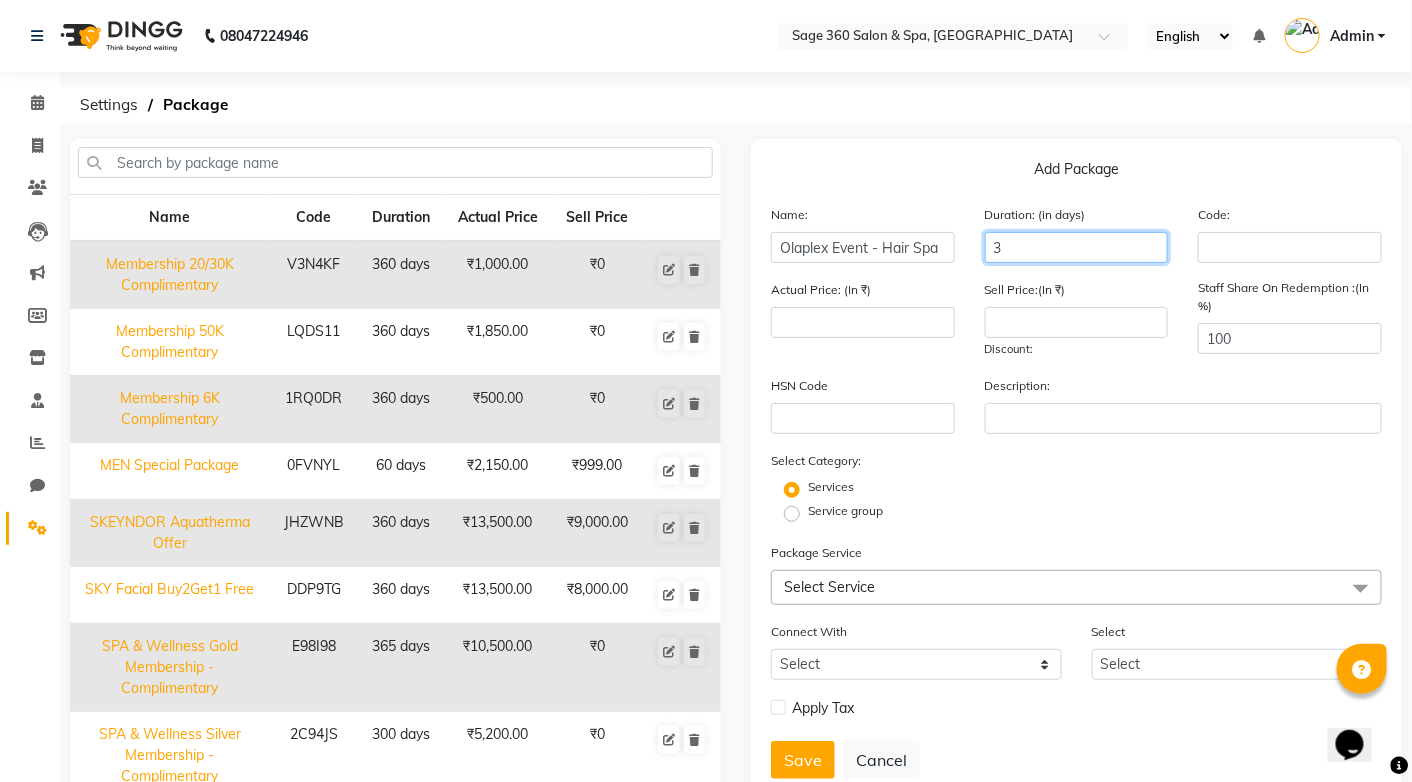 type on "3" 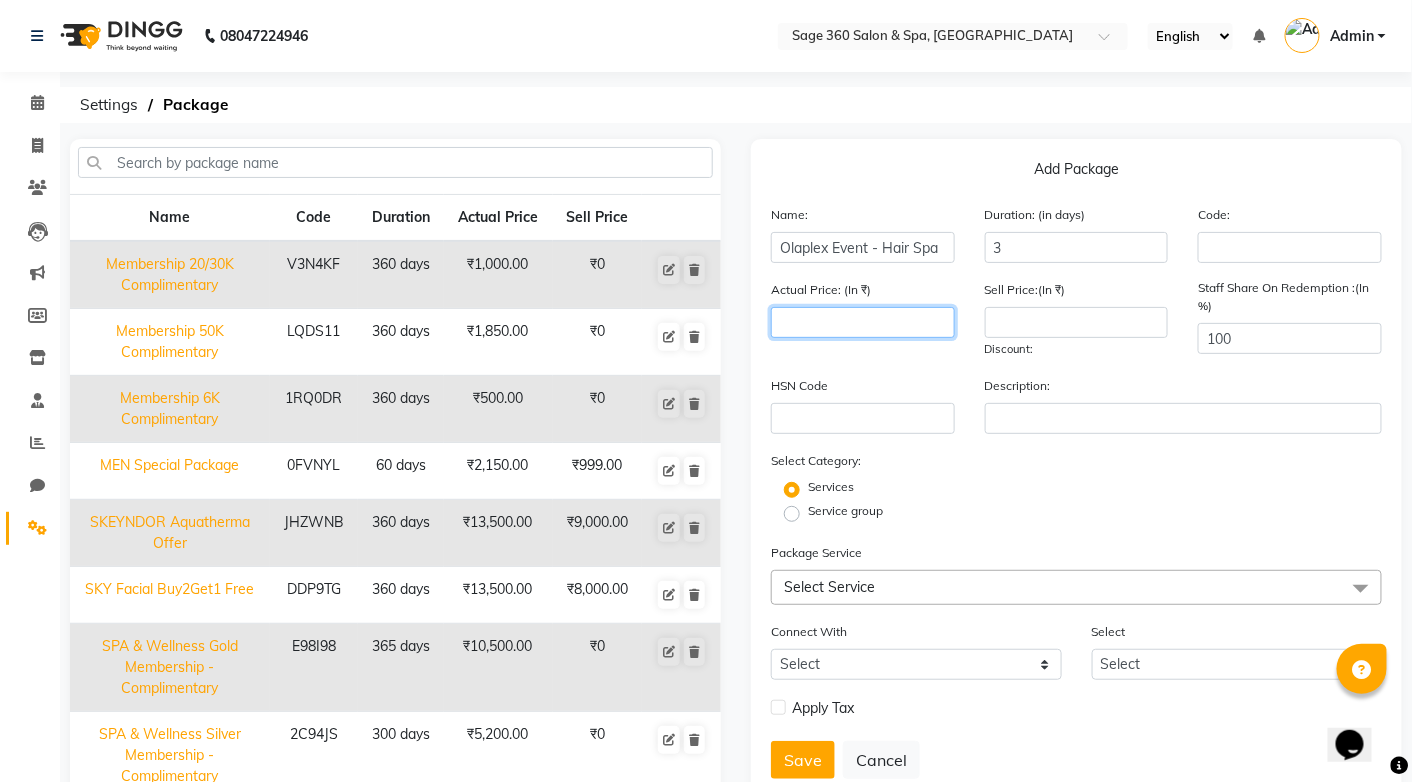 click 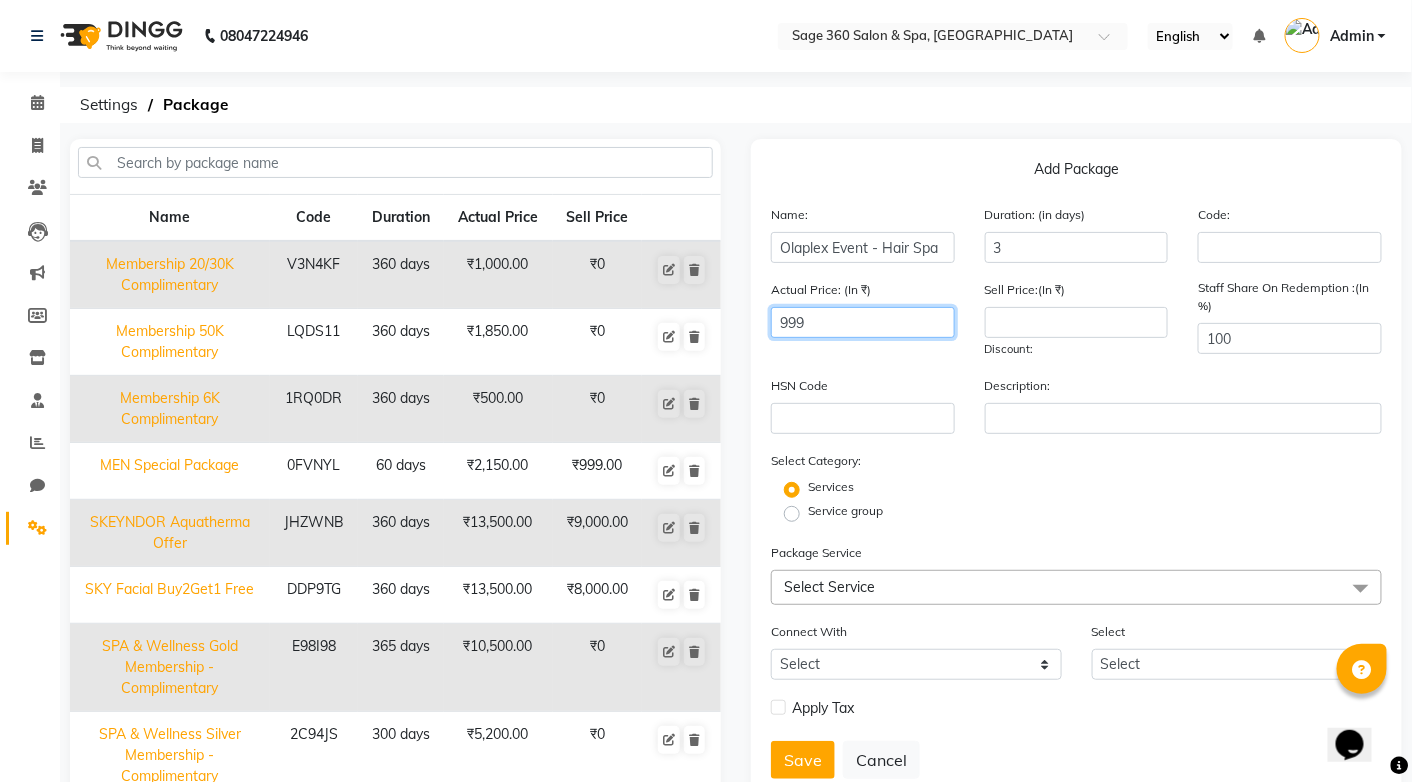 type on "999" 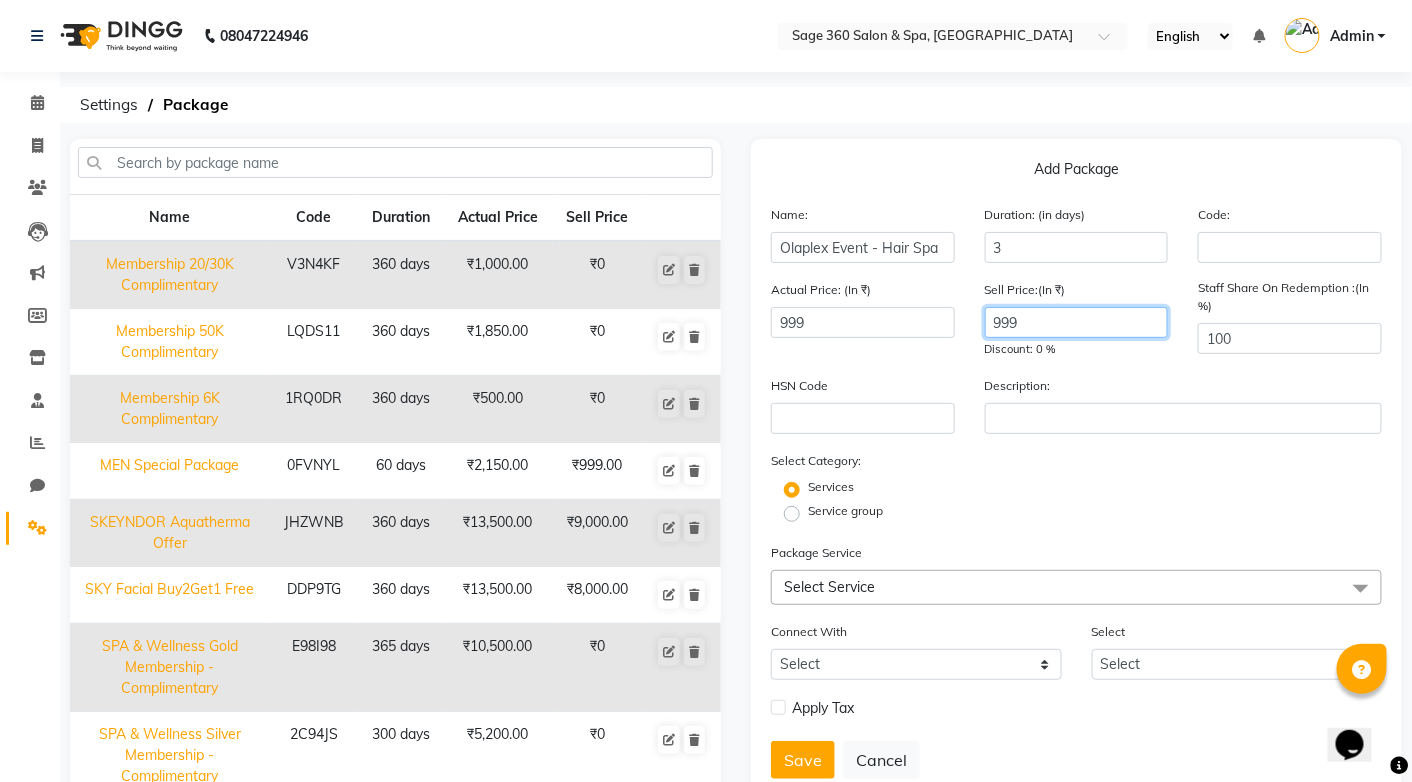 type on "999" 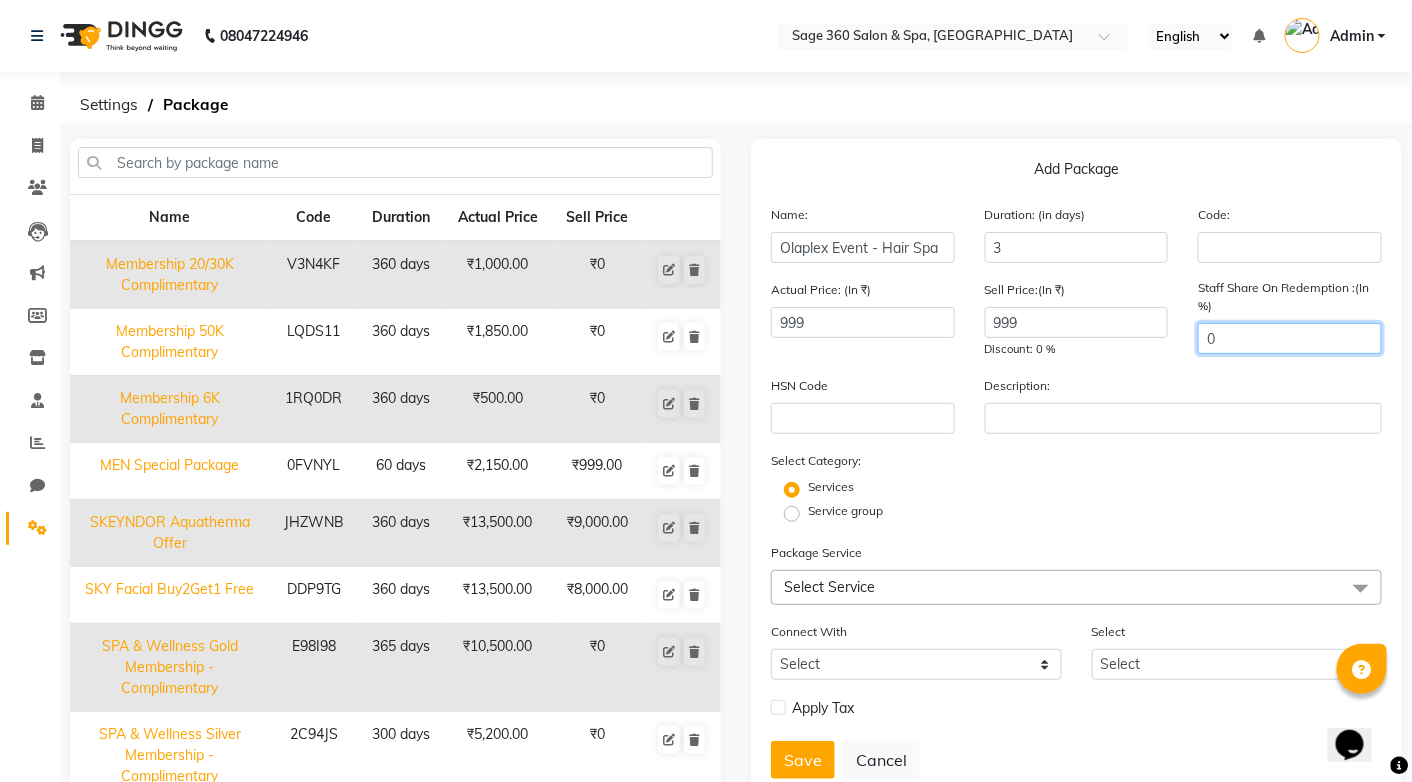 type on "0" 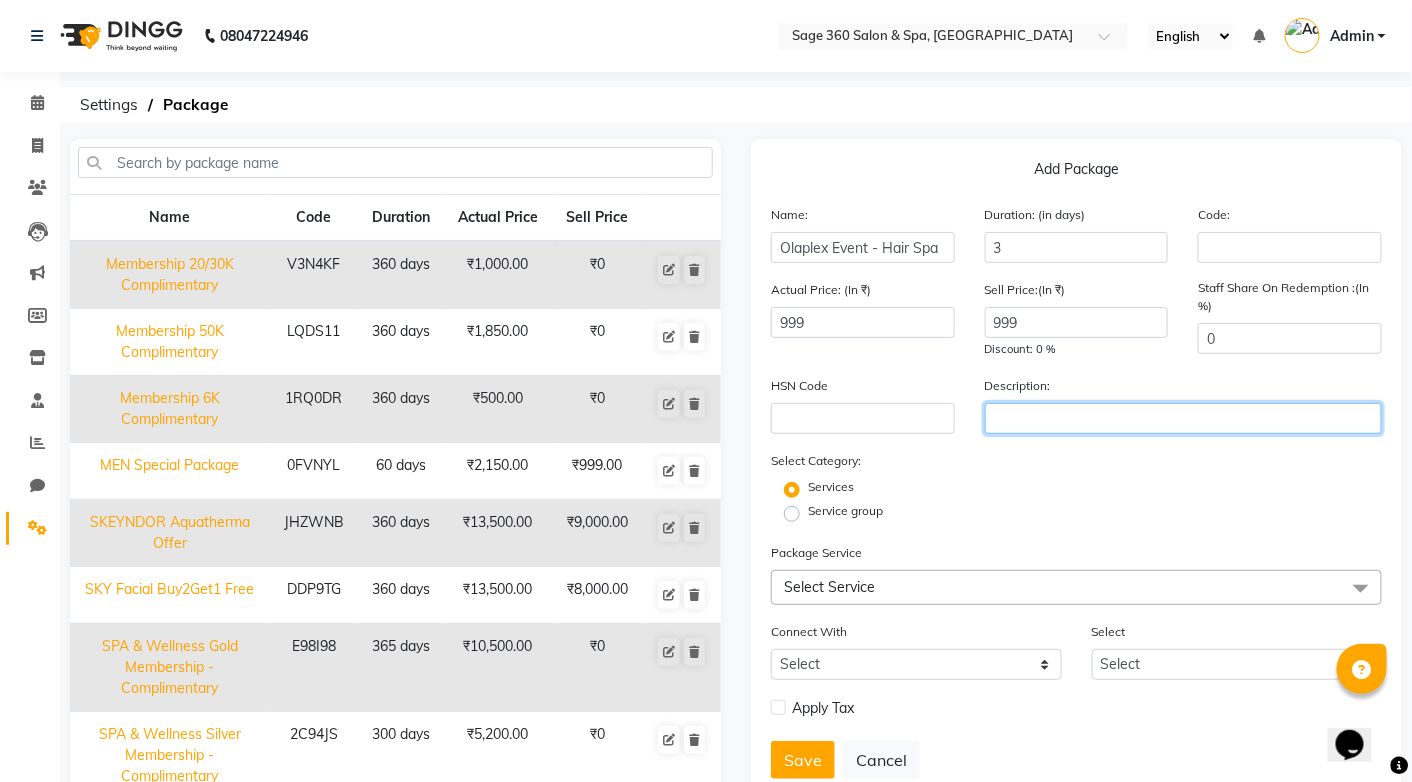 click 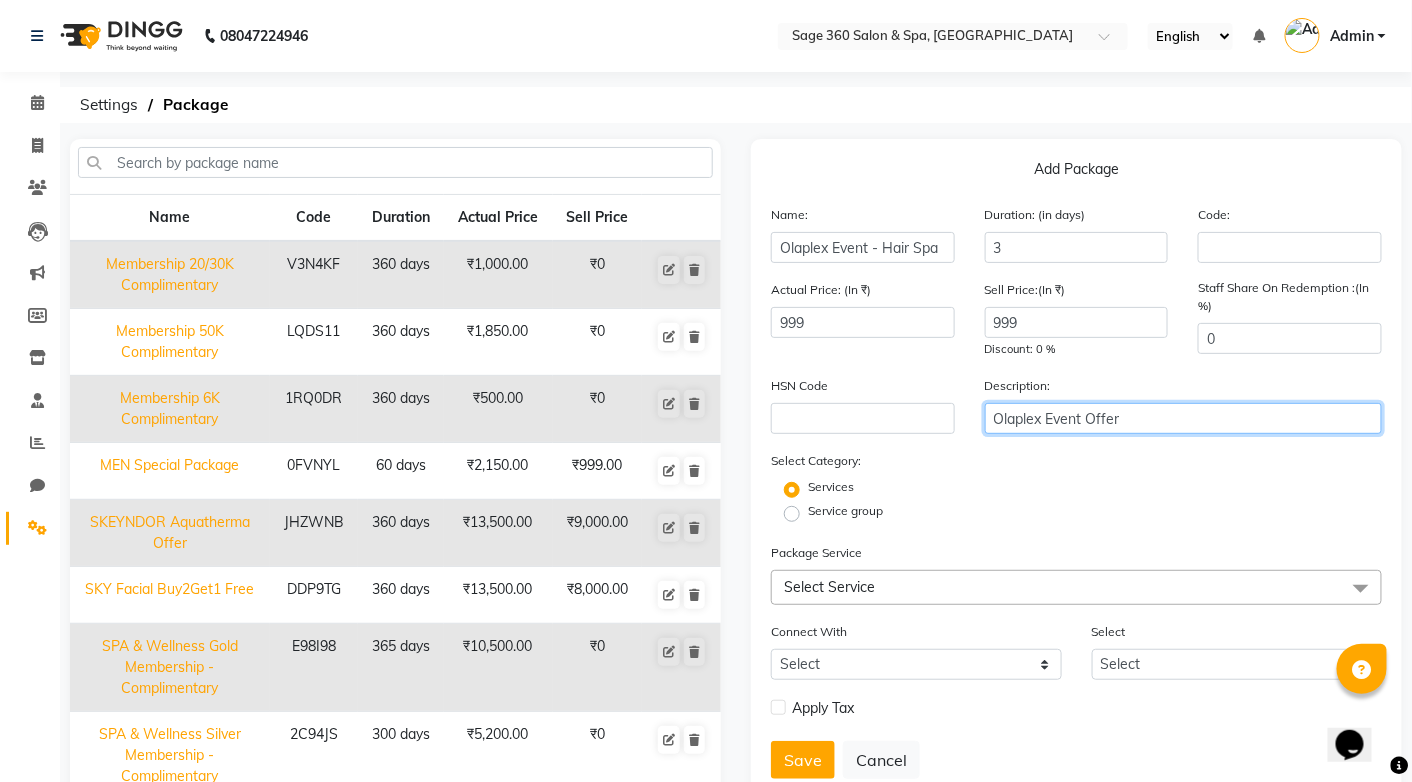 scroll, scrollTop: 100, scrollLeft: 0, axis: vertical 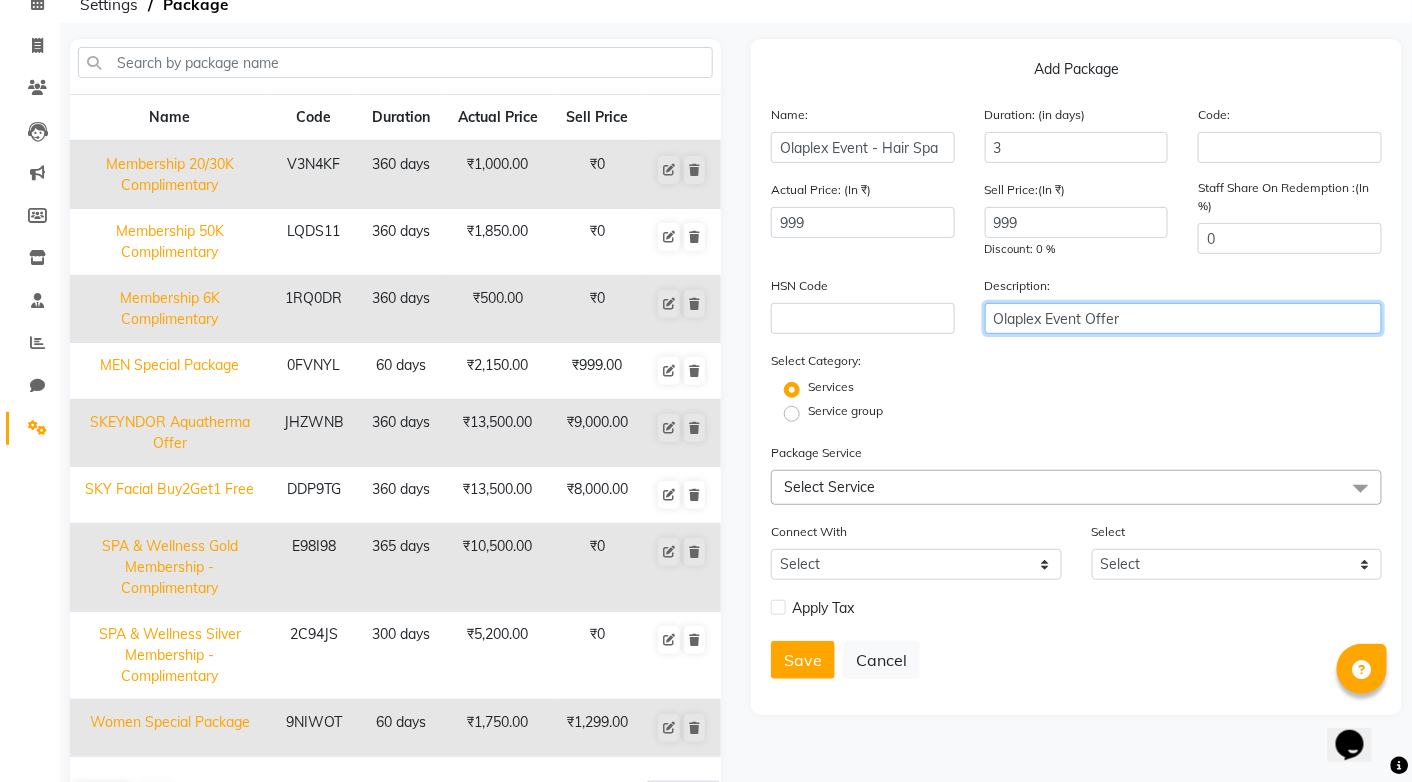 type on "Olaplex Event Offer" 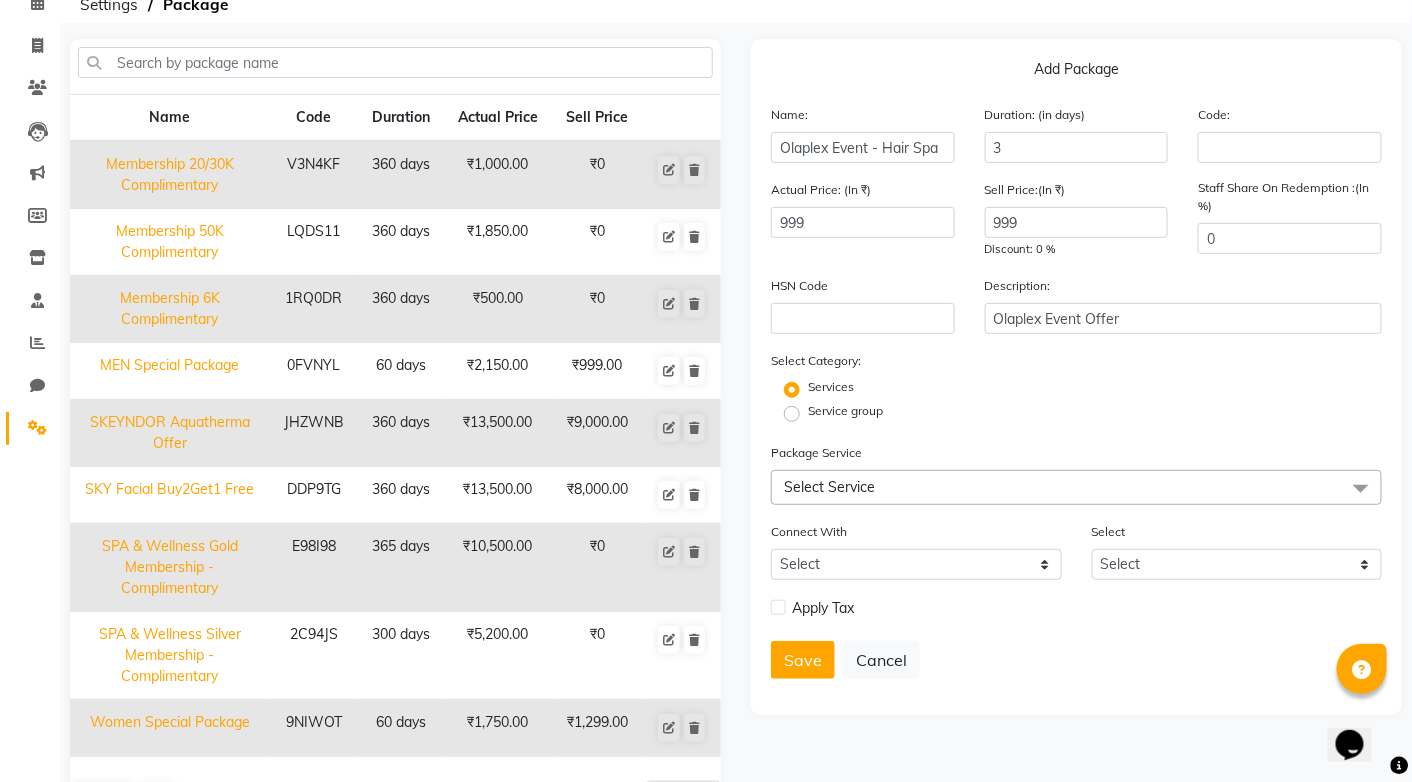 click on "Select Service" 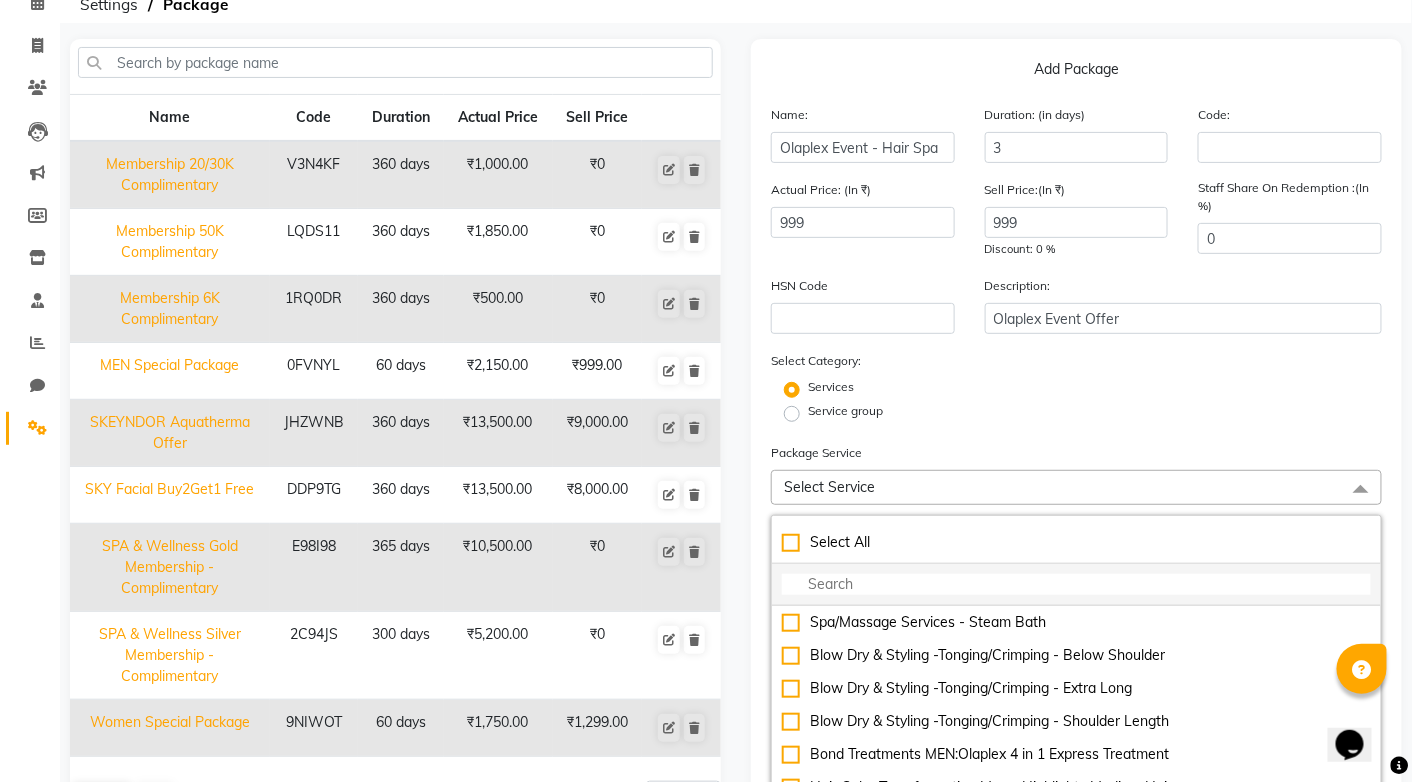 click 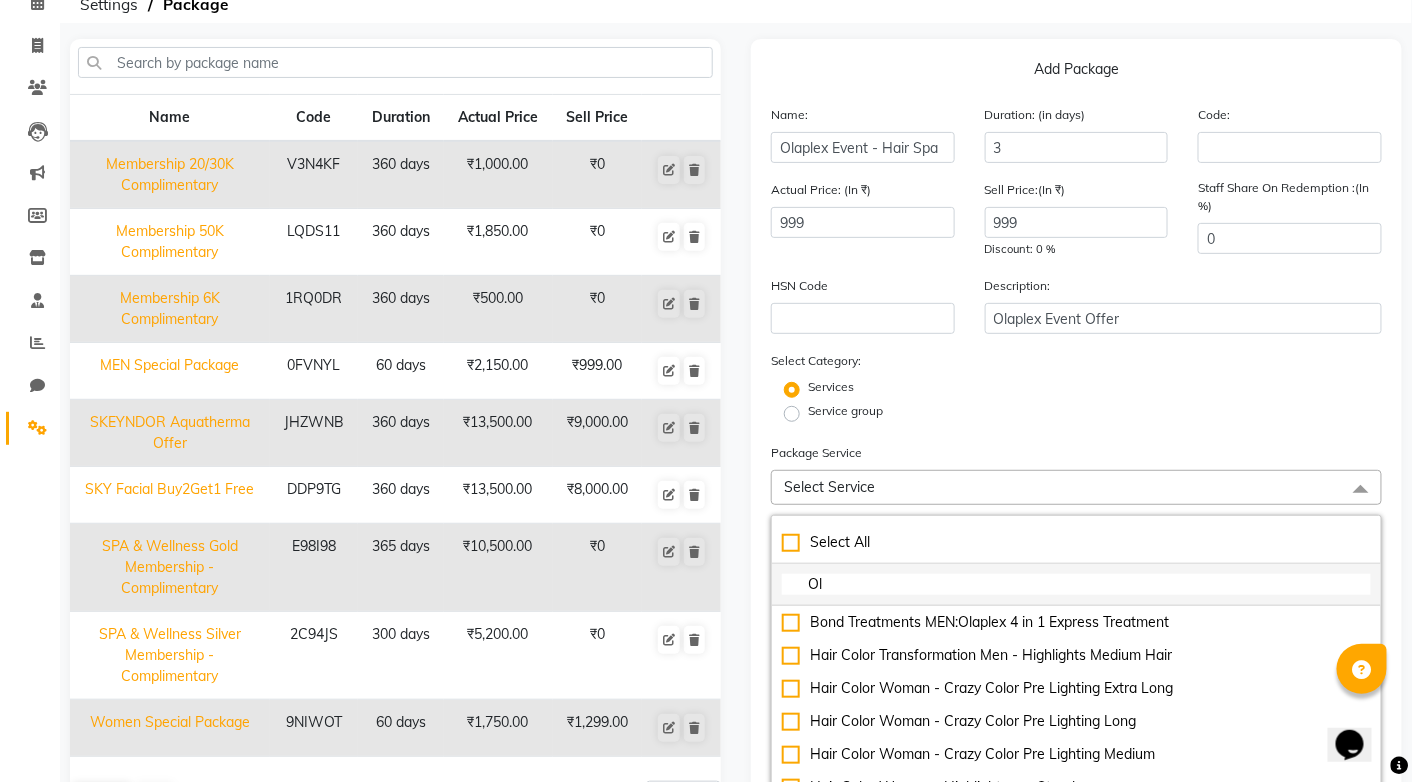 type on "O" 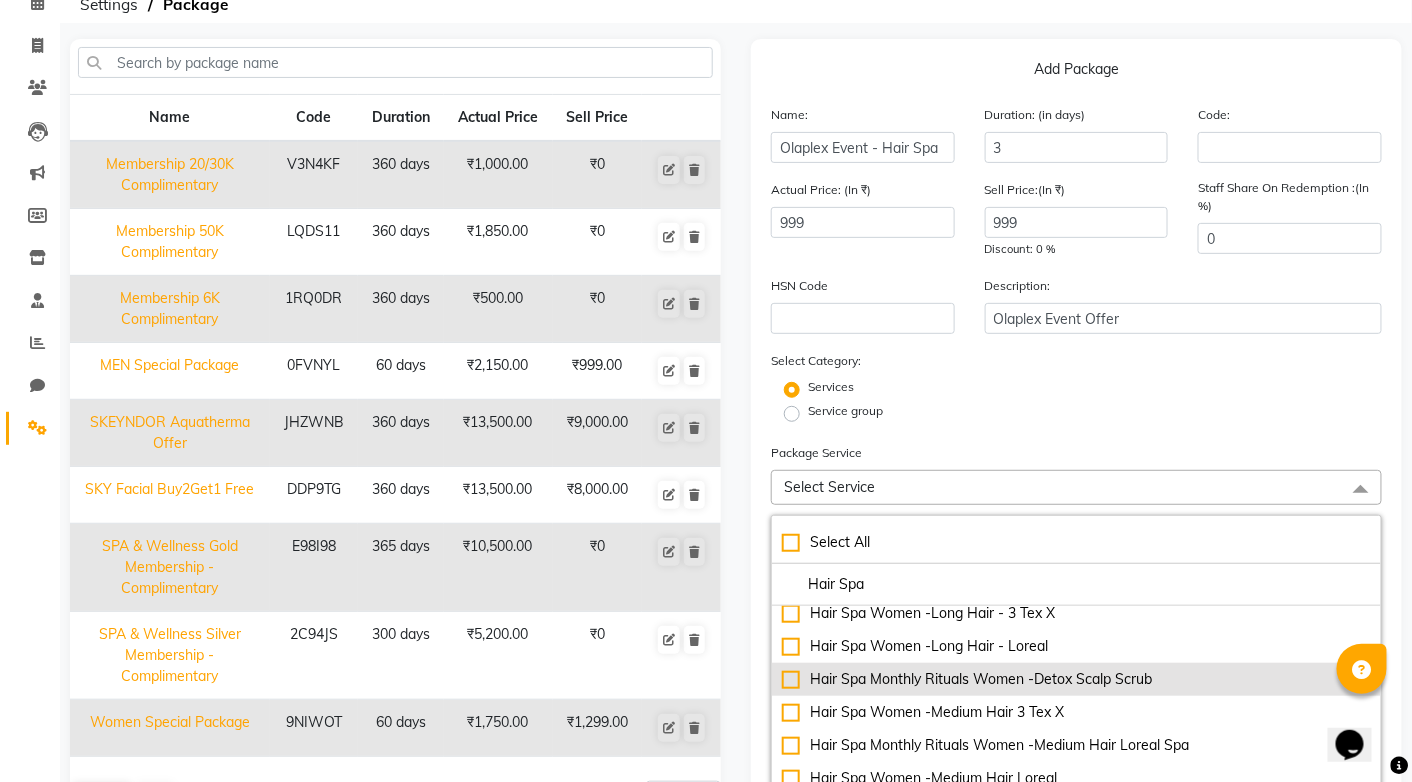 scroll, scrollTop: 957, scrollLeft: 0, axis: vertical 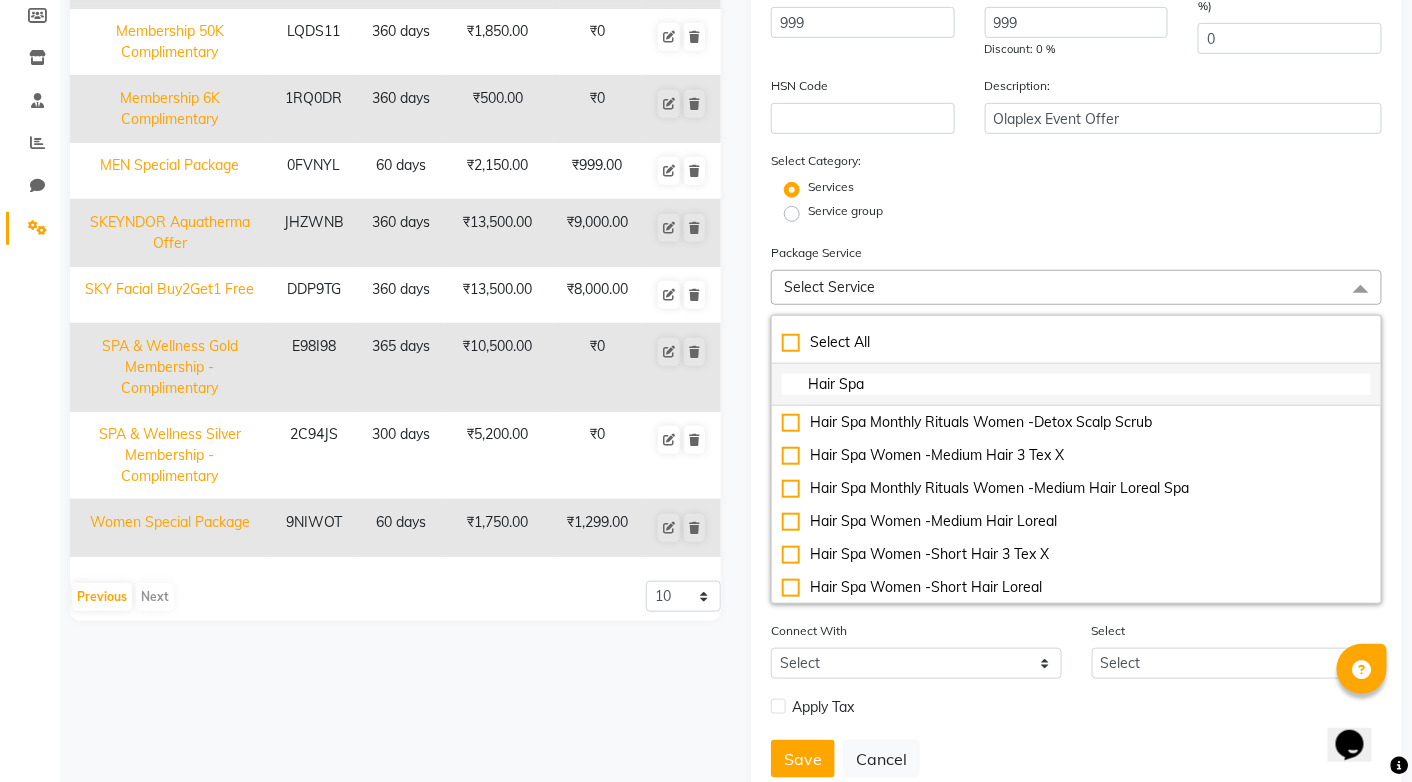 drag, startPoint x: 914, startPoint y: 387, endPoint x: 778, endPoint y: 380, distance: 136.18002 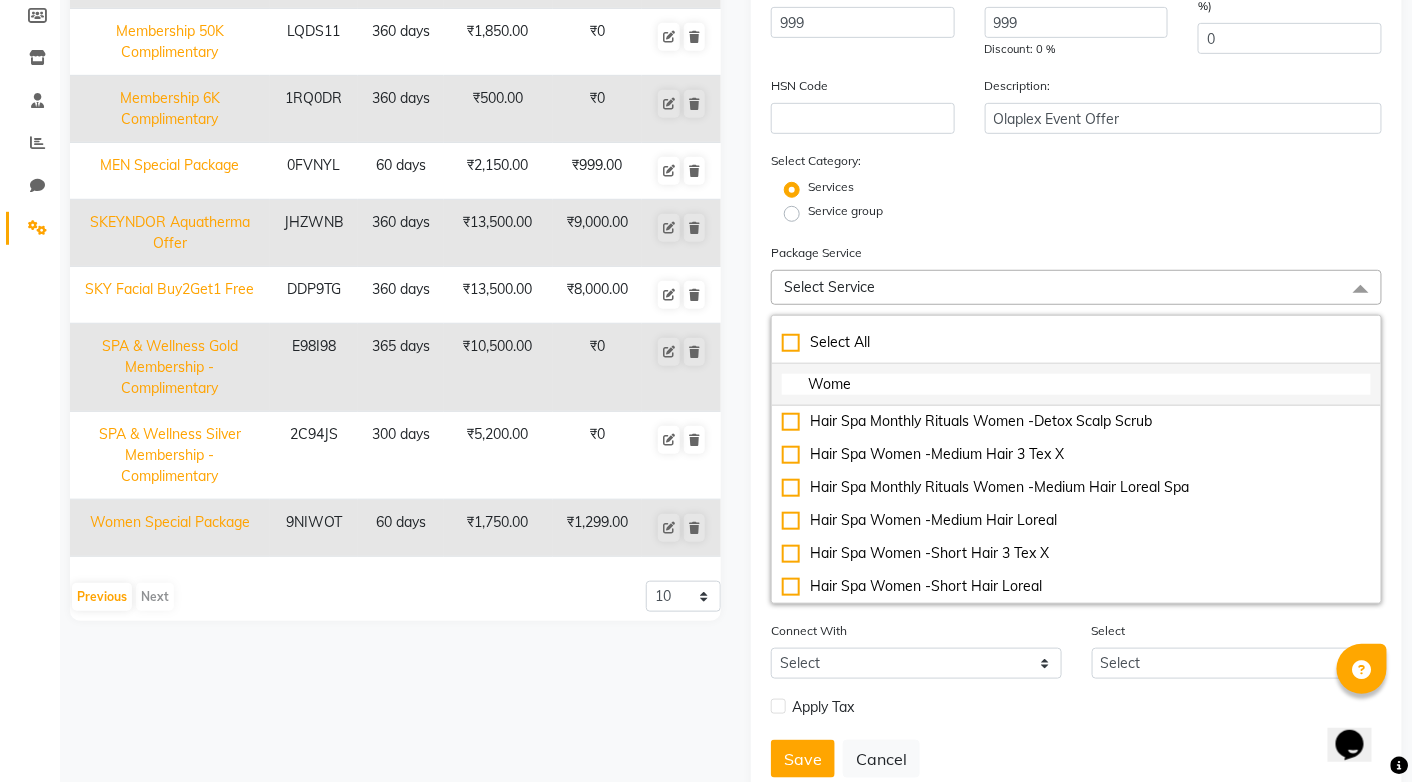 scroll, scrollTop: 1518, scrollLeft: 0, axis: vertical 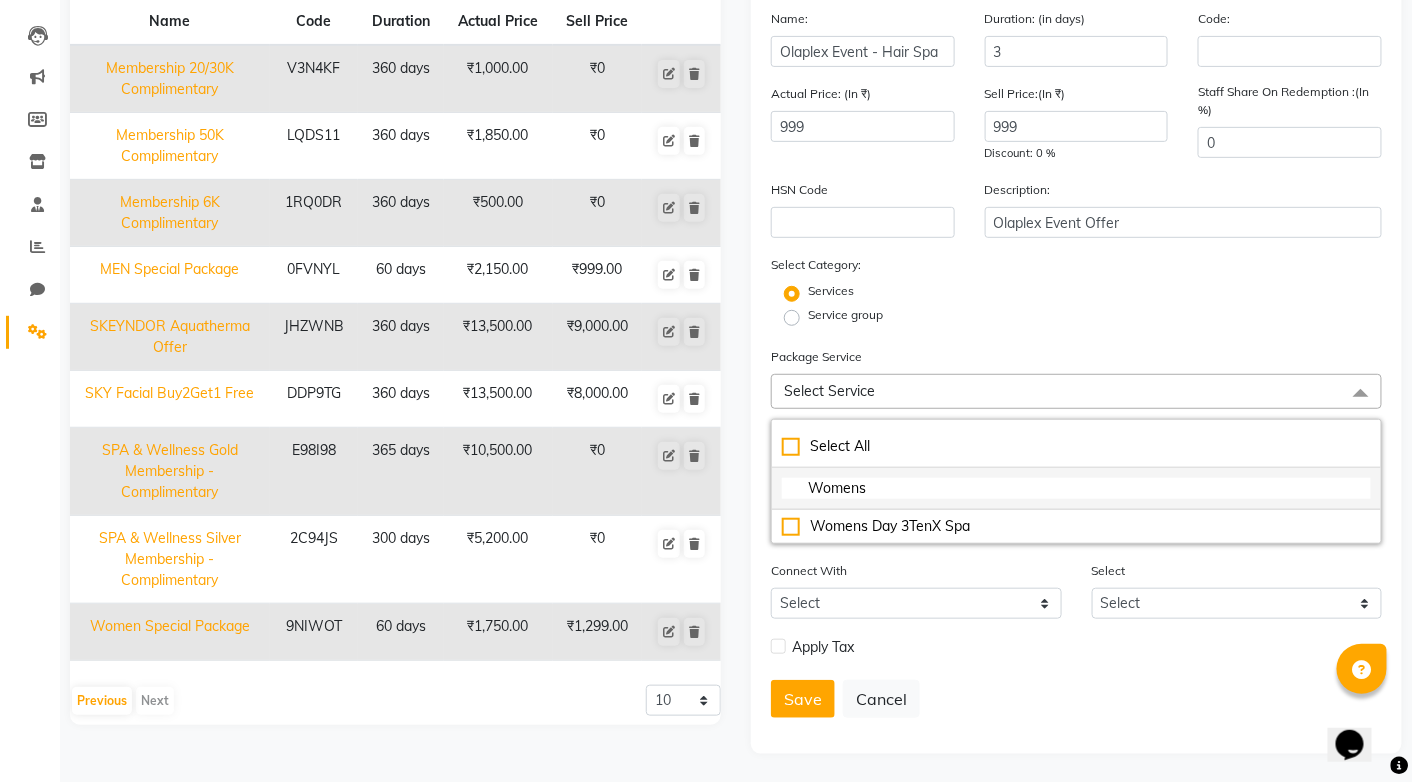 drag, startPoint x: 891, startPoint y: 485, endPoint x: 776, endPoint y: 494, distance: 115.35164 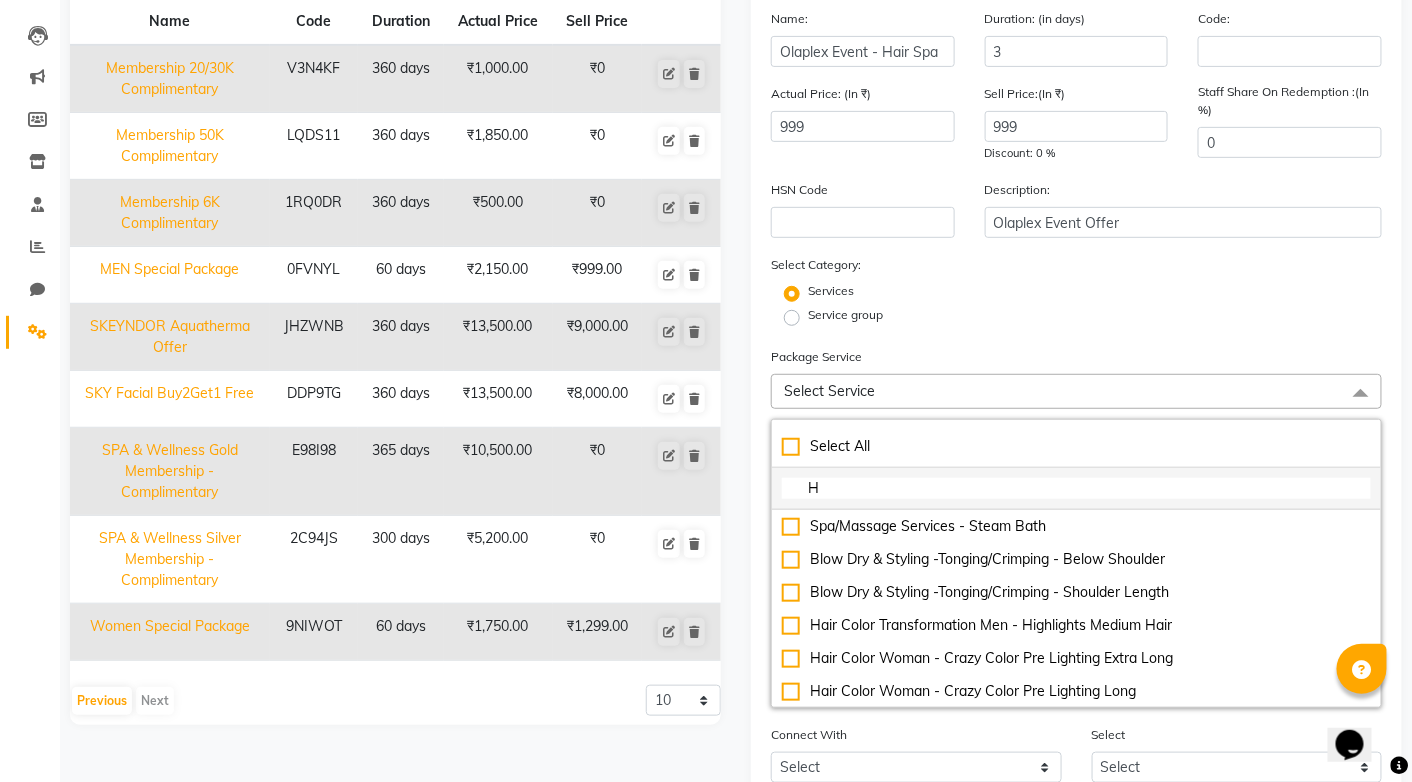 scroll, scrollTop: 300, scrollLeft: 0, axis: vertical 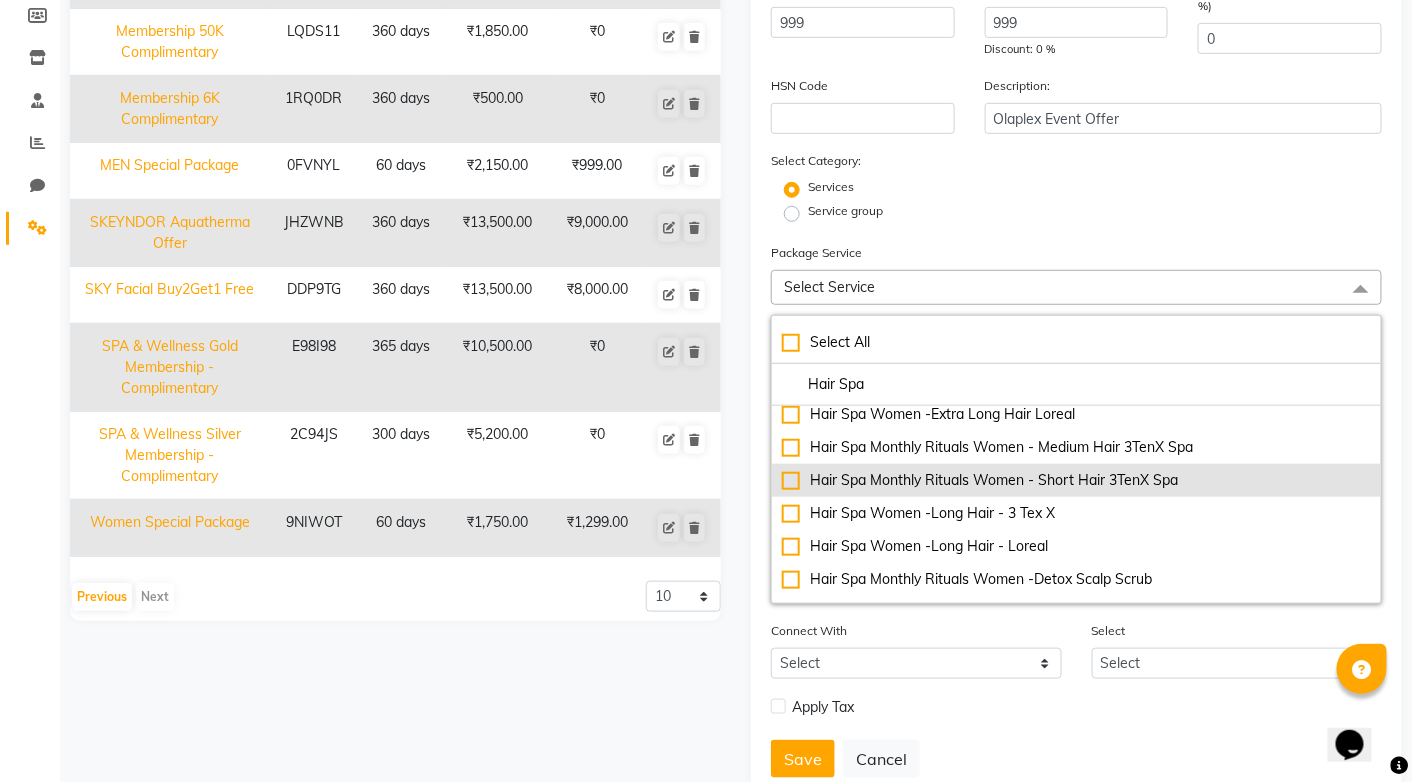 type on "Hair Spa" 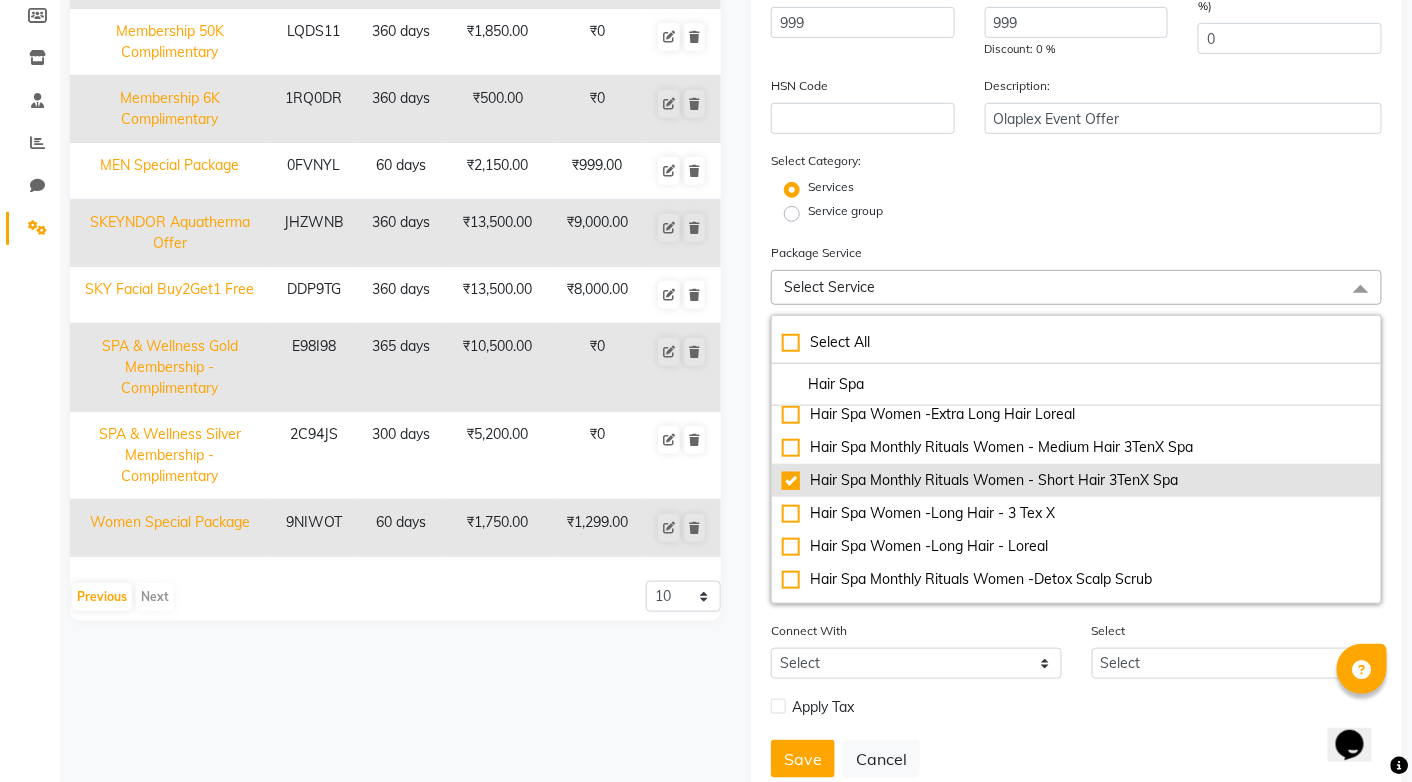 checkbox on "true" 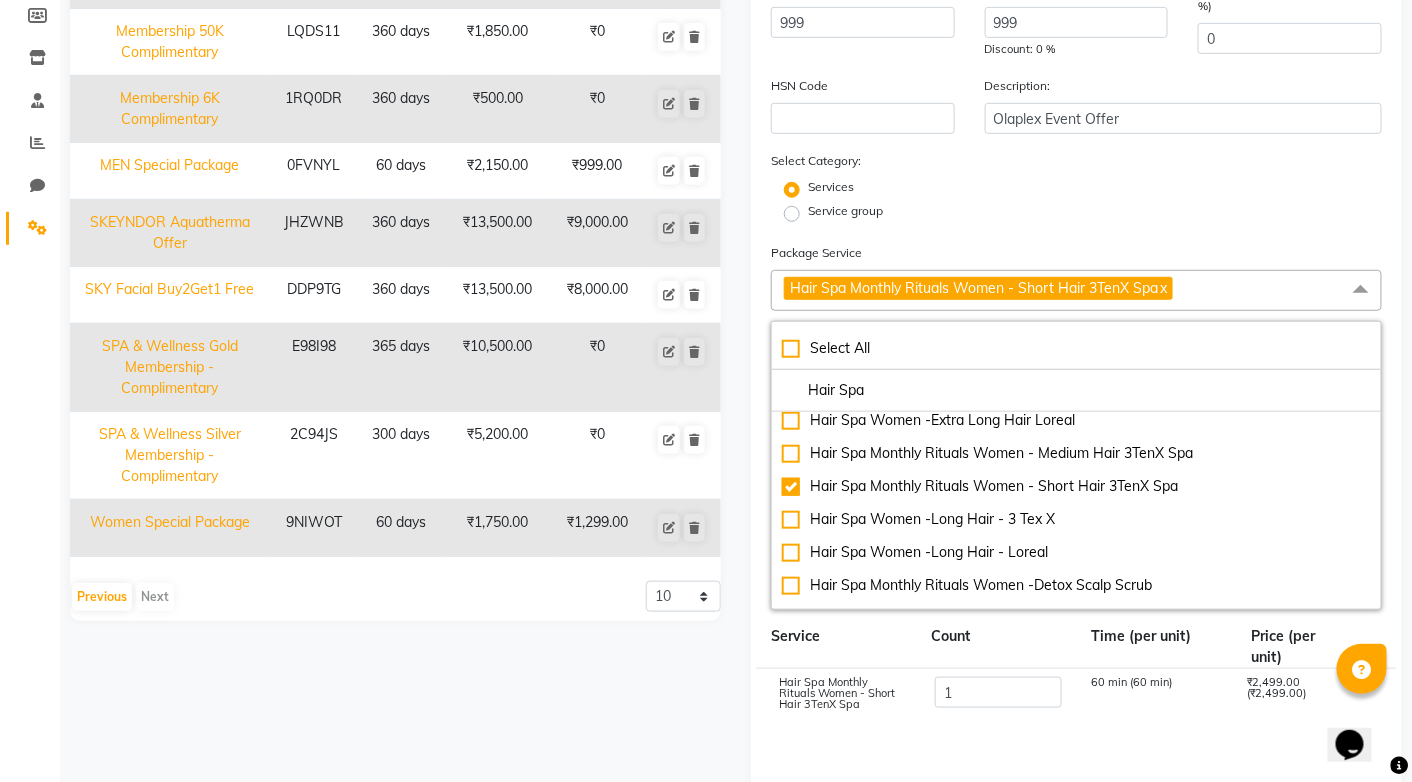 click on "Service" 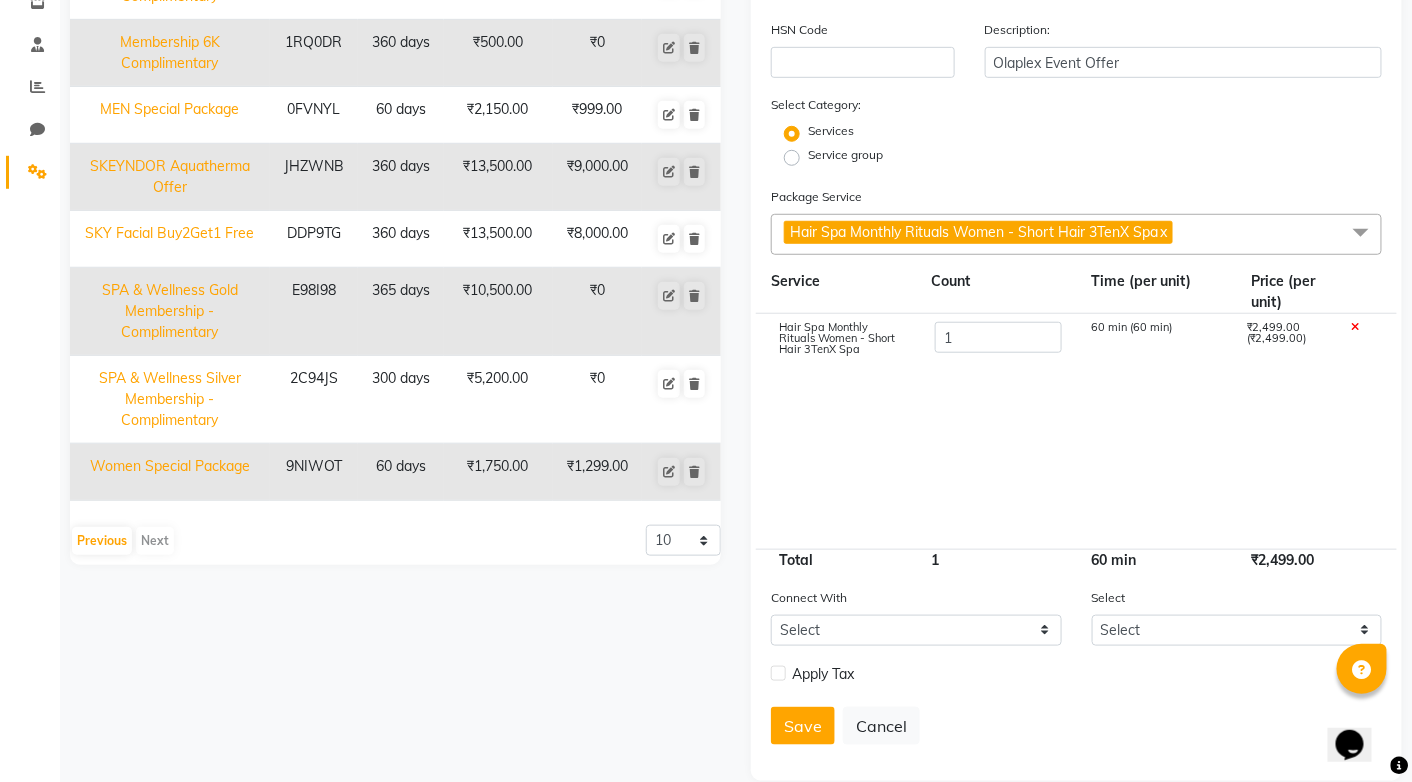 scroll, scrollTop: 382, scrollLeft: 0, axis: vertical 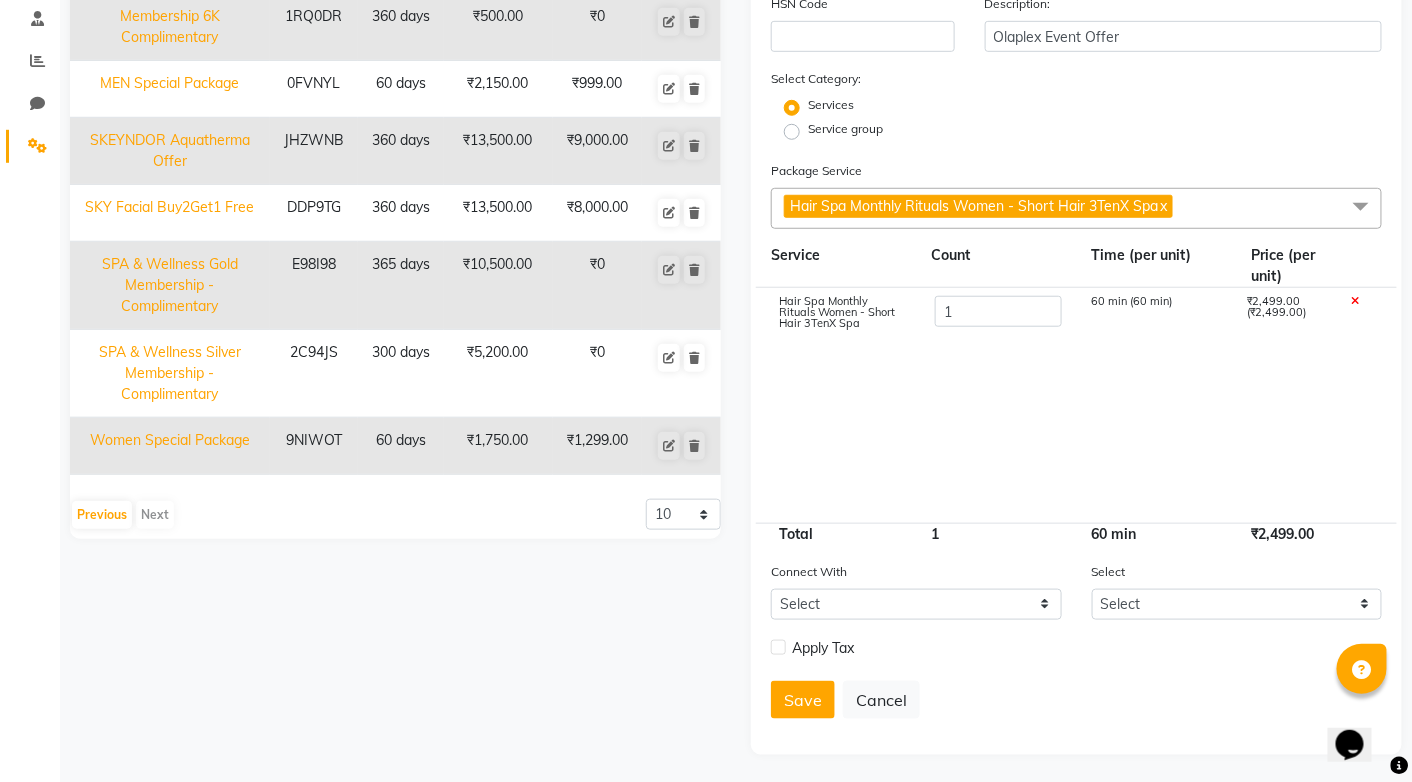 click 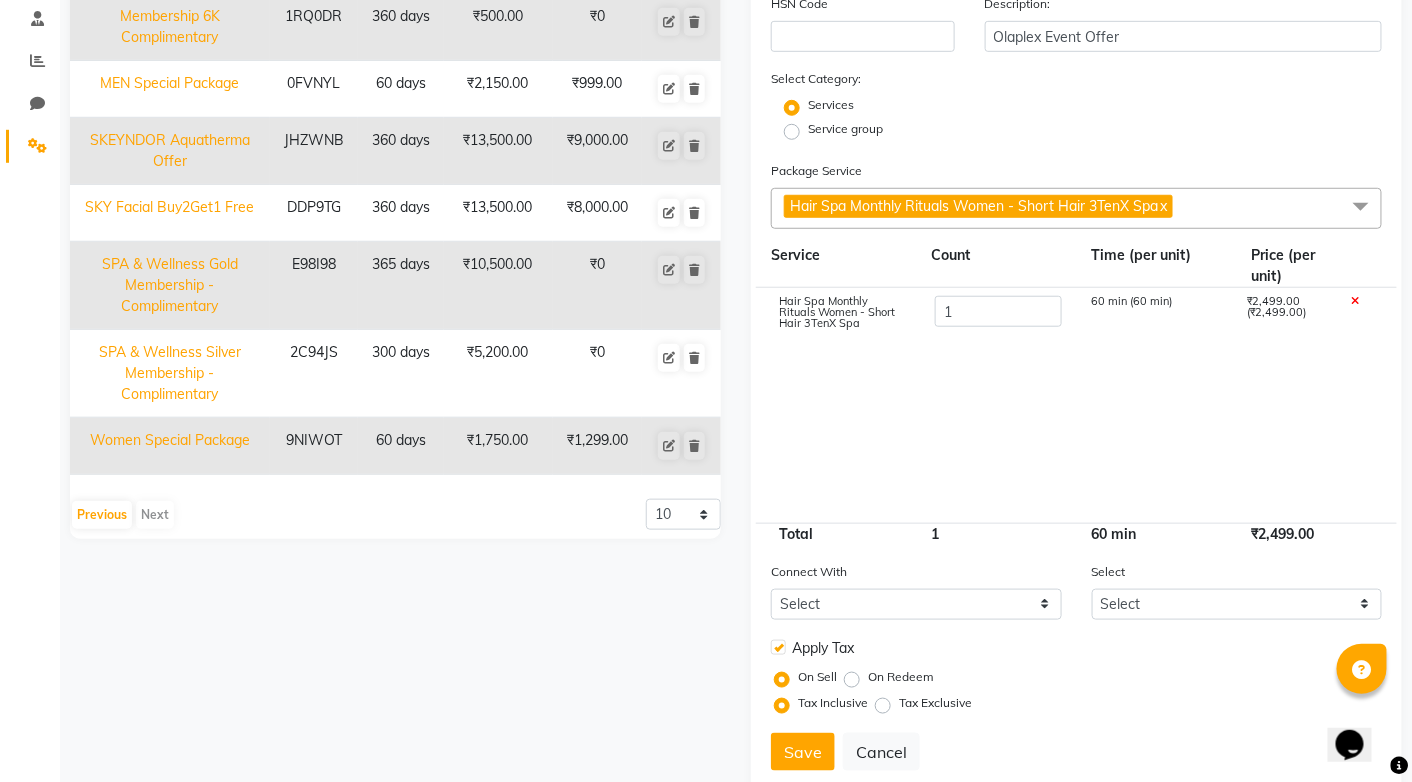 click on "On Redeem" 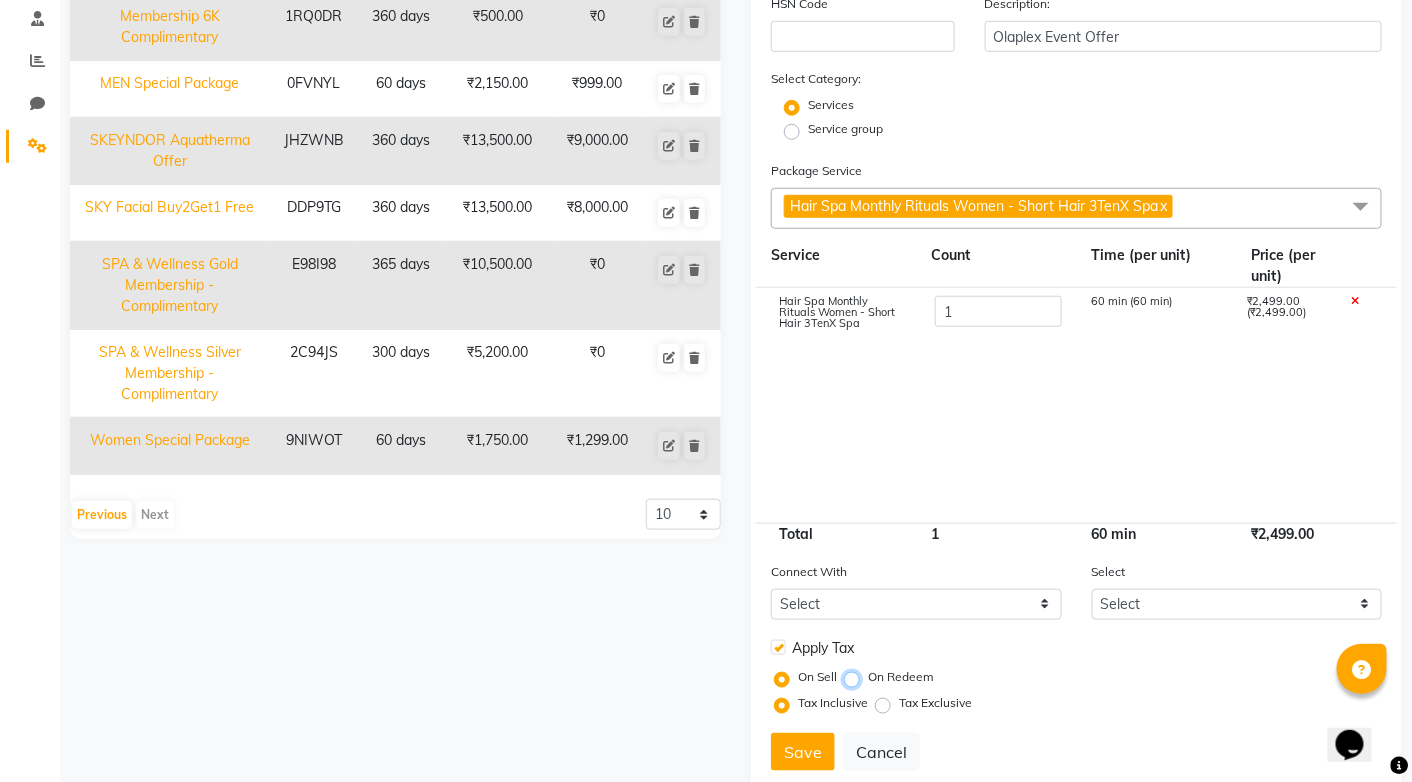 click on "On Redeem" at bounding box center [856, 677] 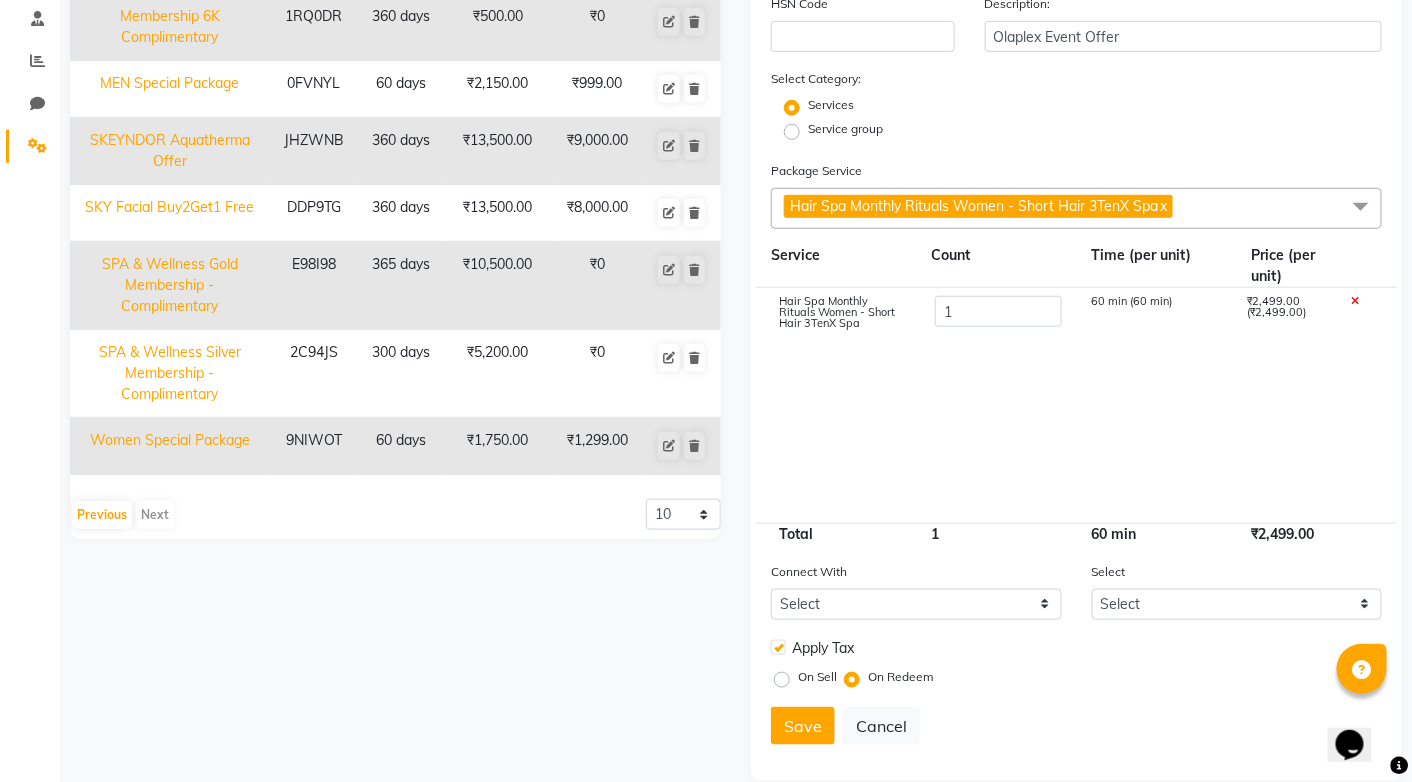 click on "On Sell" 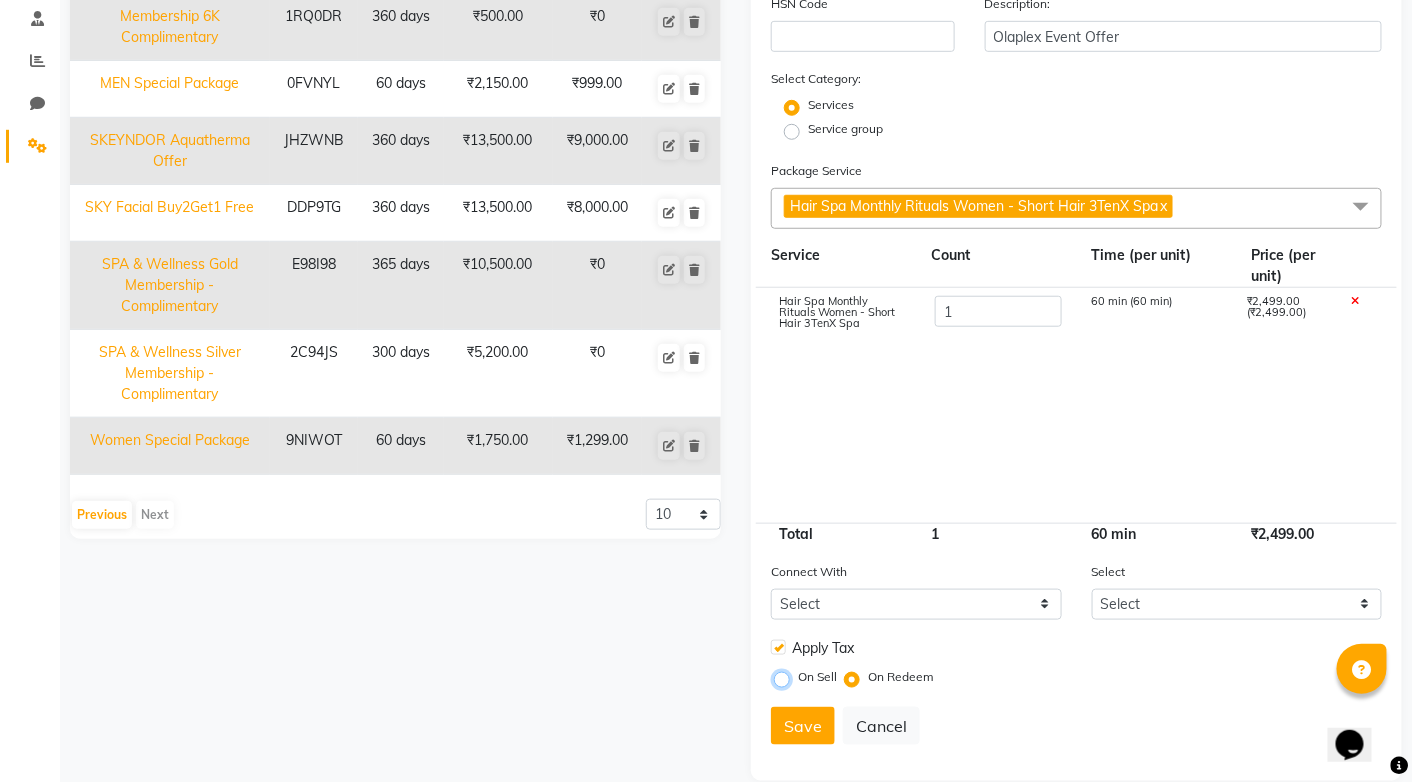 click on "On Sell" at bounding box center (786, 677) 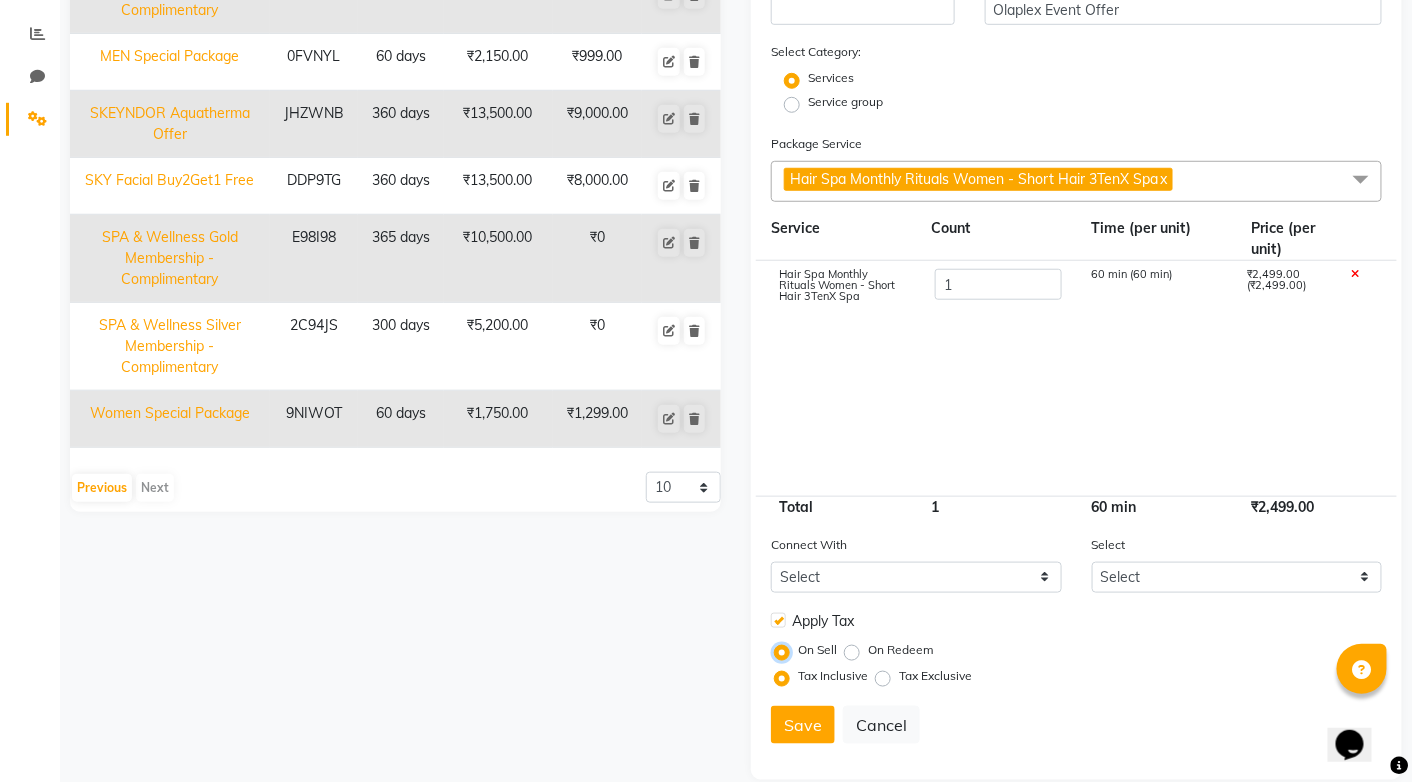 scroll, scrollTop: 434, scrollLeft: 0, axis: vertical 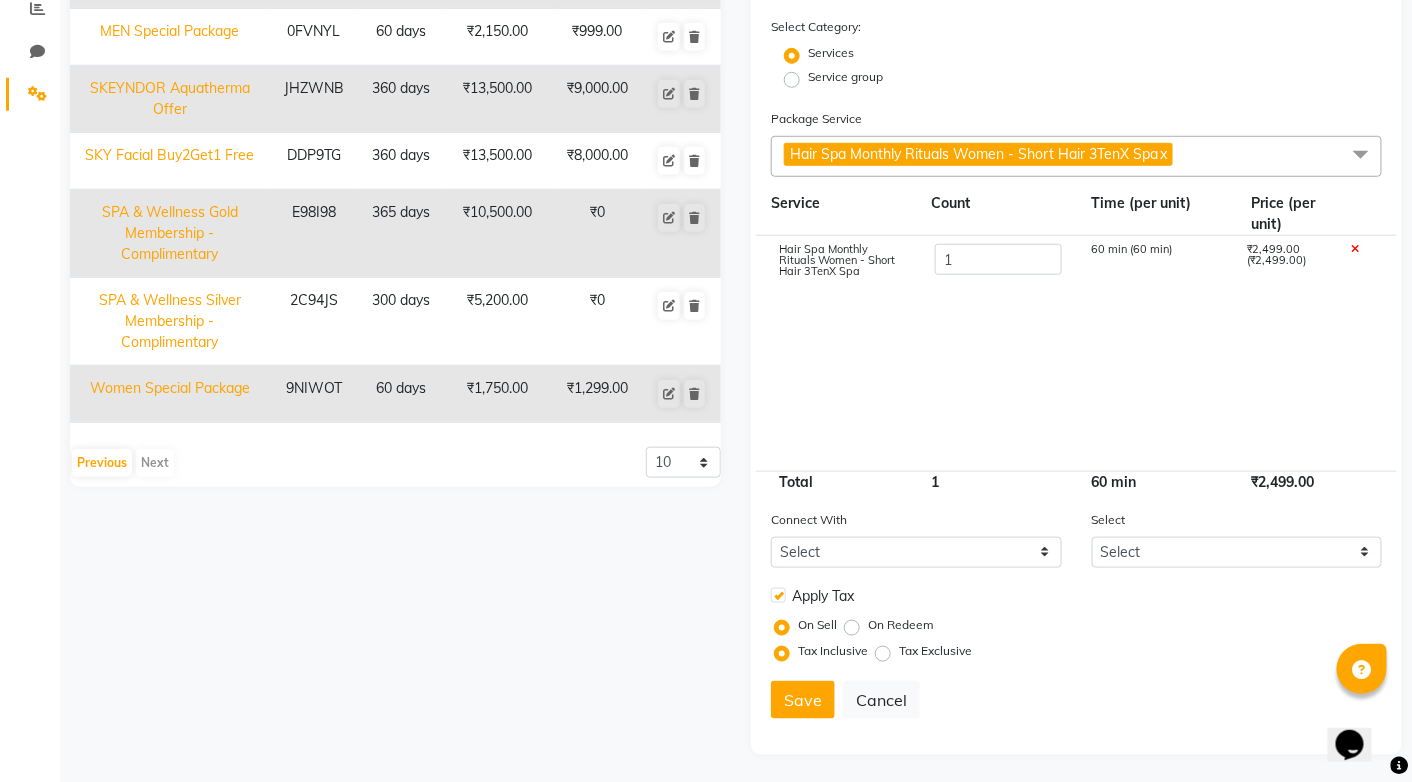 click on "Tax Exclusive" 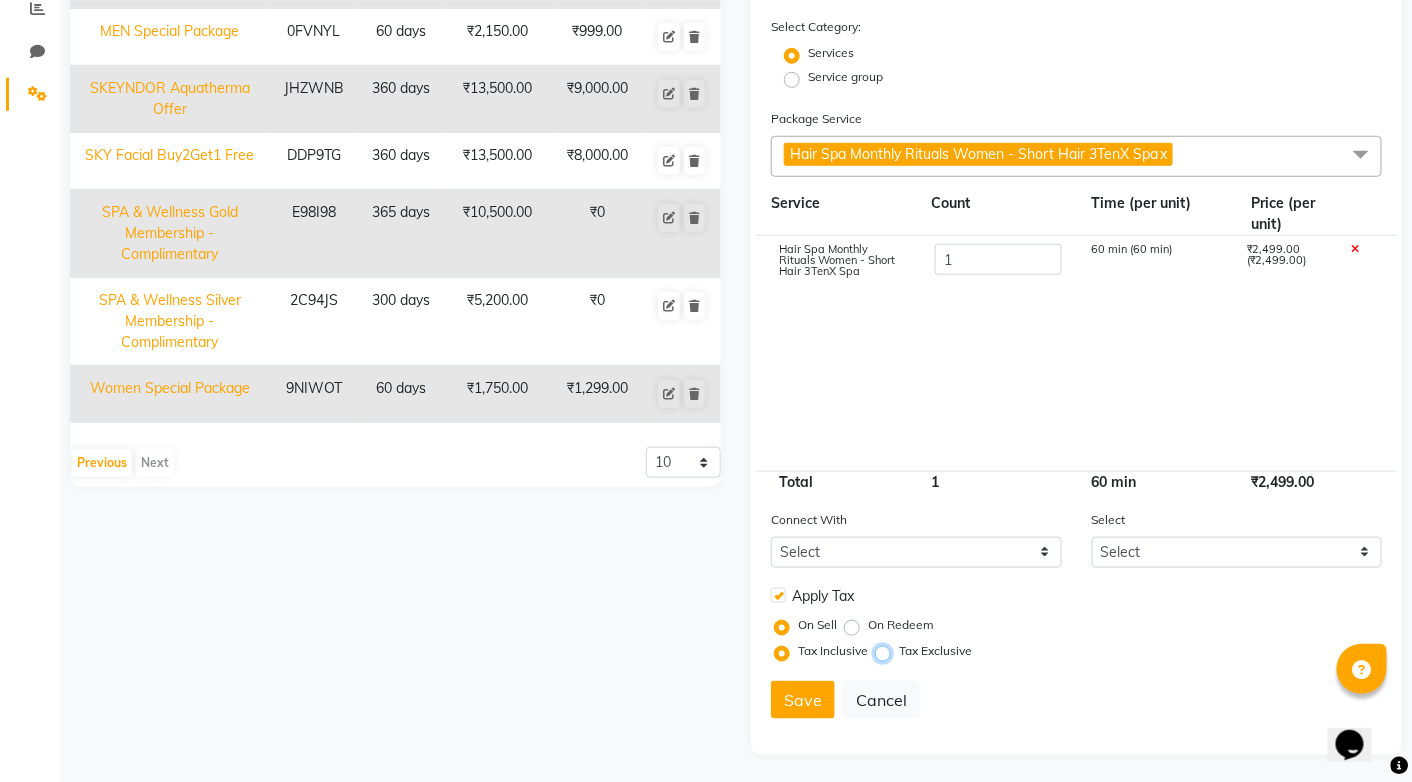 click on "Tax Exclusive" at bounding box center (887, 651) 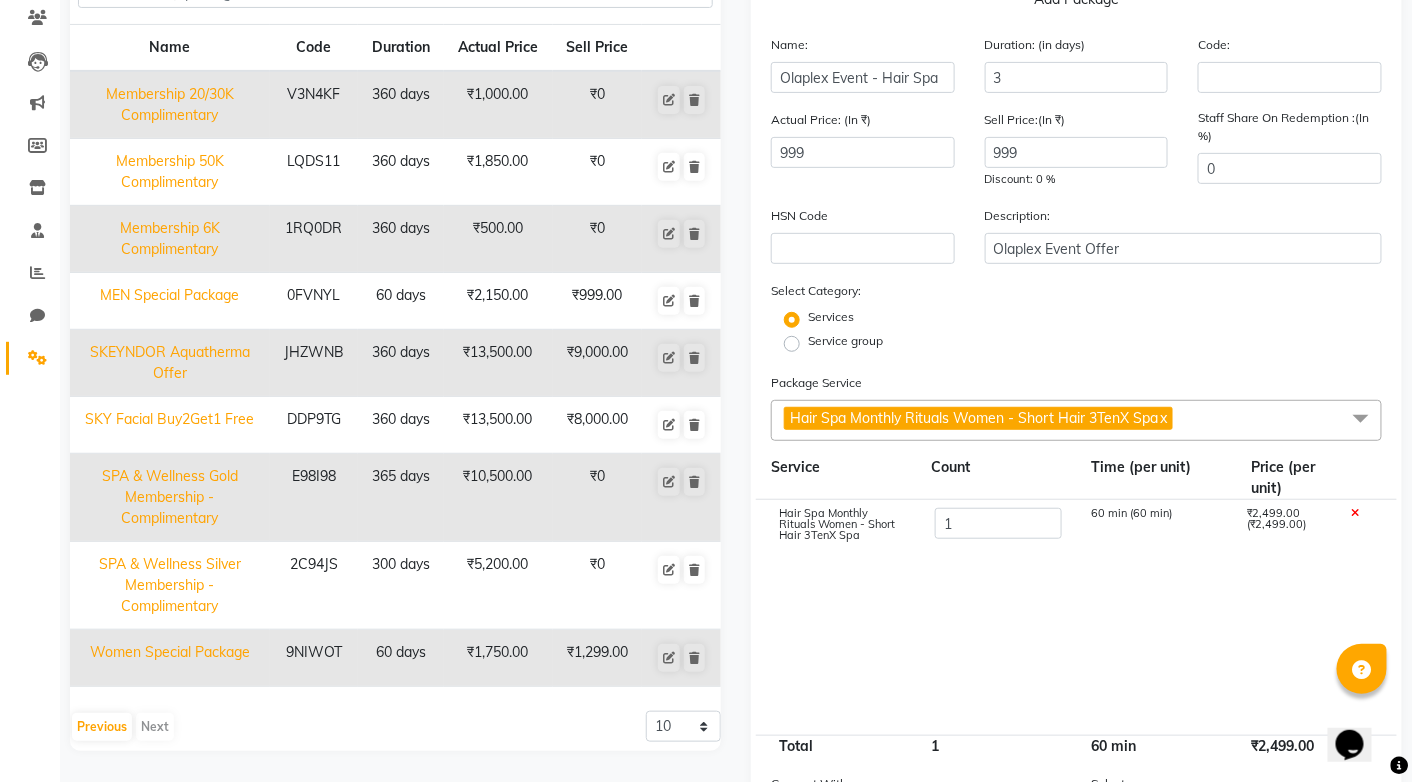 scroll, scrollTop: 34, scrollLeft: 0, axis: vertical 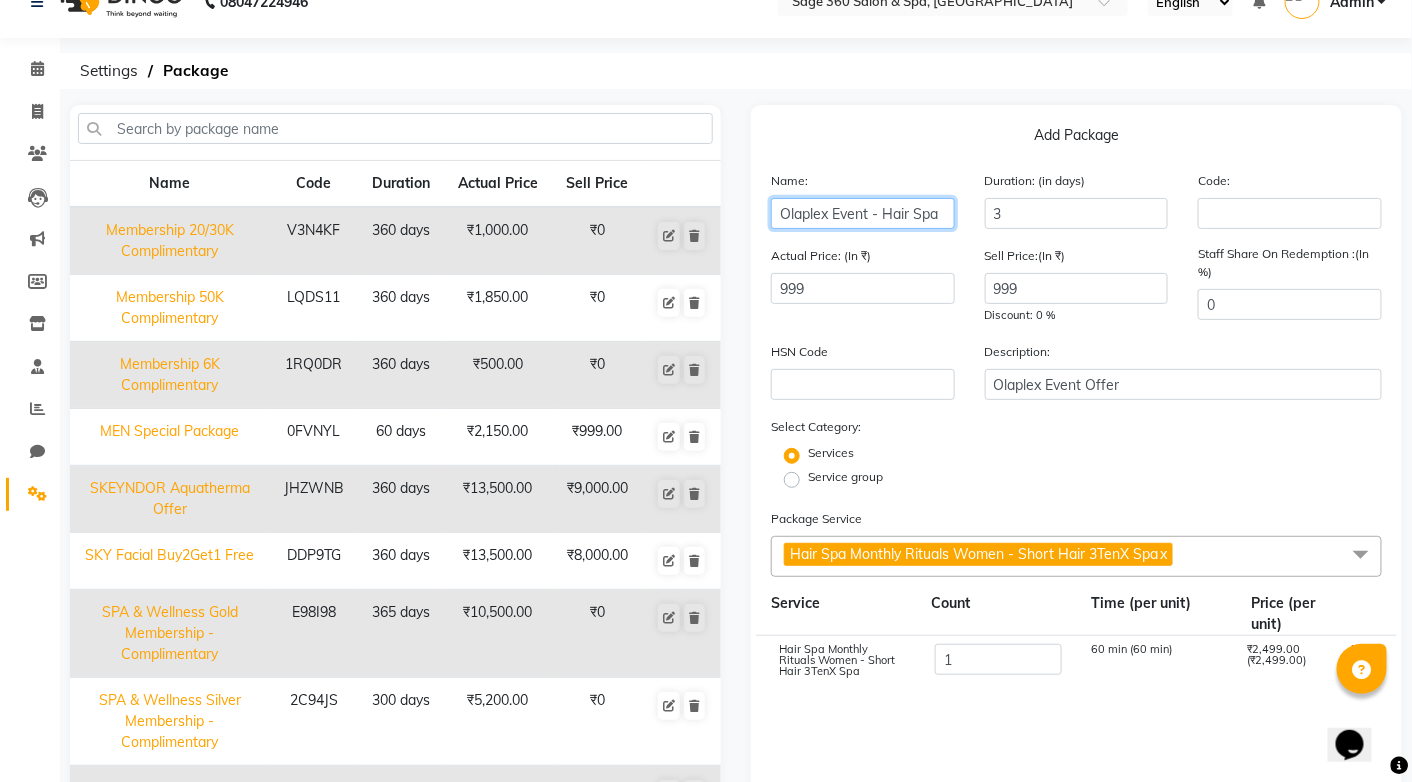 drag, startPoint x: 820, startPoint y: 209, endPoint x: 967, endPoint y: 215, distance: 147.12239 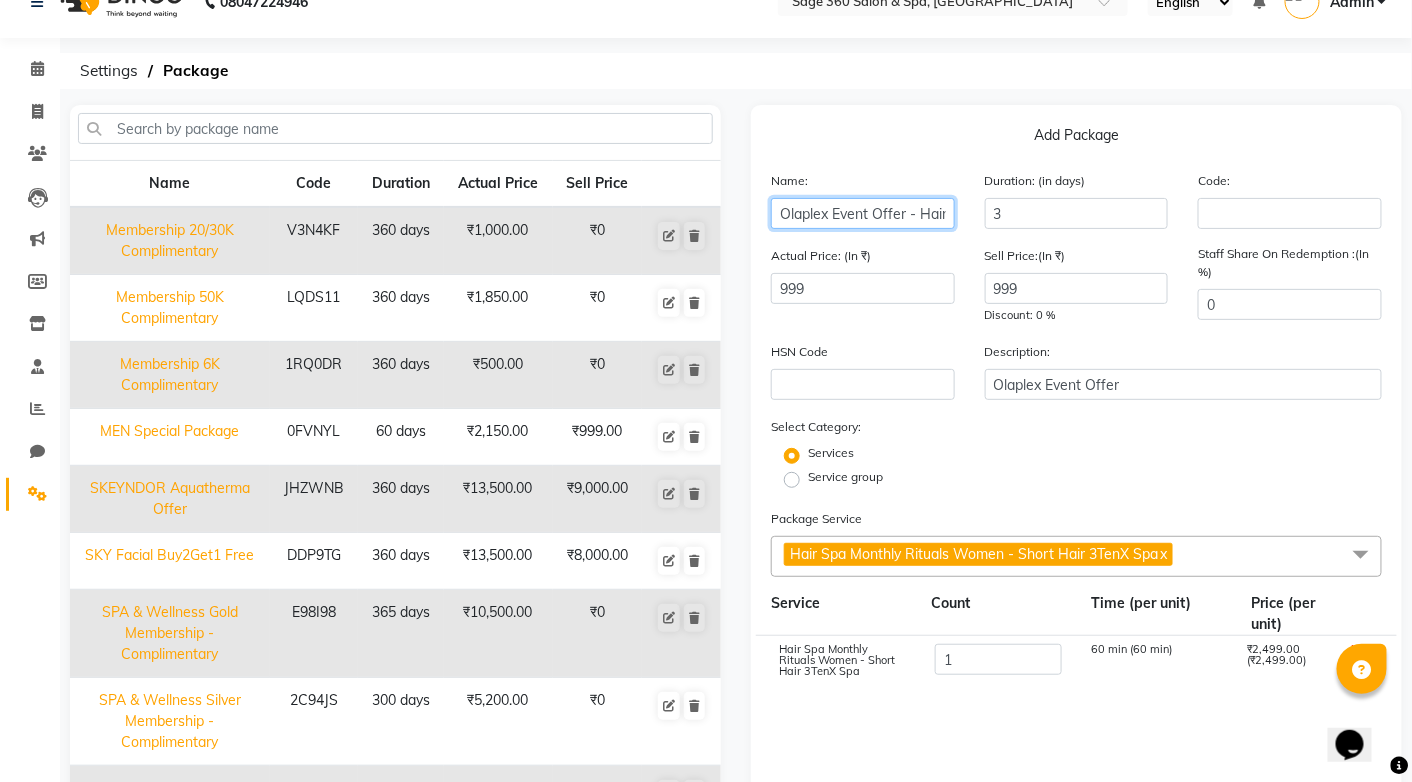 scroll, scrollTop: 0, scrollLeft: 29, axis: horizontal 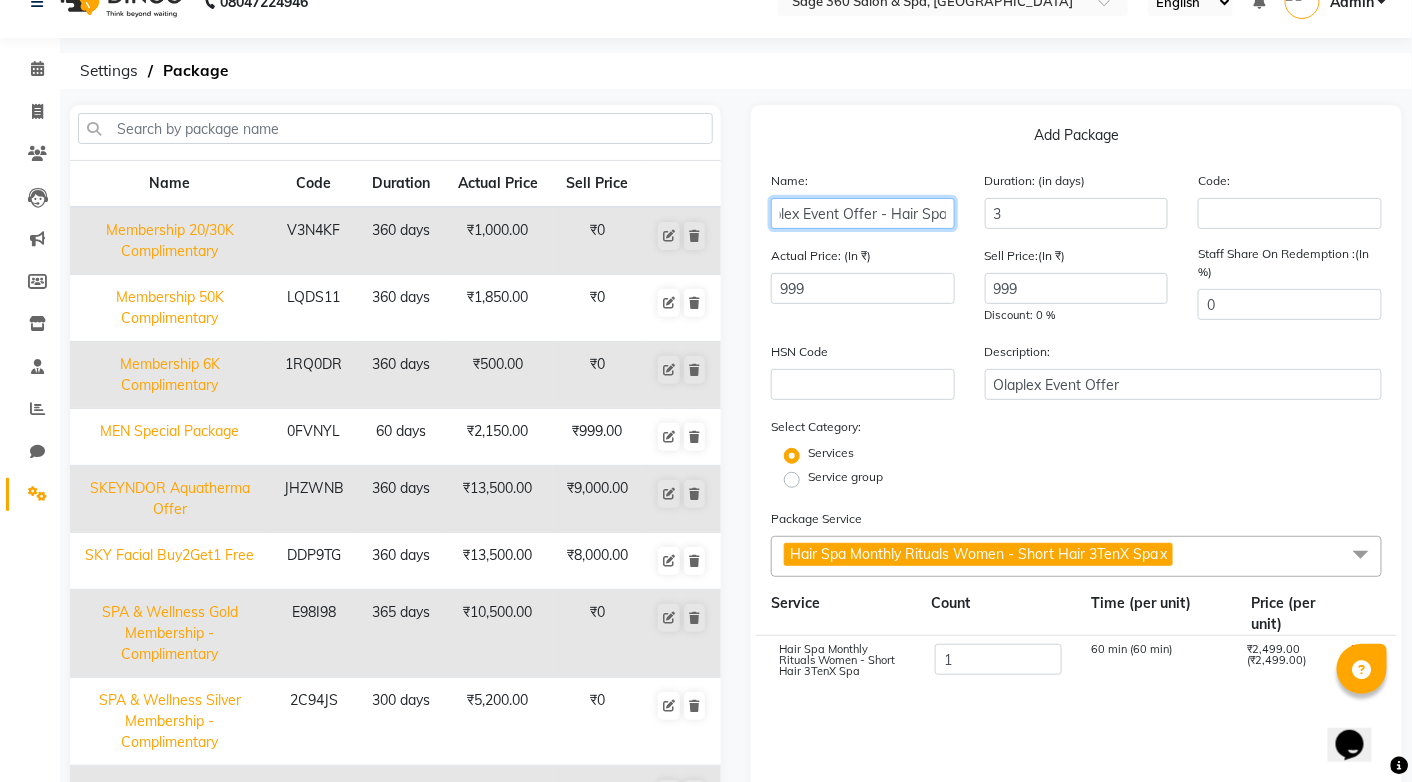 drag, startPoint x: 781, startPoint y: 209, endPoint x: 1052, endPoint y: 209, distance: 271 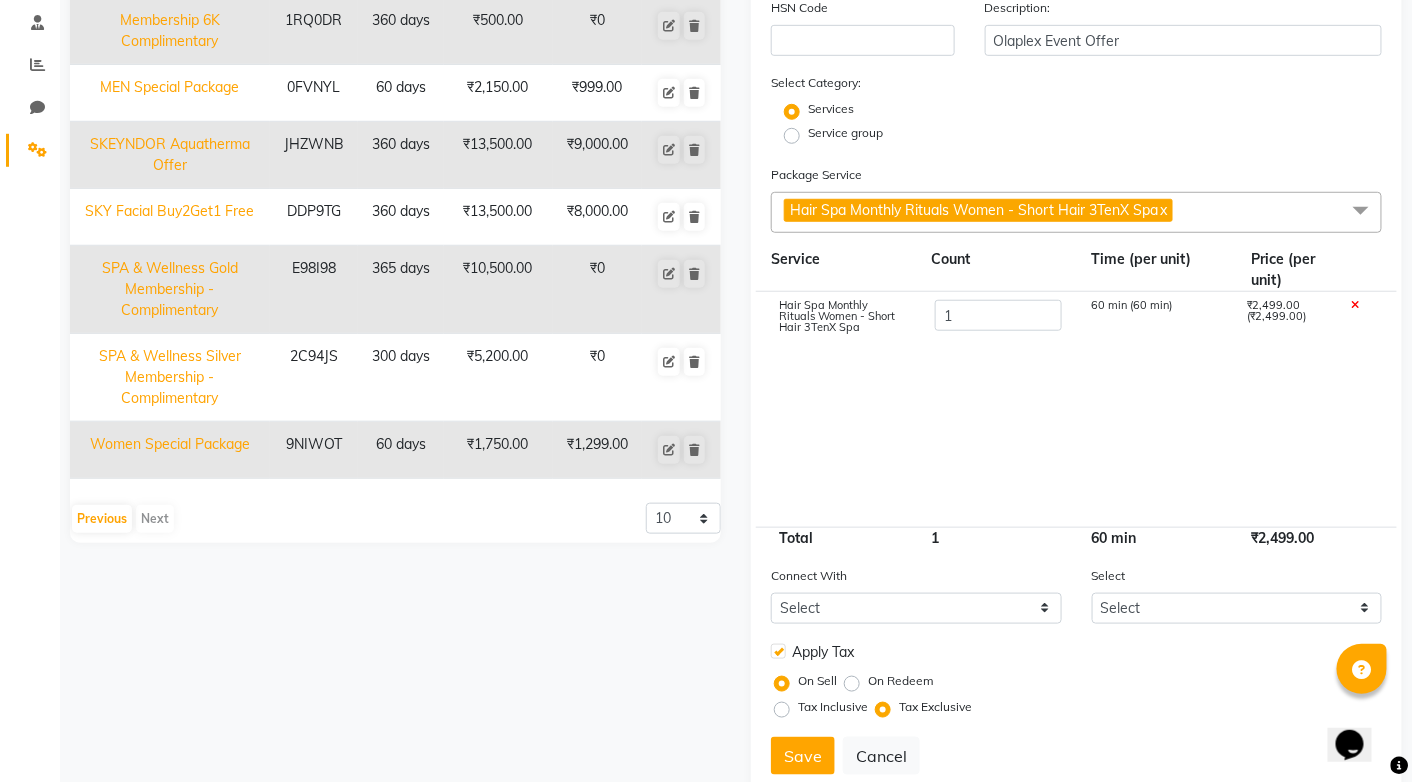 scroll, scrollTop: 434, scrollLeft: 0, axis: vertical 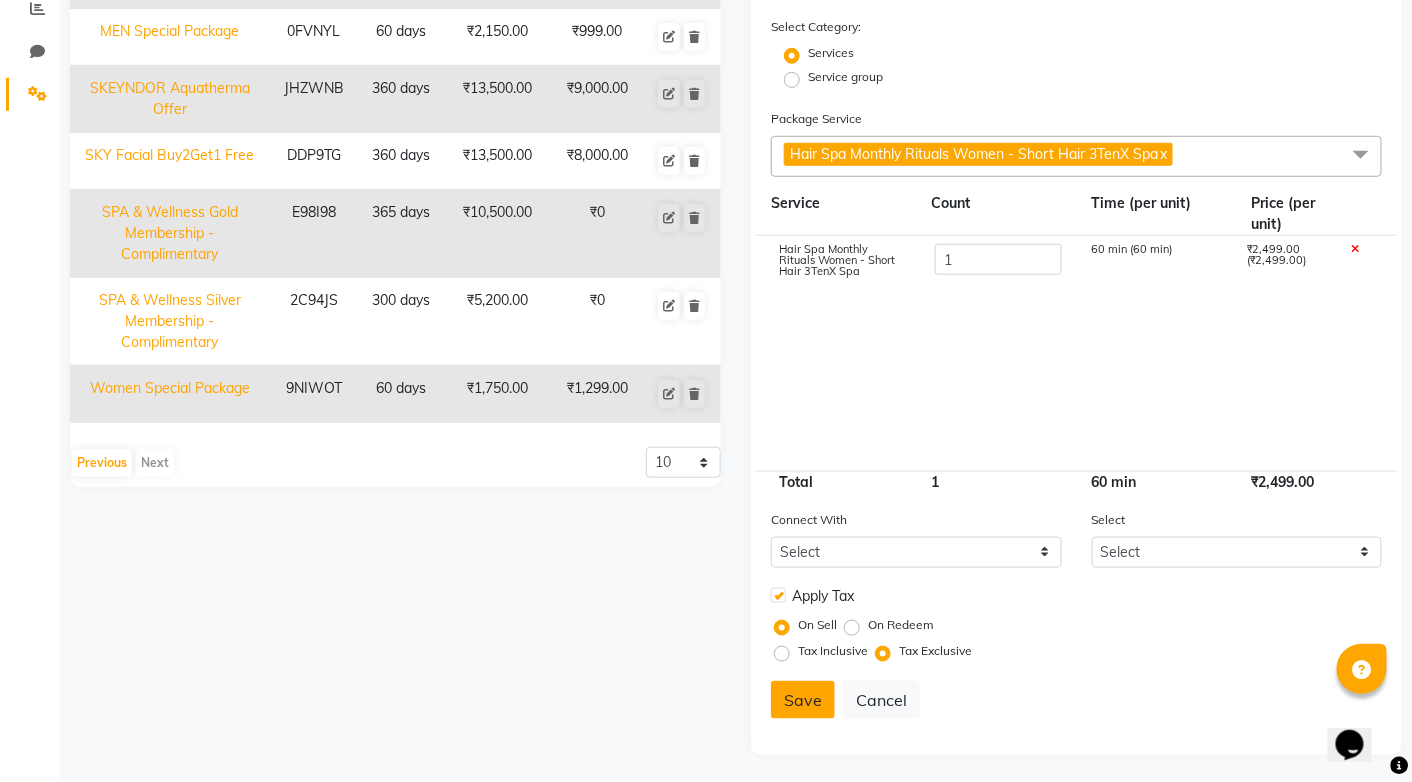 type on "Olaplex Event Offer - Hair Spa" 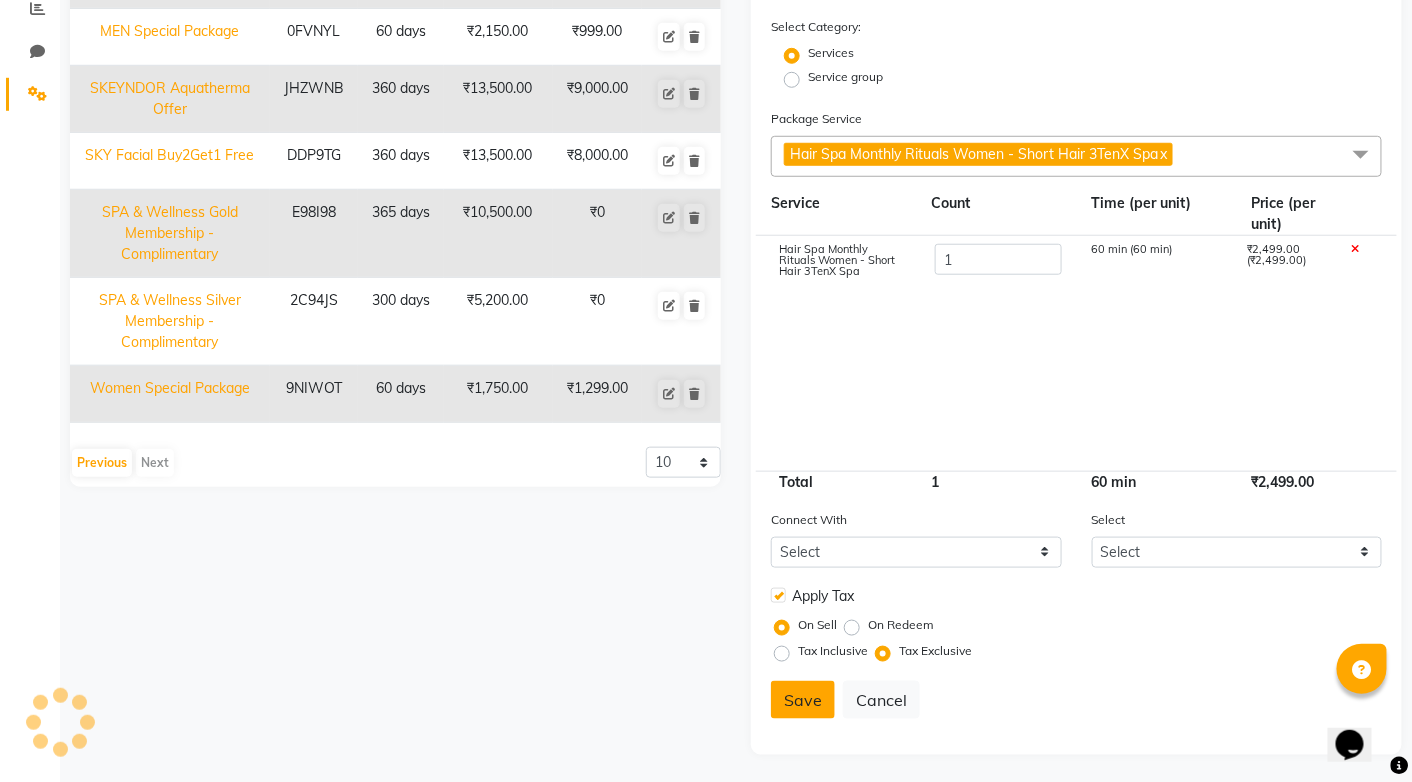 click on "Save" 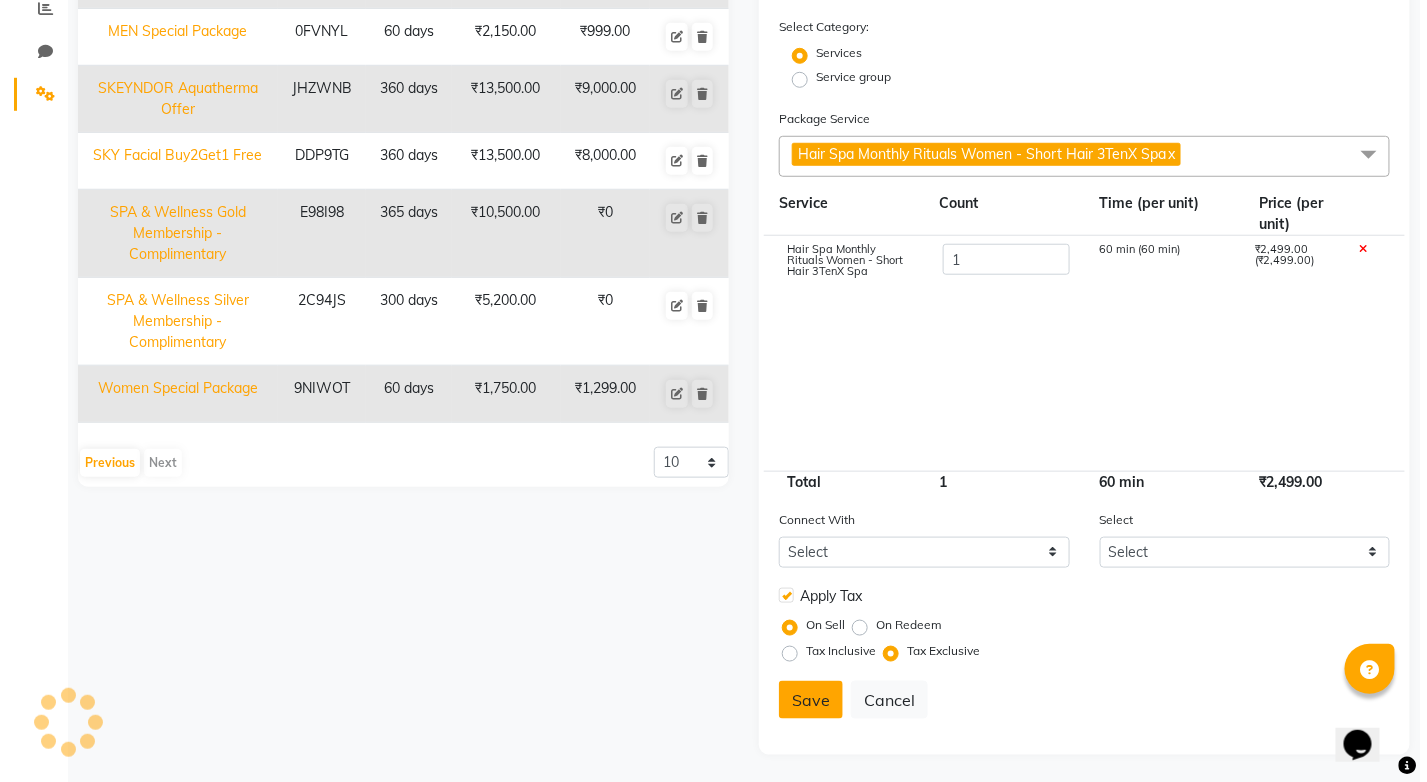 scroll, scrollTop: 429, scrollLeft: 0, axis: vertical 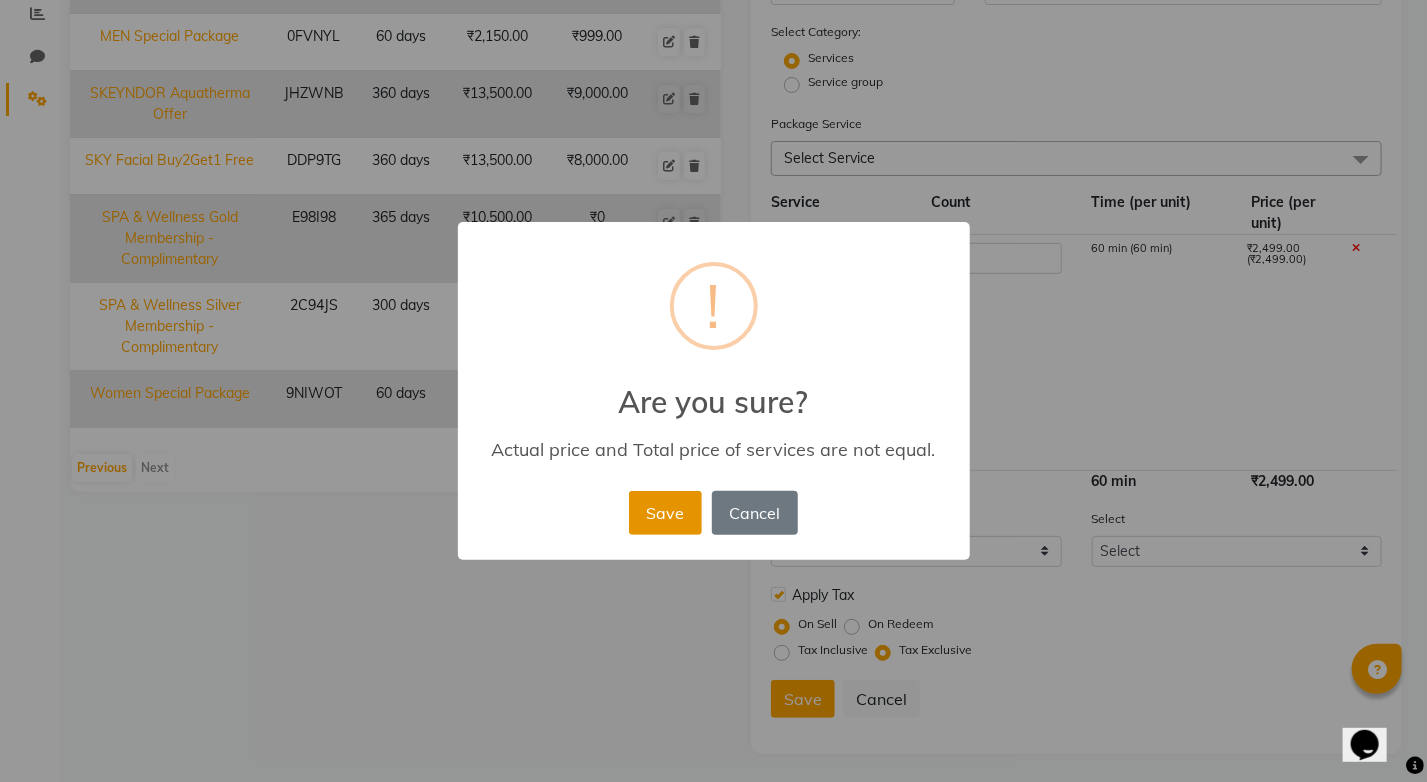 click on "Save" at bounding box center [665, 513] 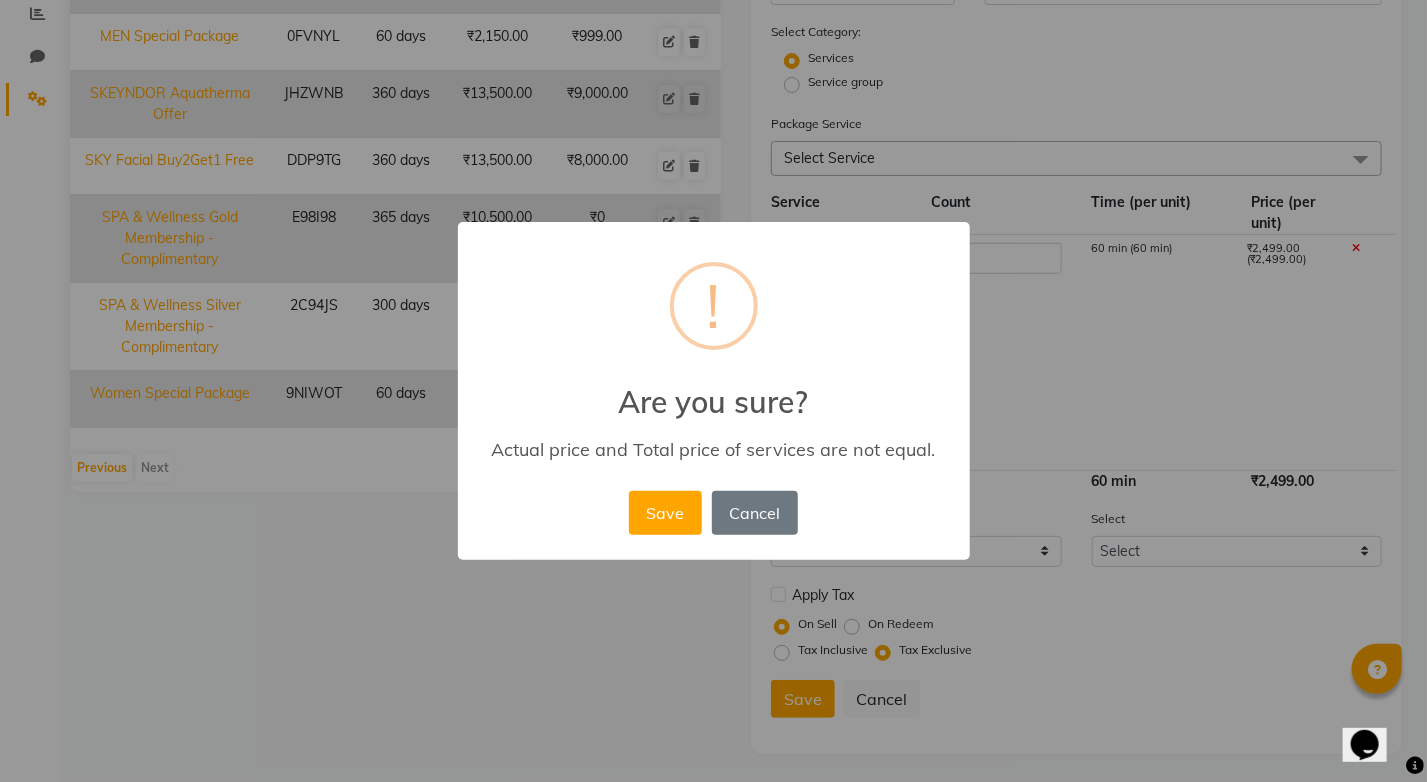type 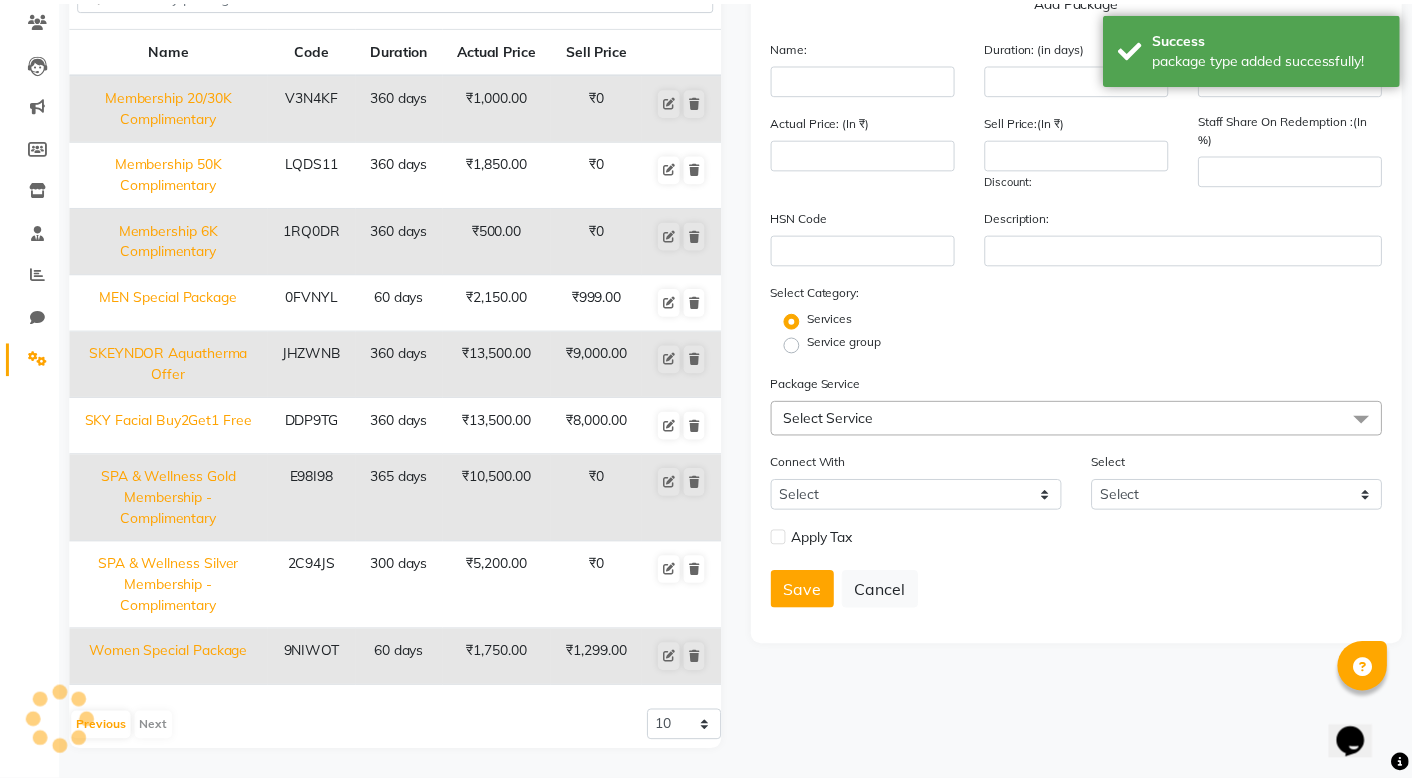 scroll, scrollTop: 164, scrollLeft: 0, axis: vertical 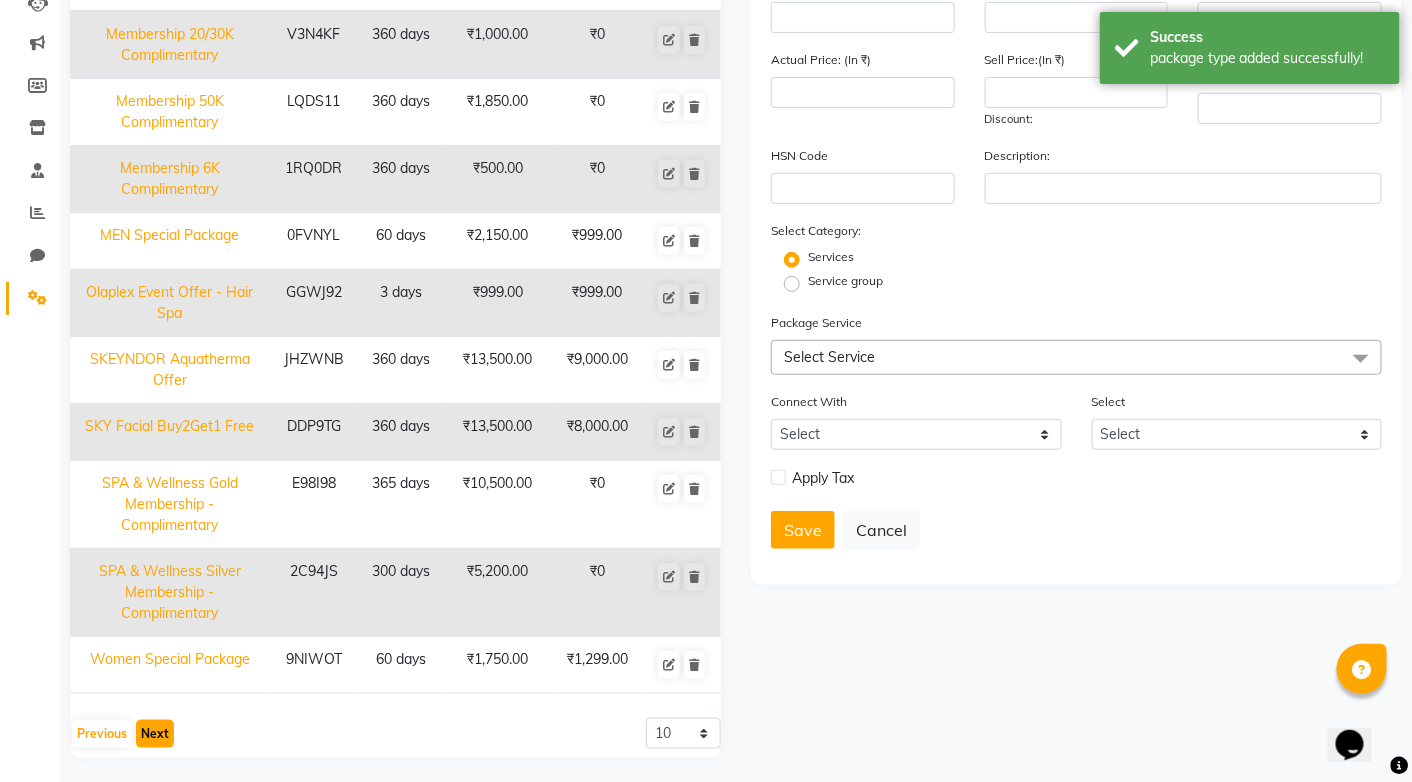 click on "Next" 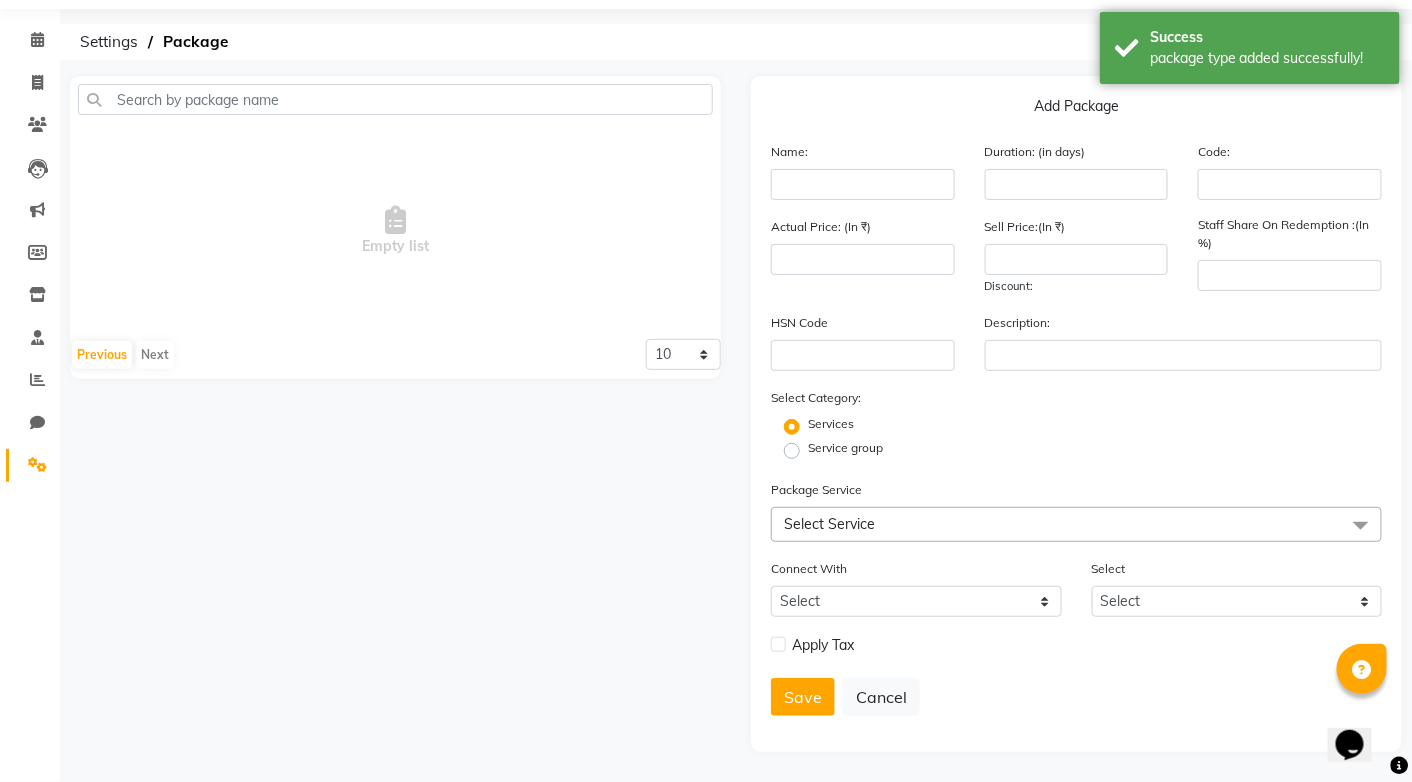 scroll, scrollTop: 62, scrollLeft: 0, axis: vertical 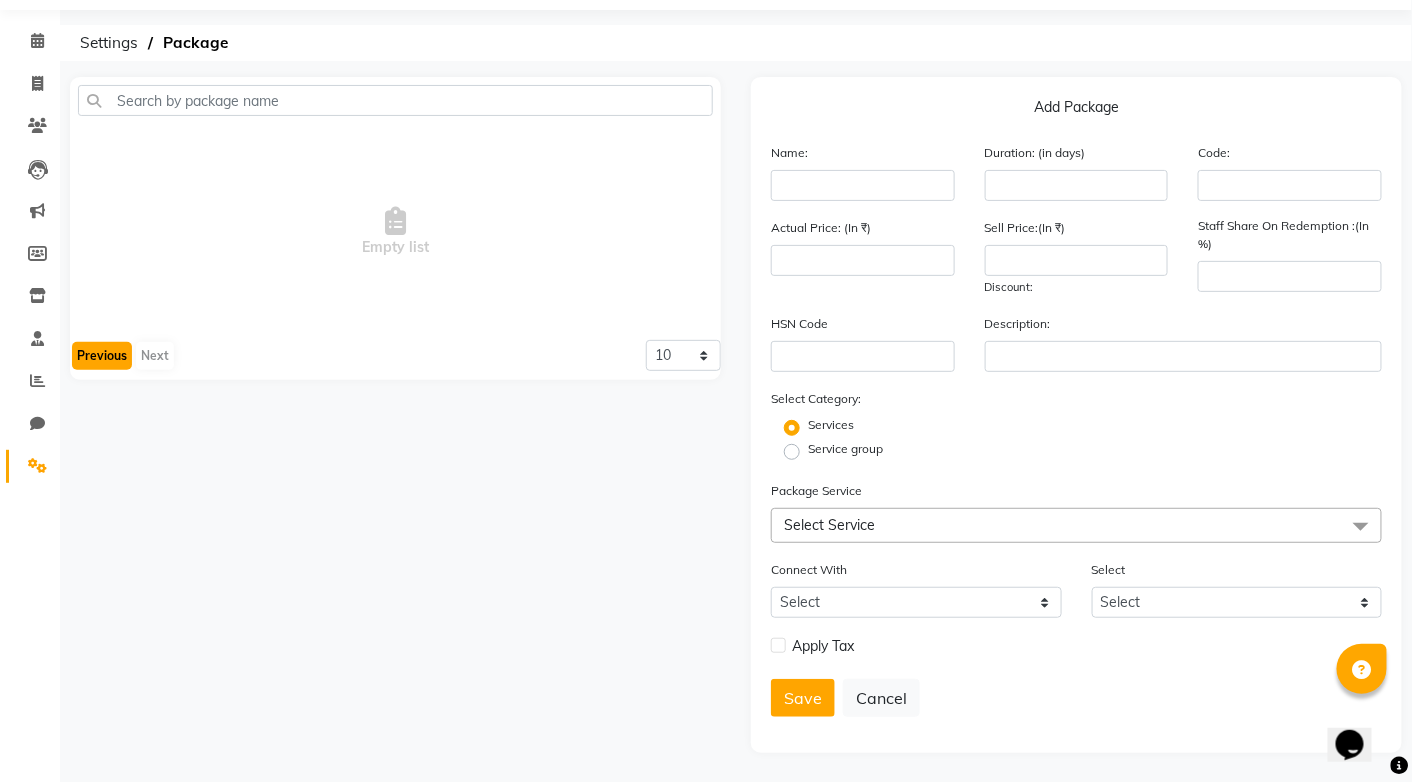 click on "Previous" 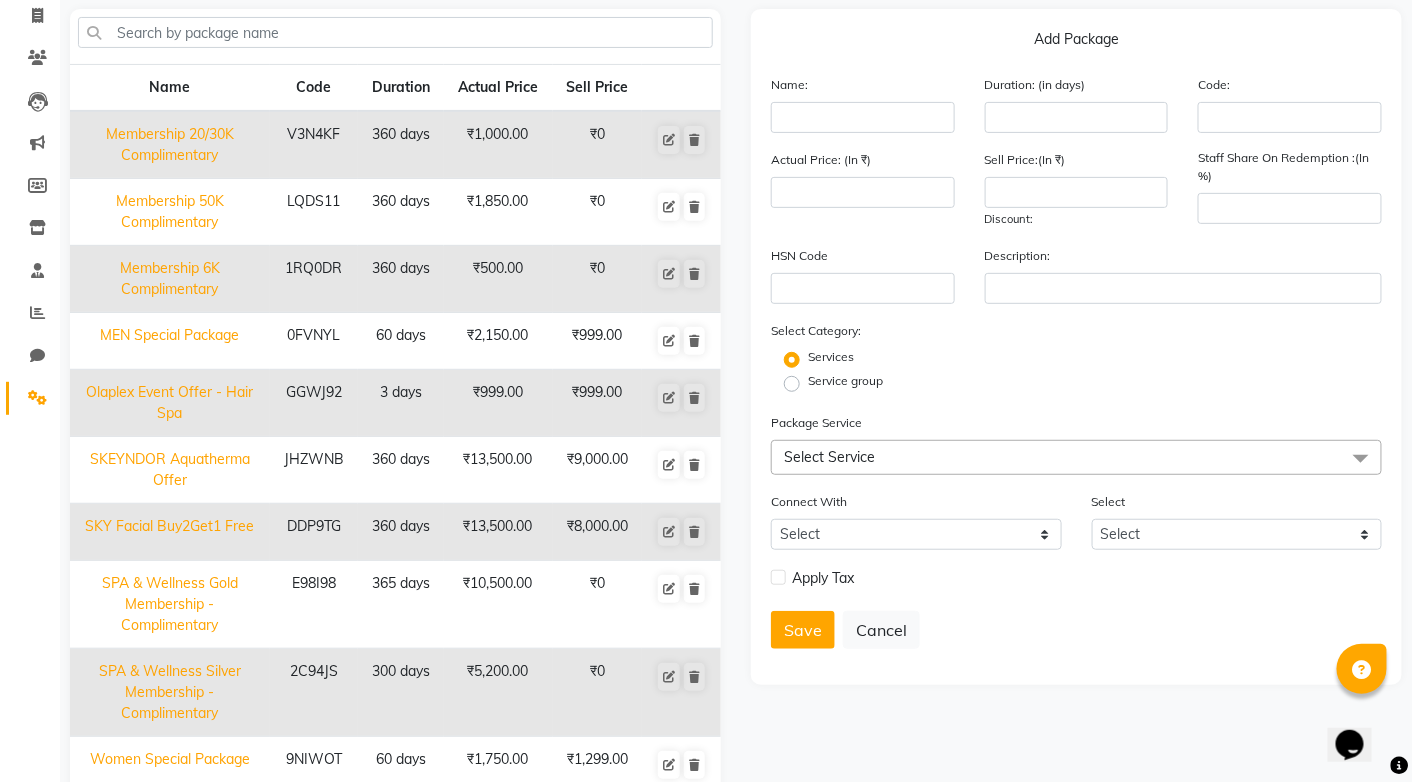 scroll, scrollTop: 230, scrollLeft: 0, axis: vertical 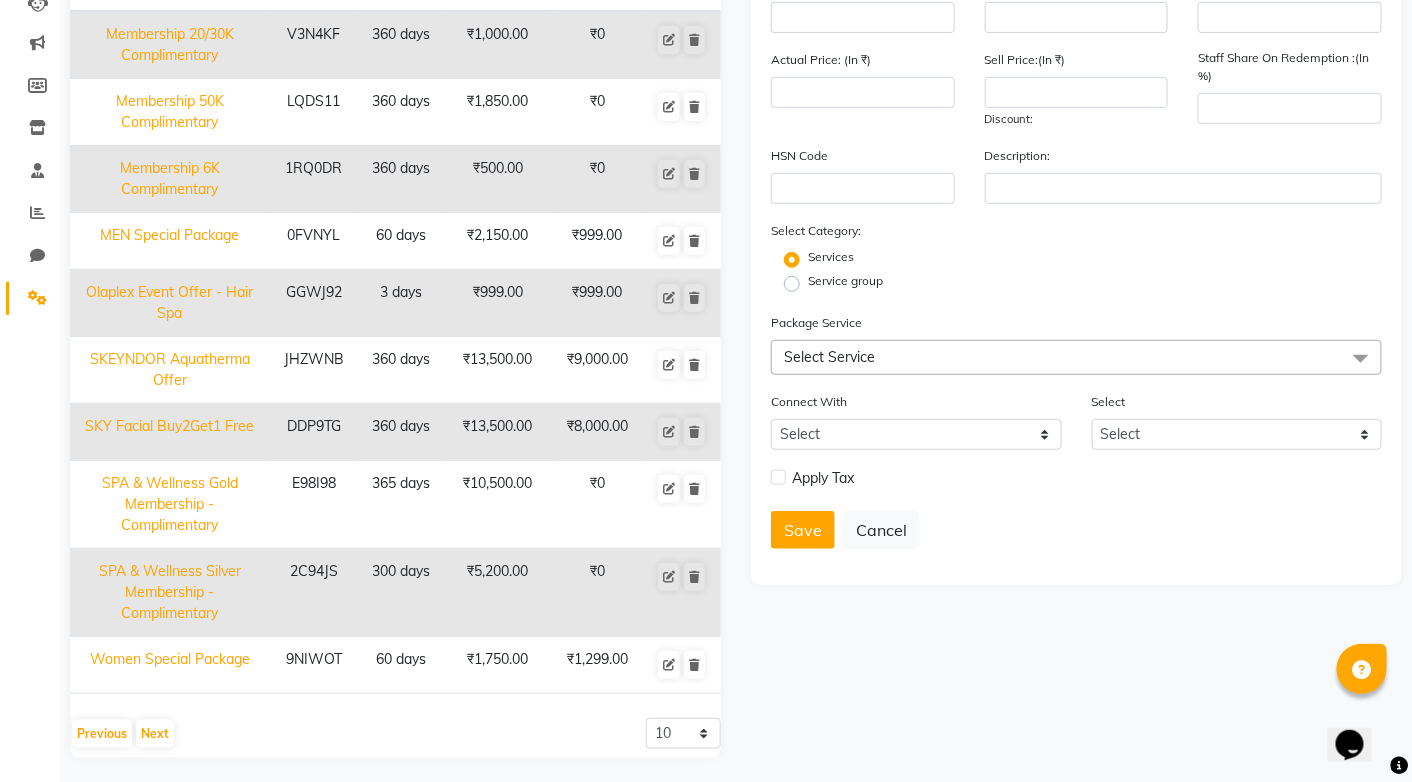 click on "Women Special Package" 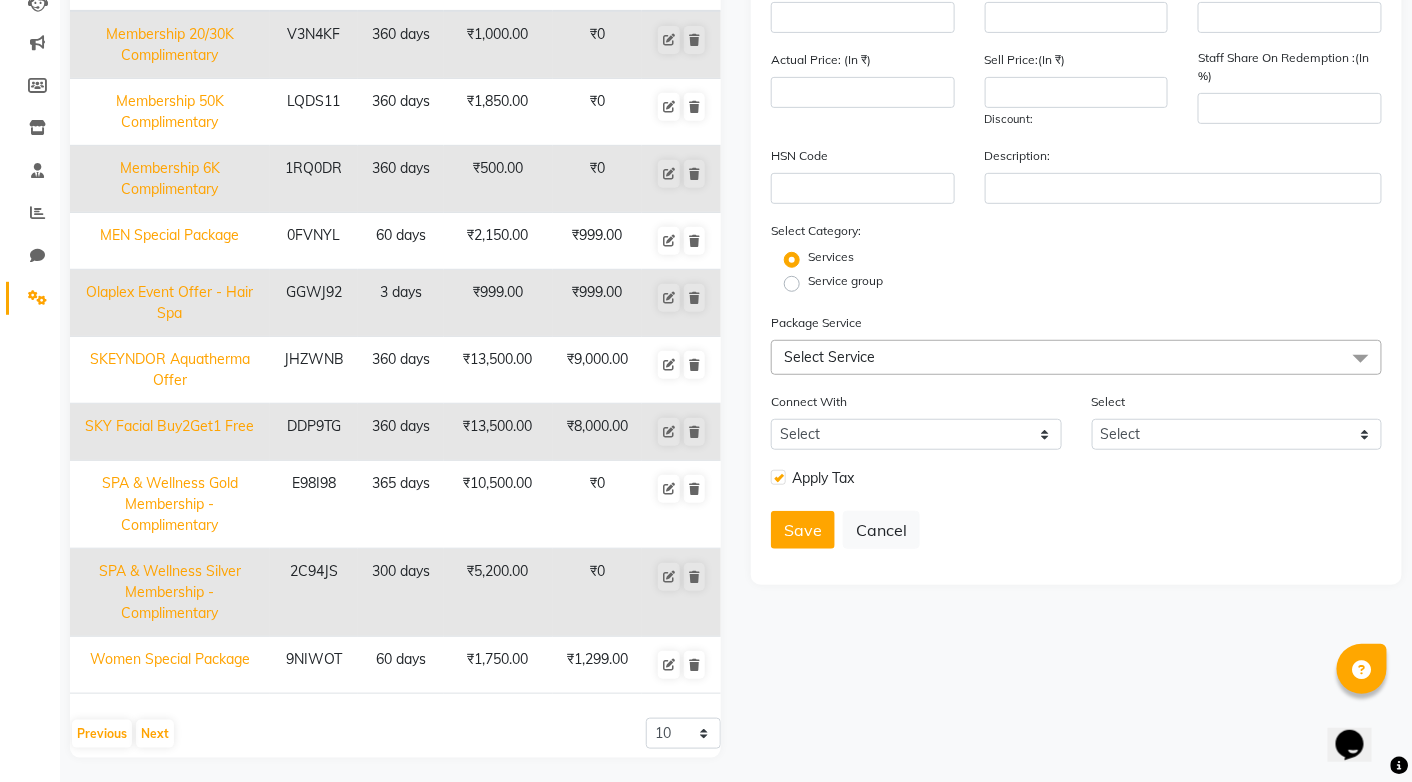 type on "Women Special Package" 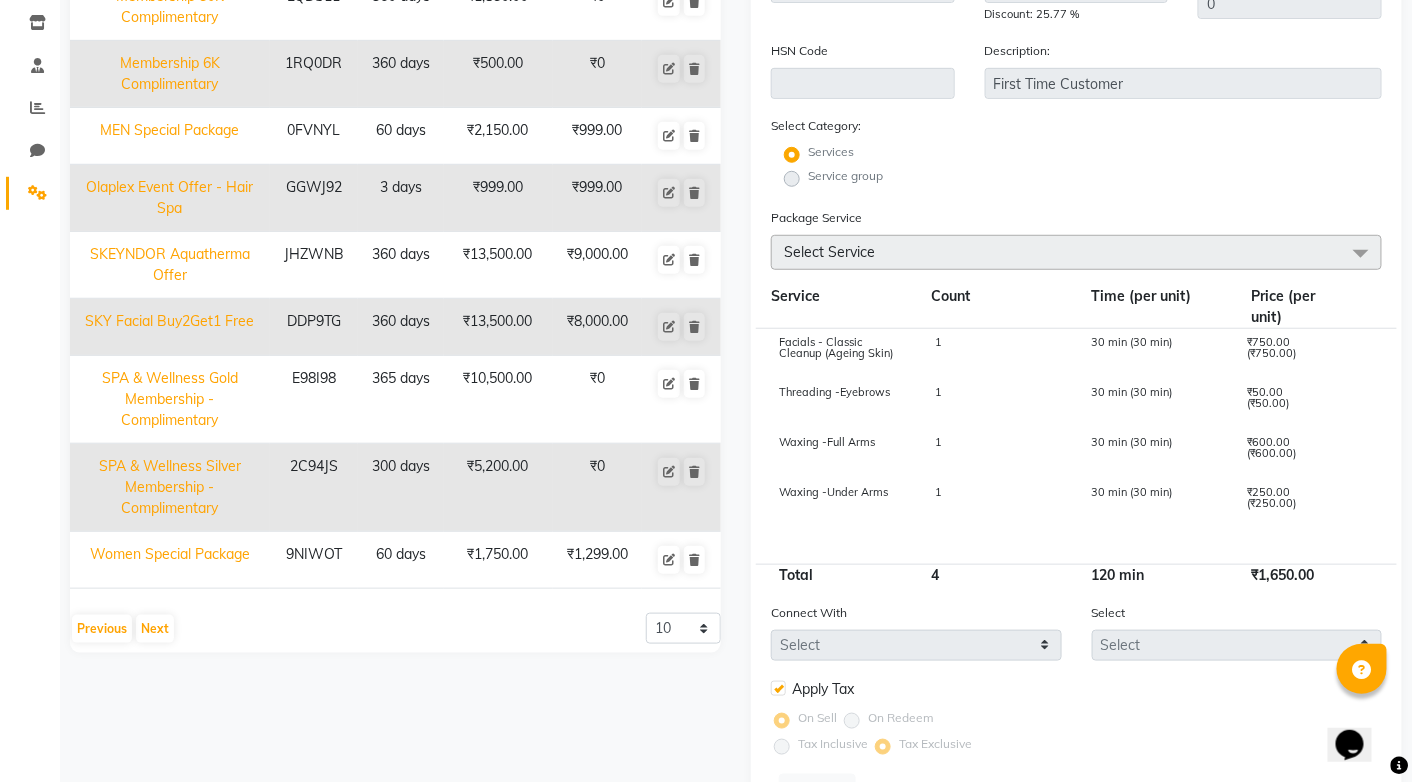 scroll, scrollTop: 400, scrollLeft: 0, axis: vertical 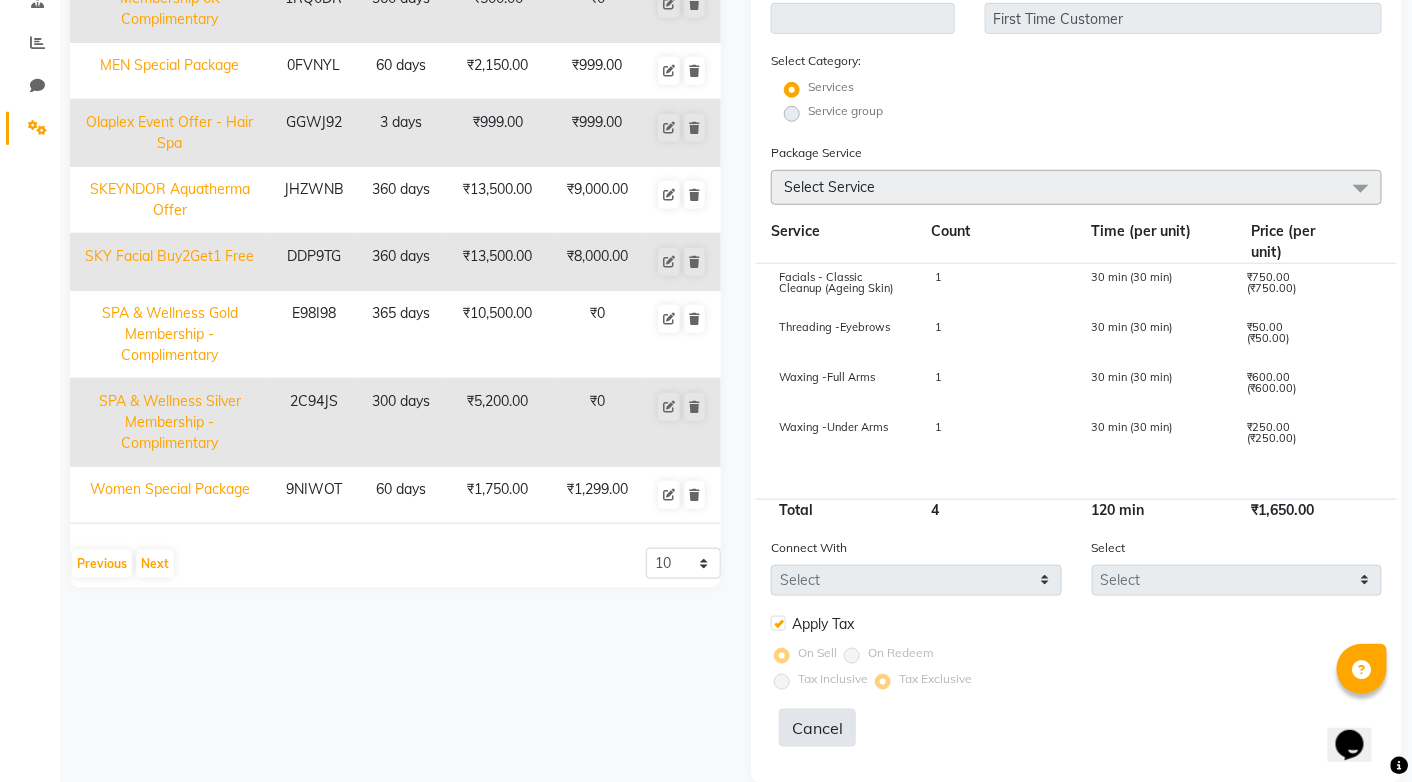 click on "Cancel" 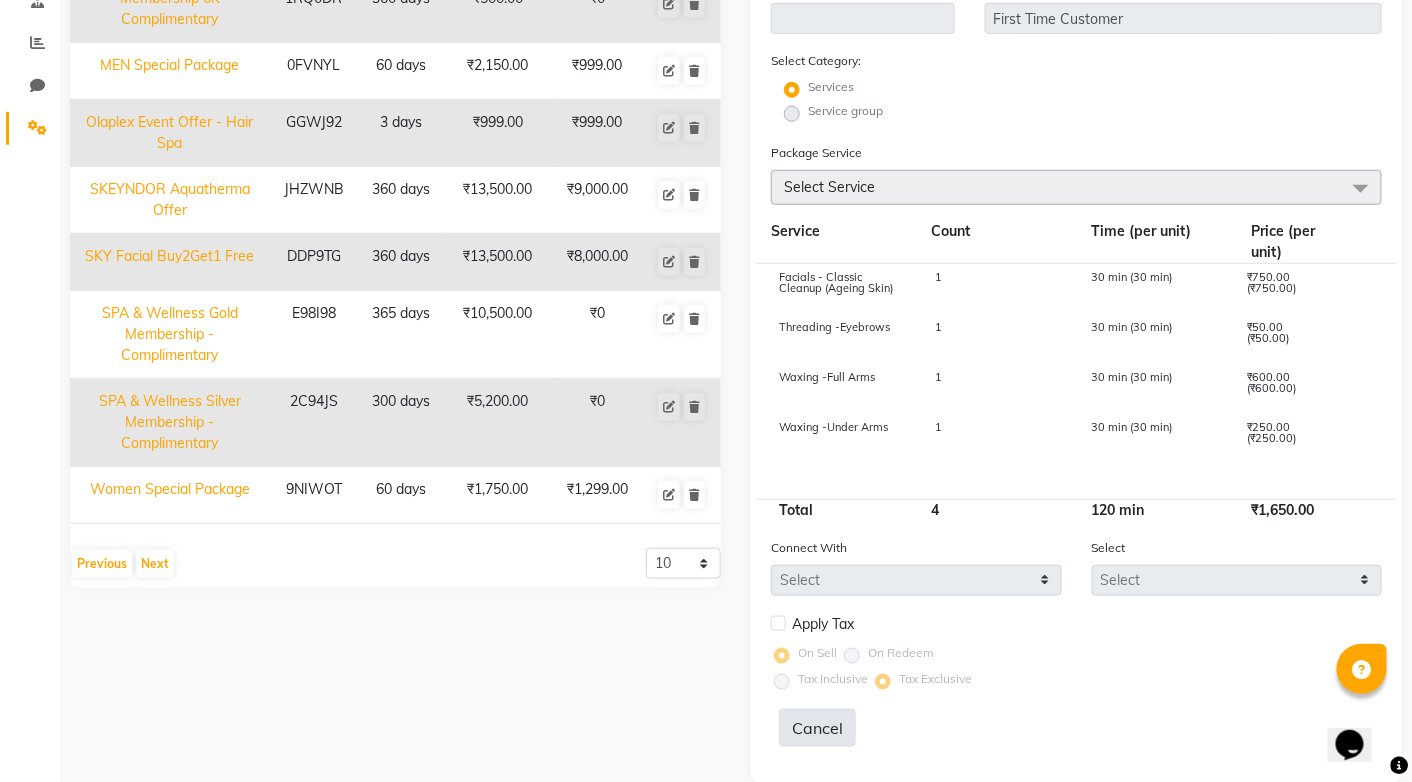 type 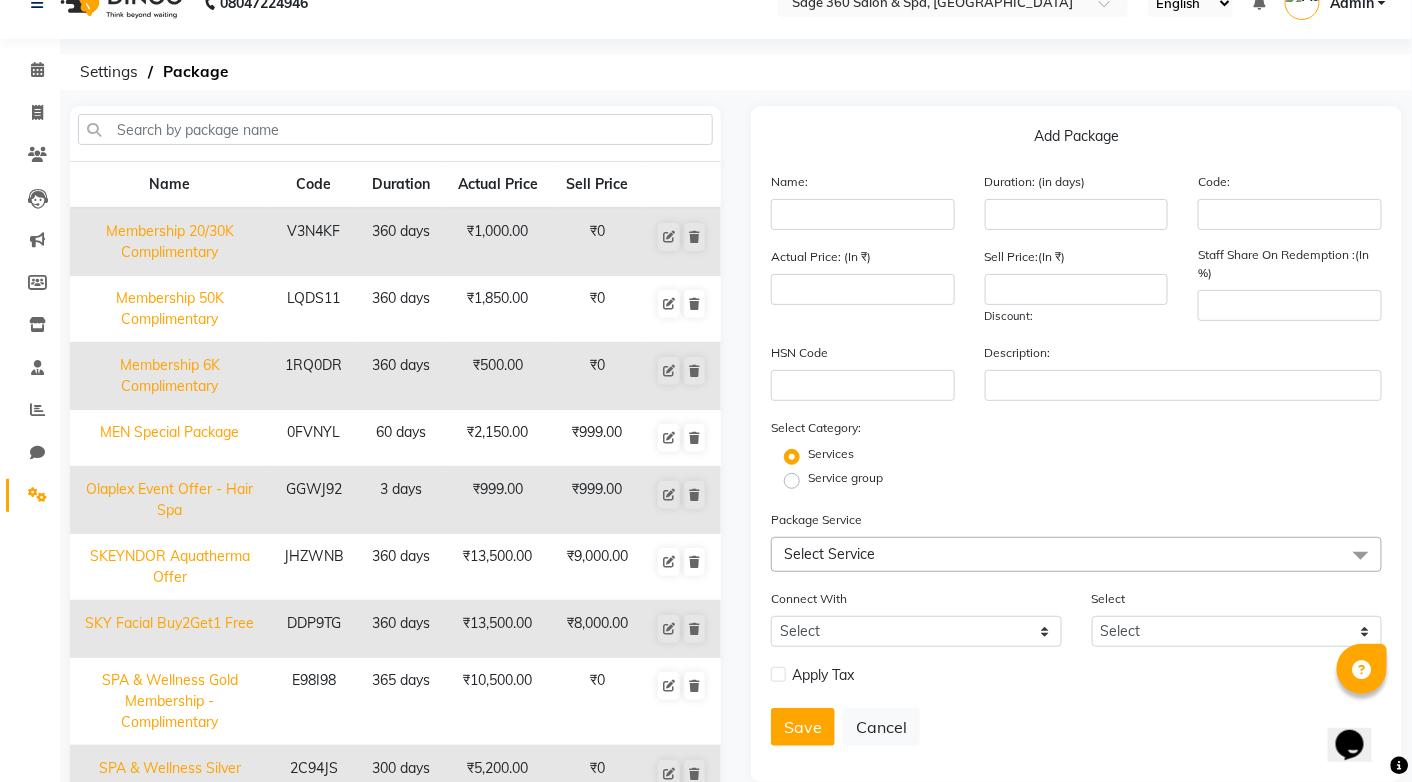 scroll, scrollTop: 0, scrollLeft: 0, axis: both 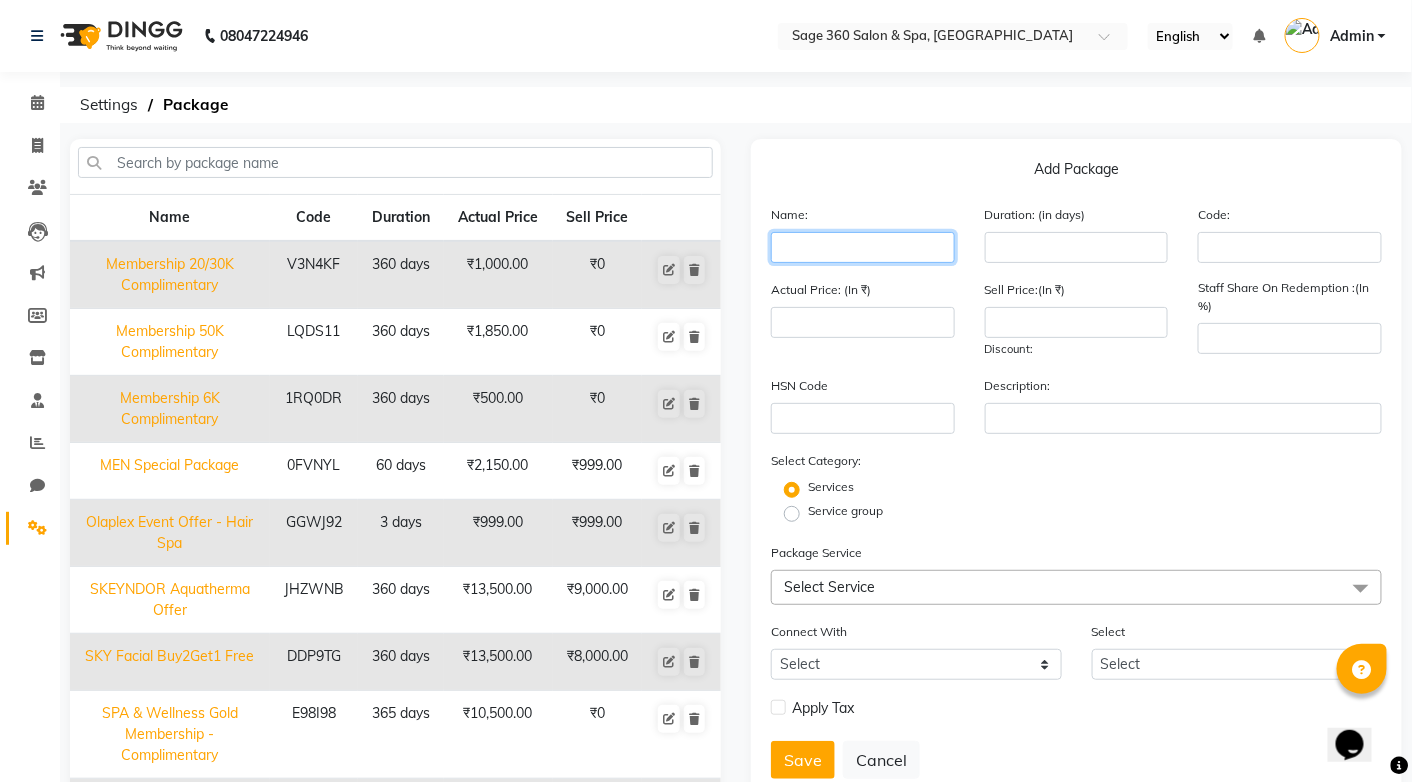 click 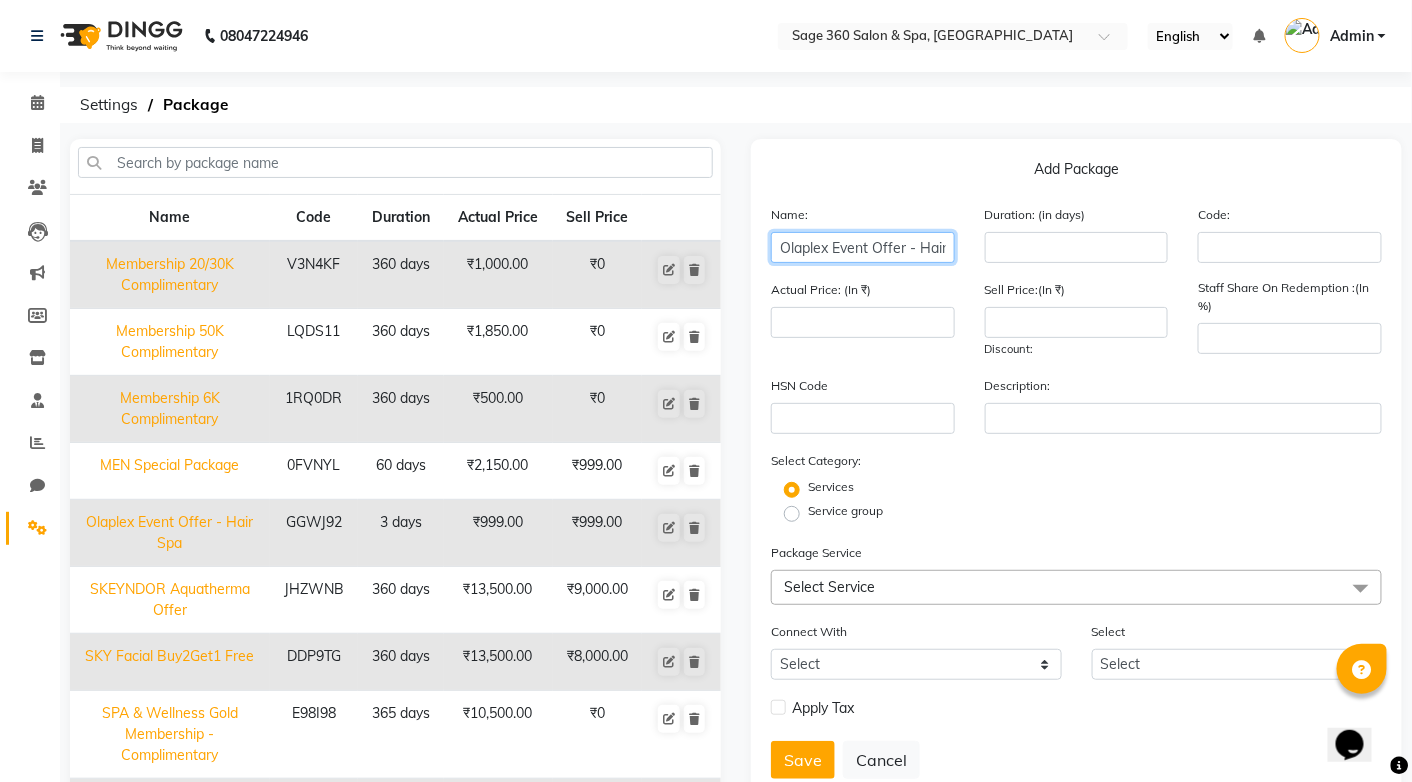 scroll, scrollTop: 0, scrollLeft: 29, axis: horizontal 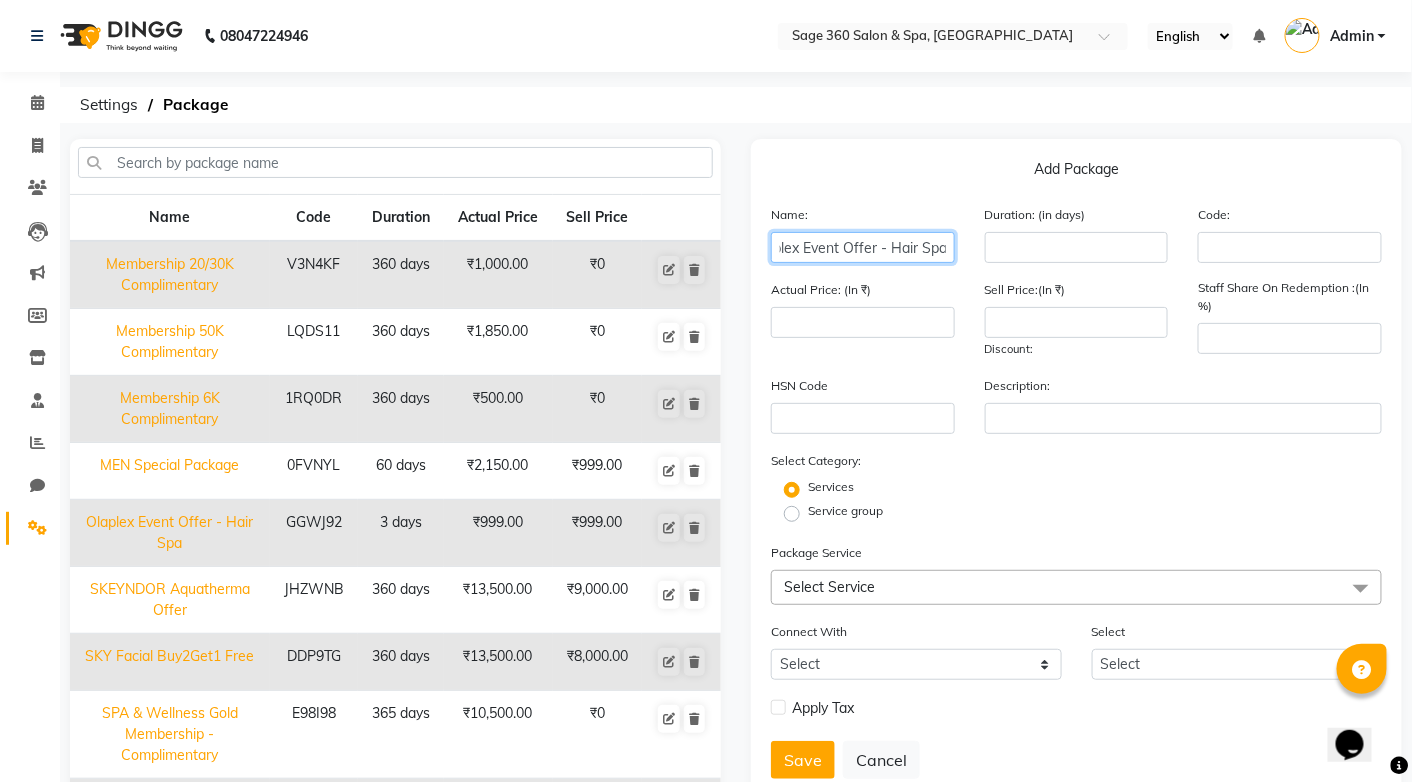 click on "Olaplex Event Offer - Hair Spa" 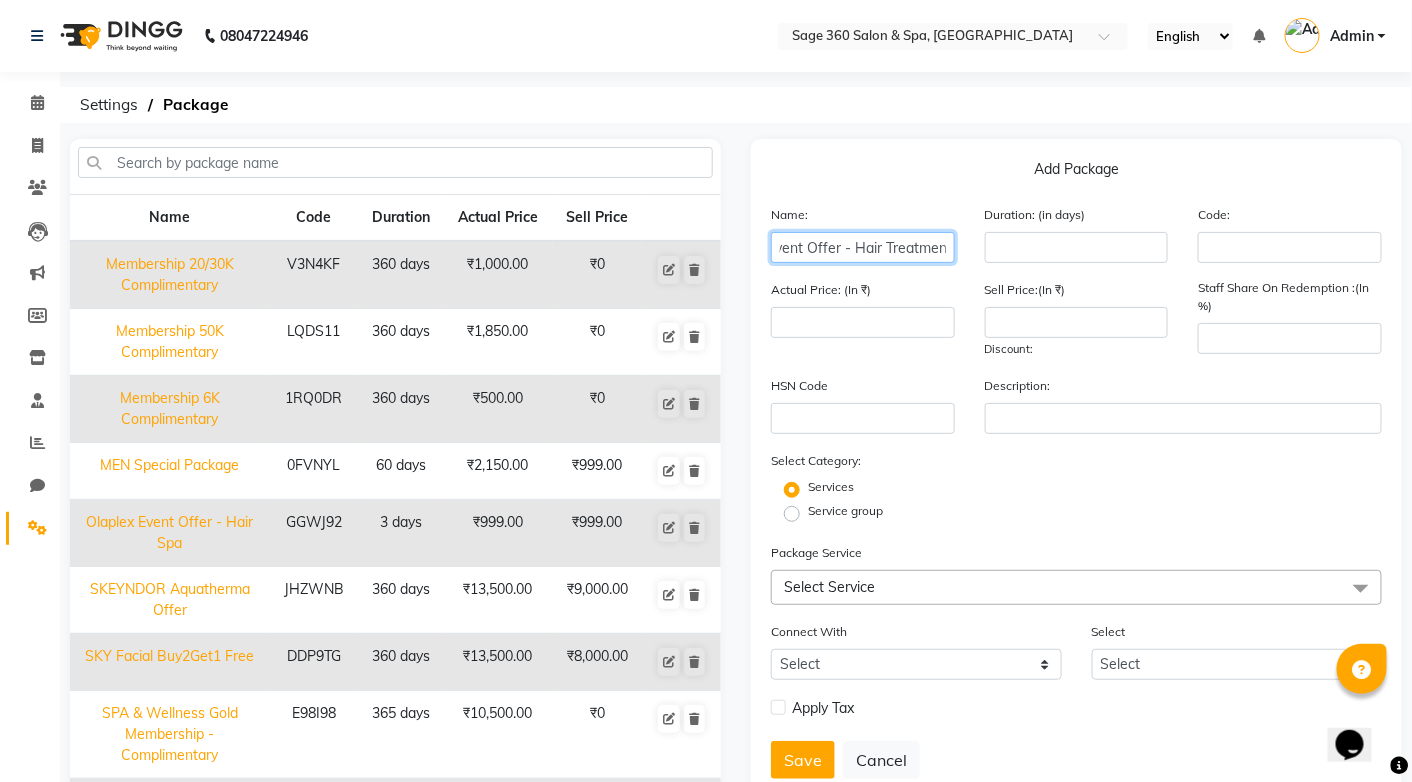 scroll, scrollTop: 0, scrollLeft: 70, axis: horizontal 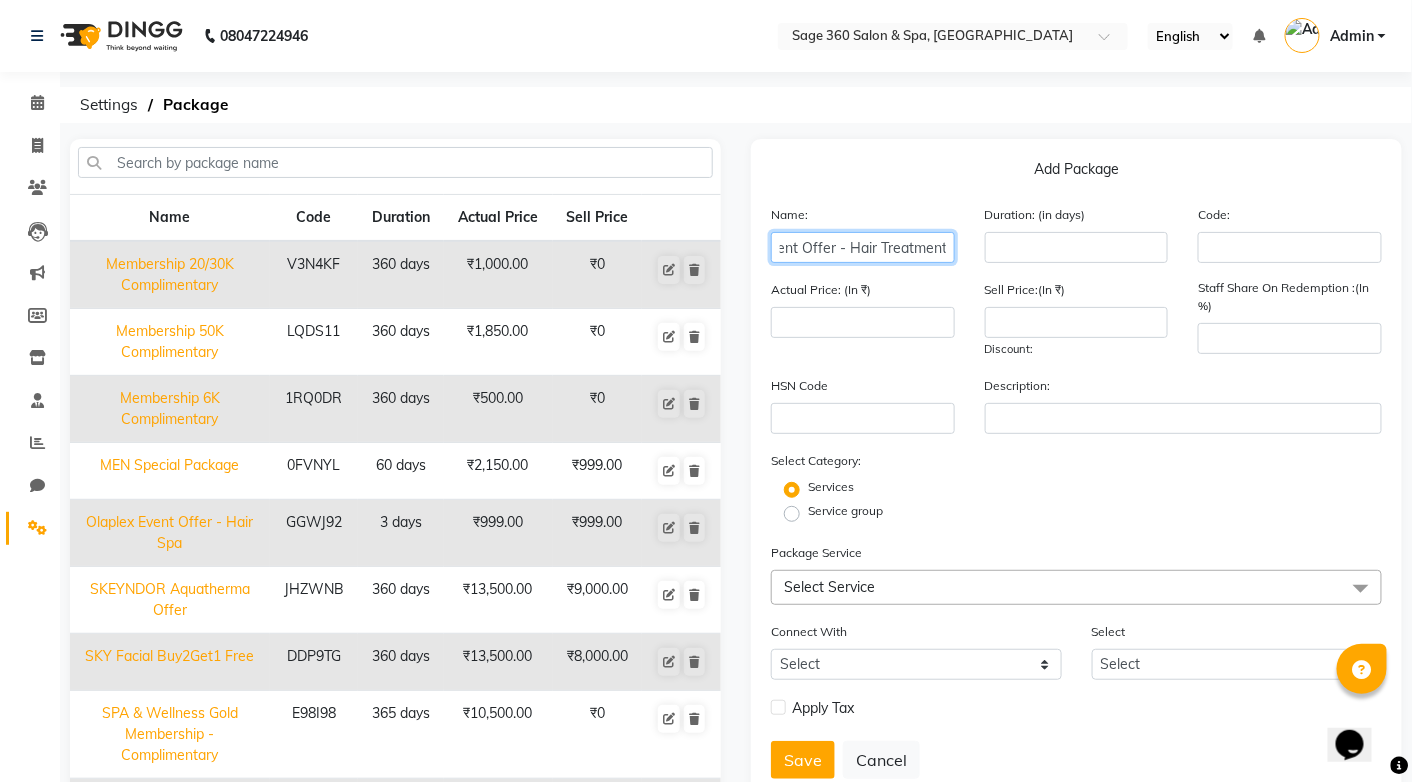 type on "Olaplex Event Offer - Hair TreatmentSpa" 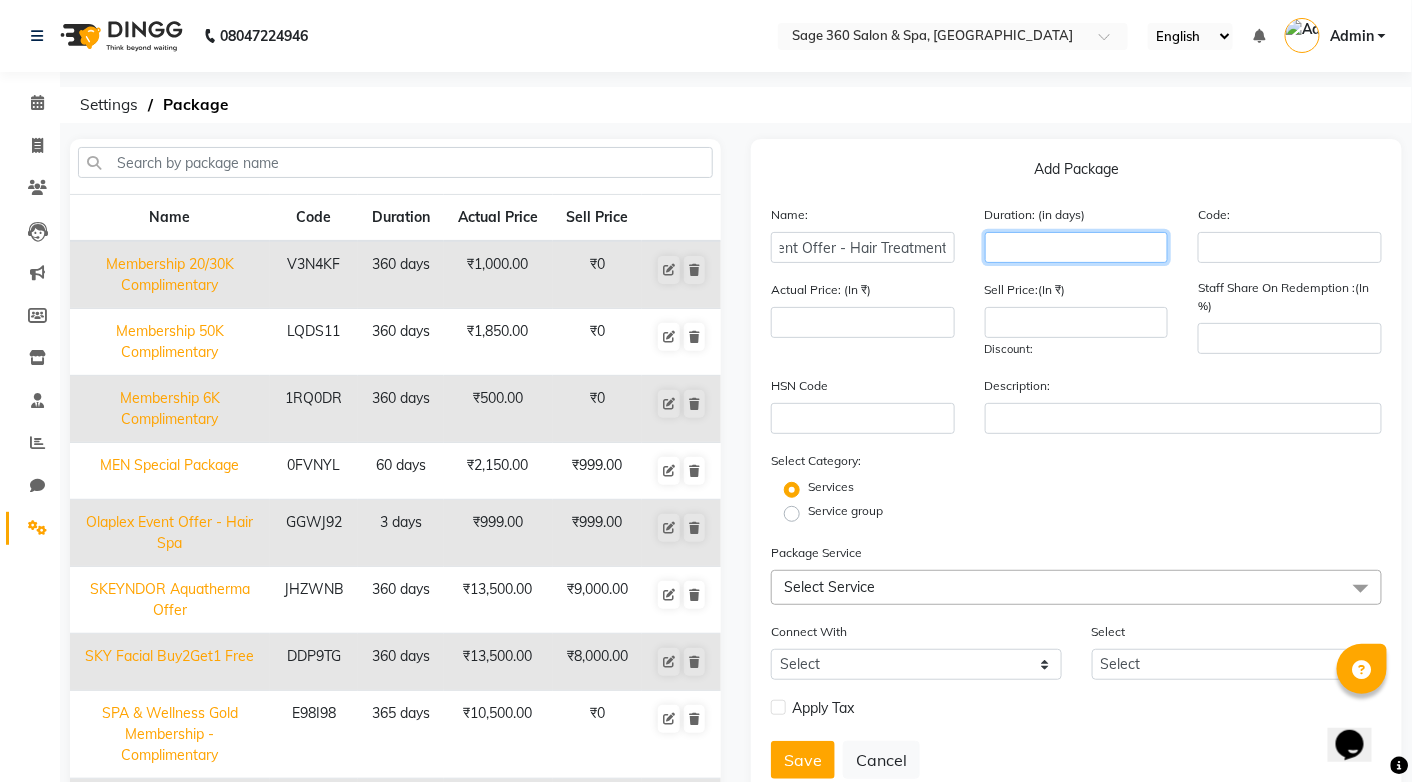 scroll, scrollTop: 0, scrollLeft: 0, axis: both 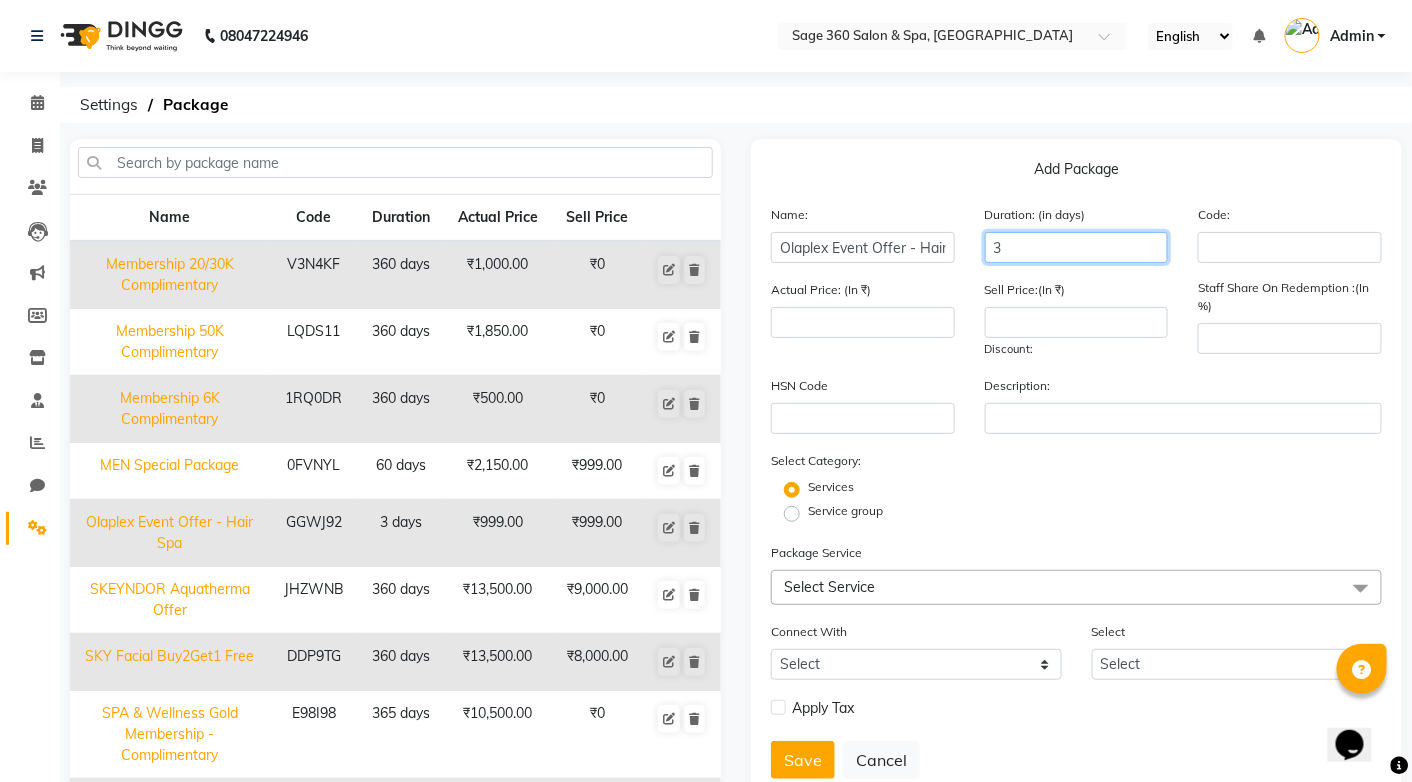 type on "3" 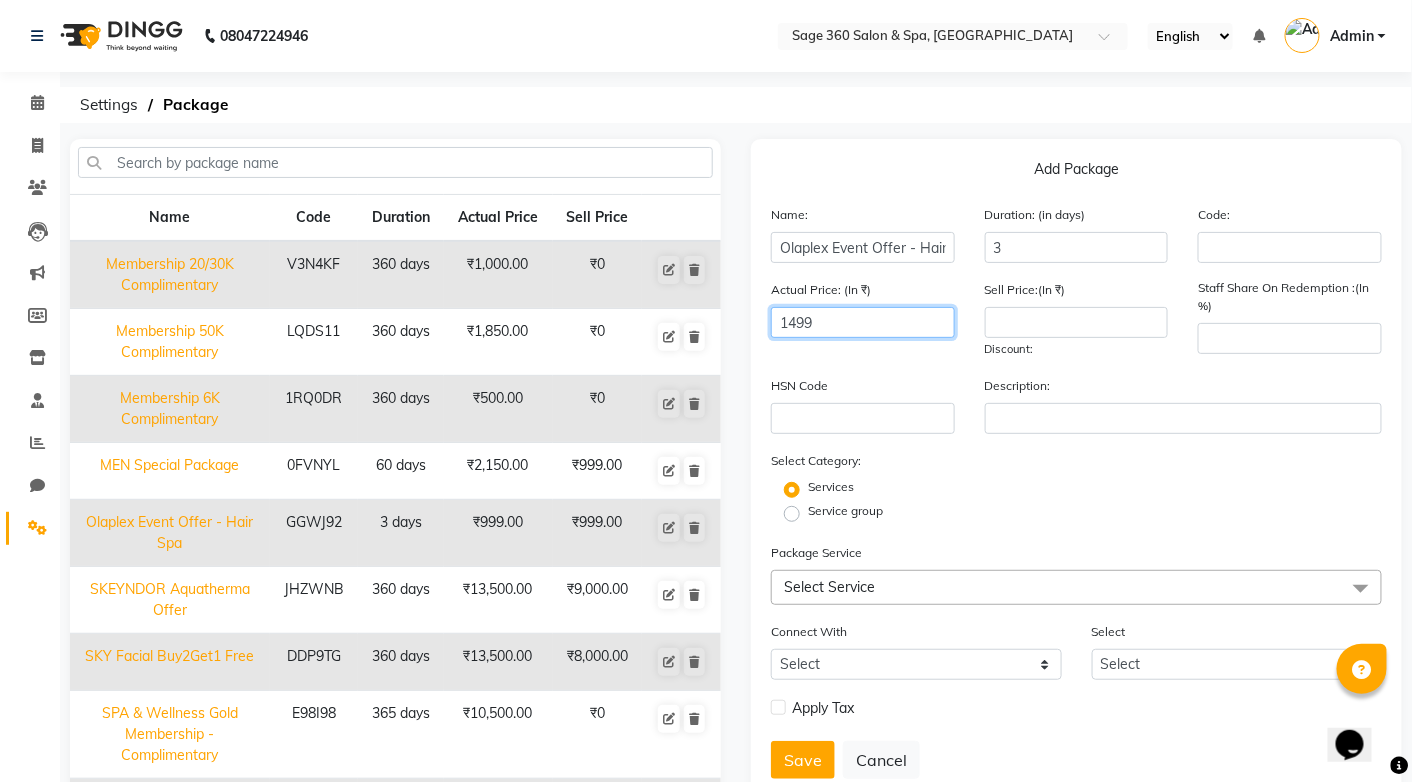 type on "1499" 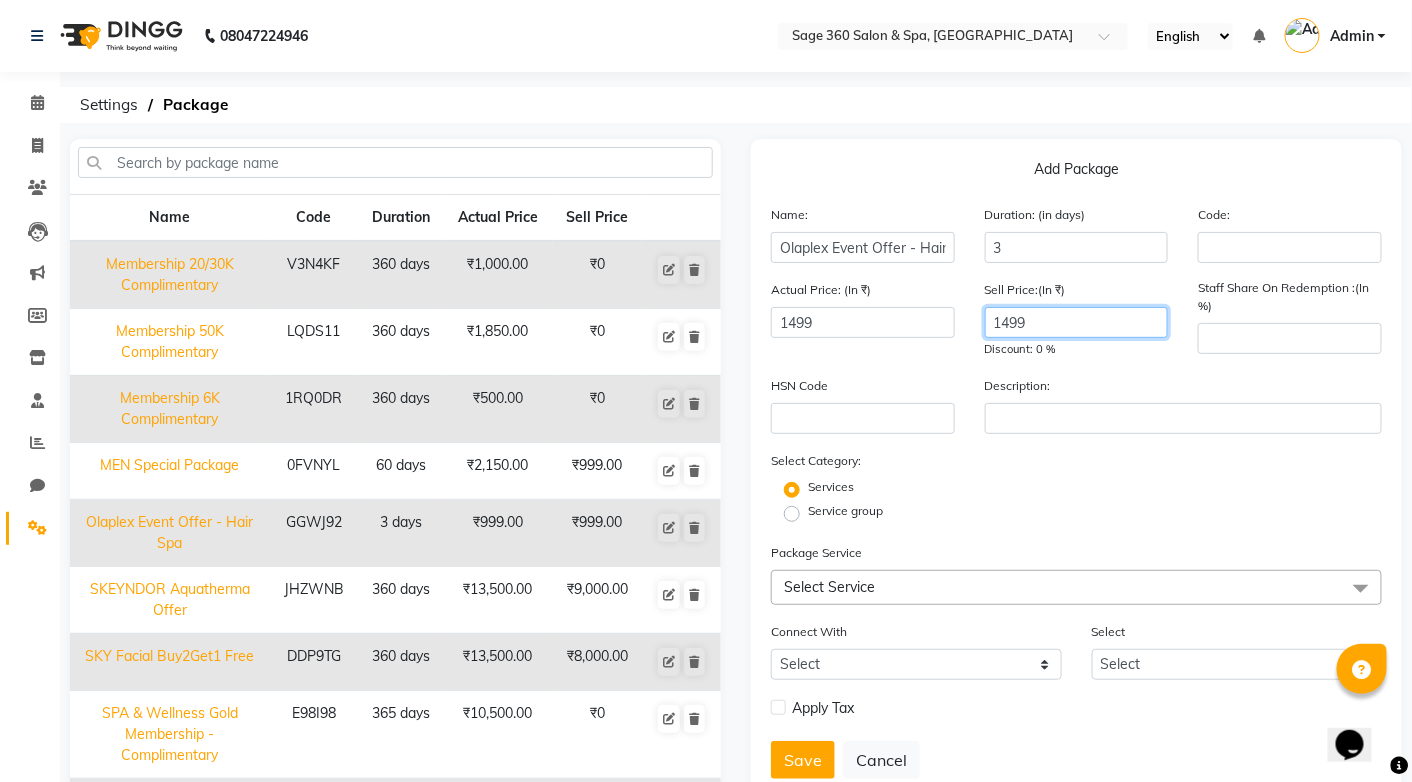 type on "1499" 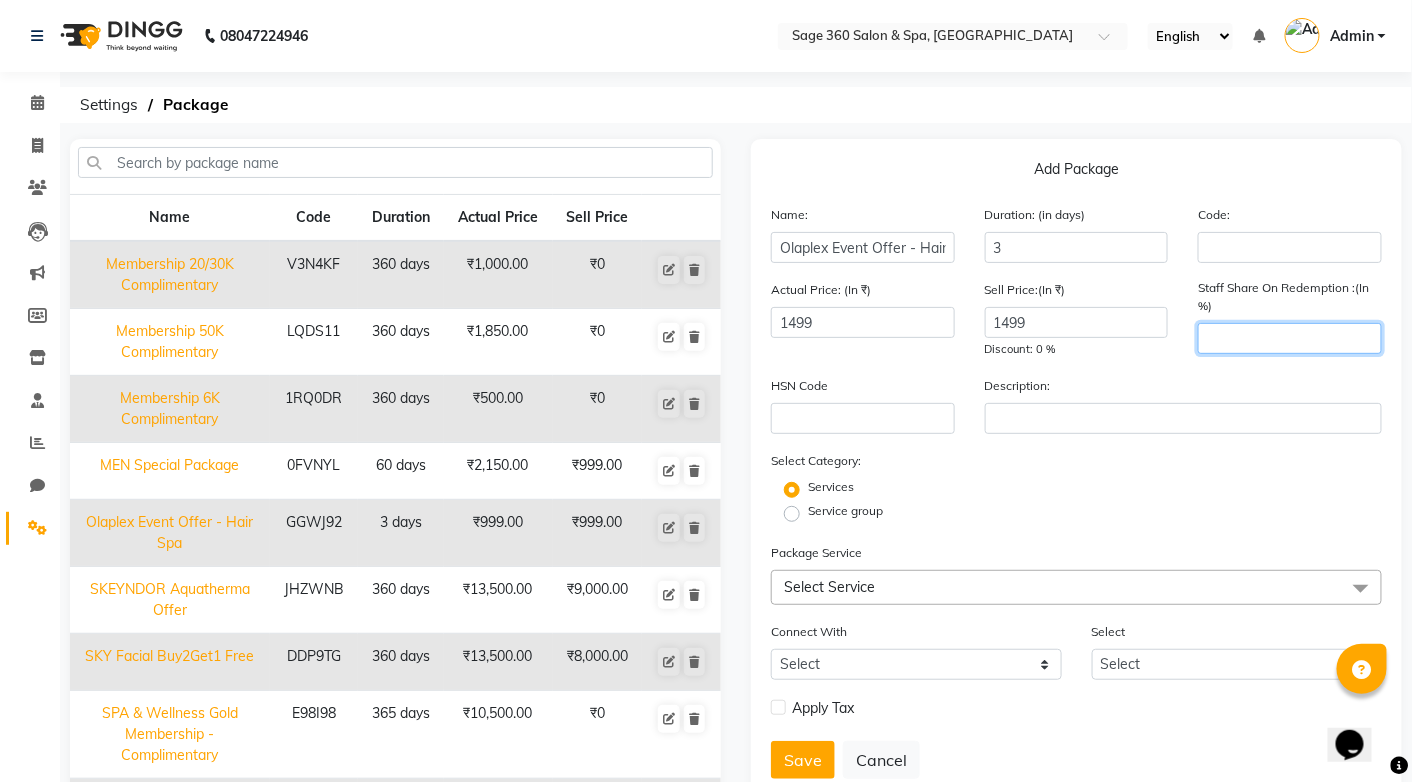 click 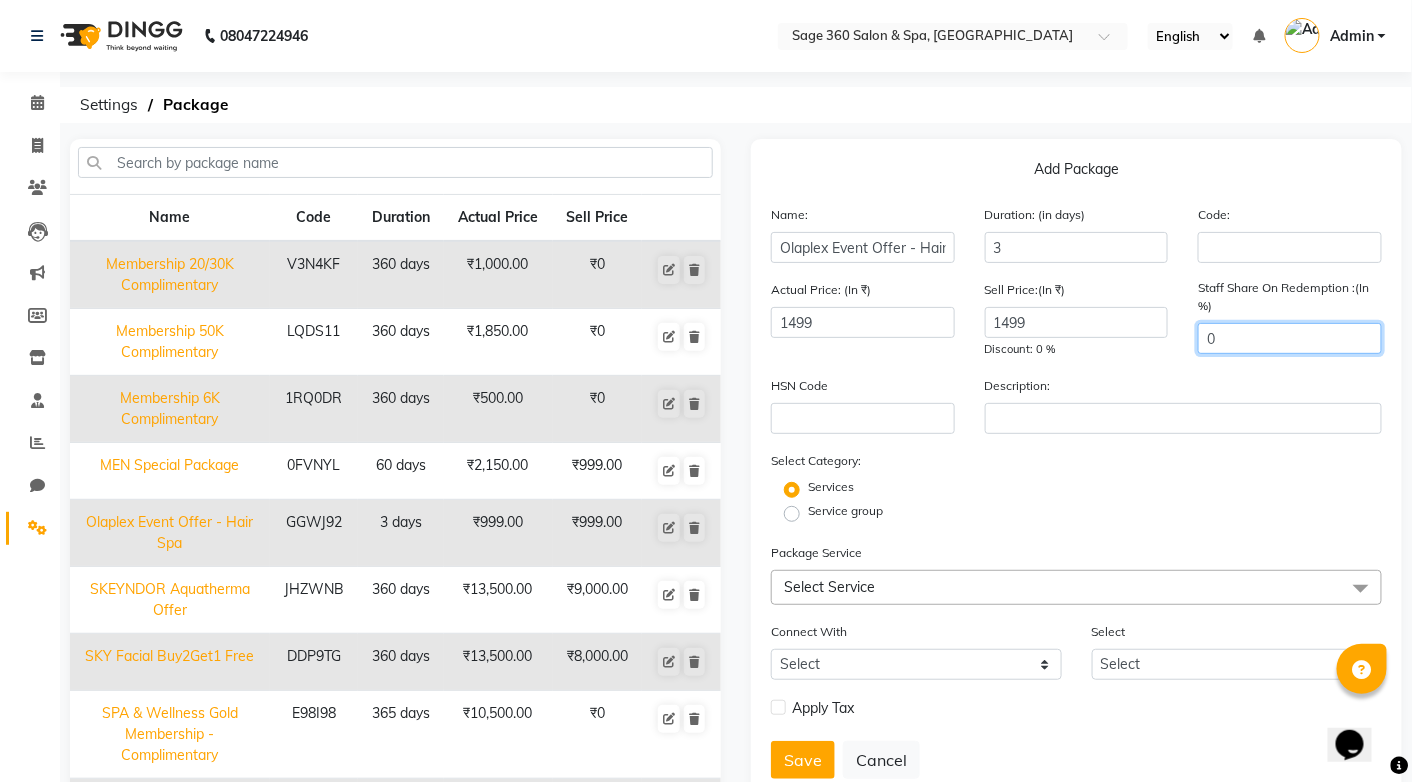 type on "0" 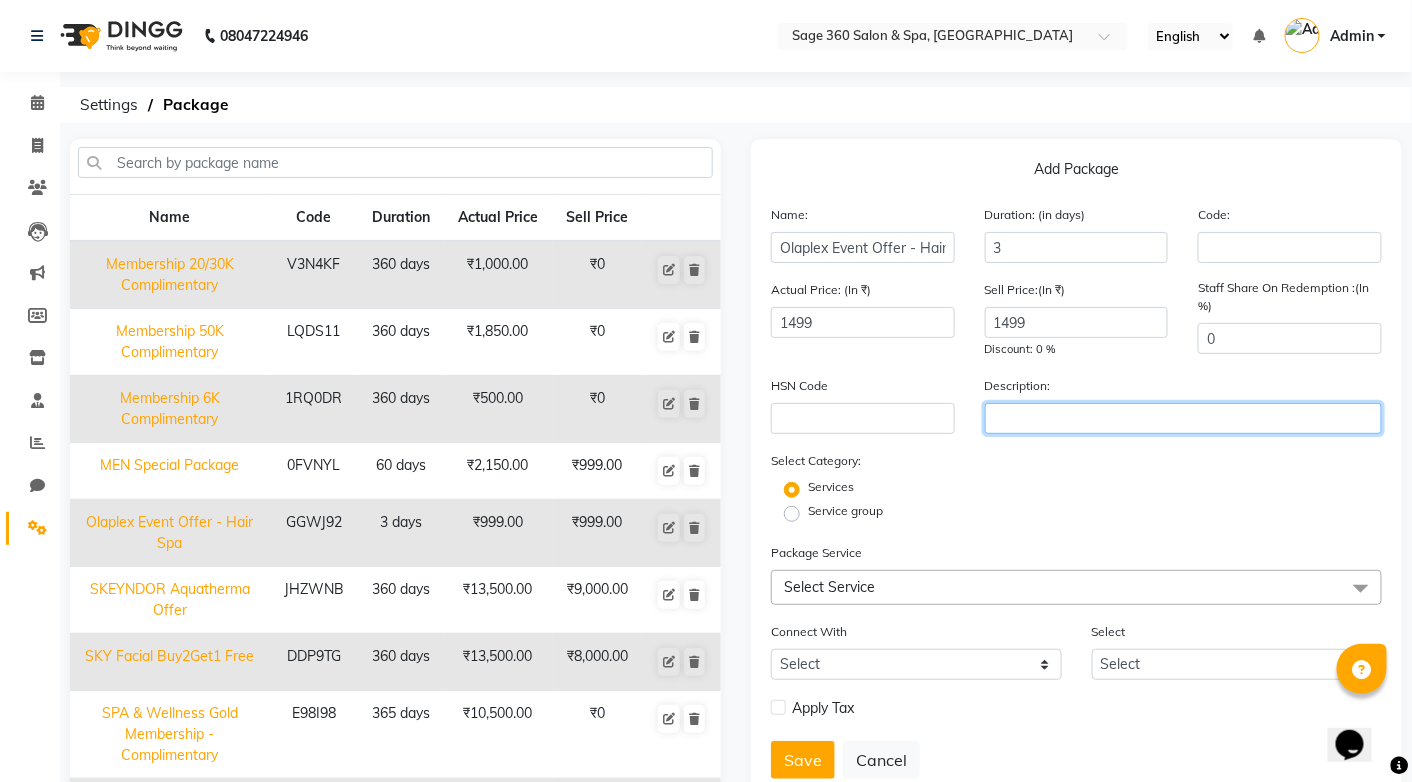 click 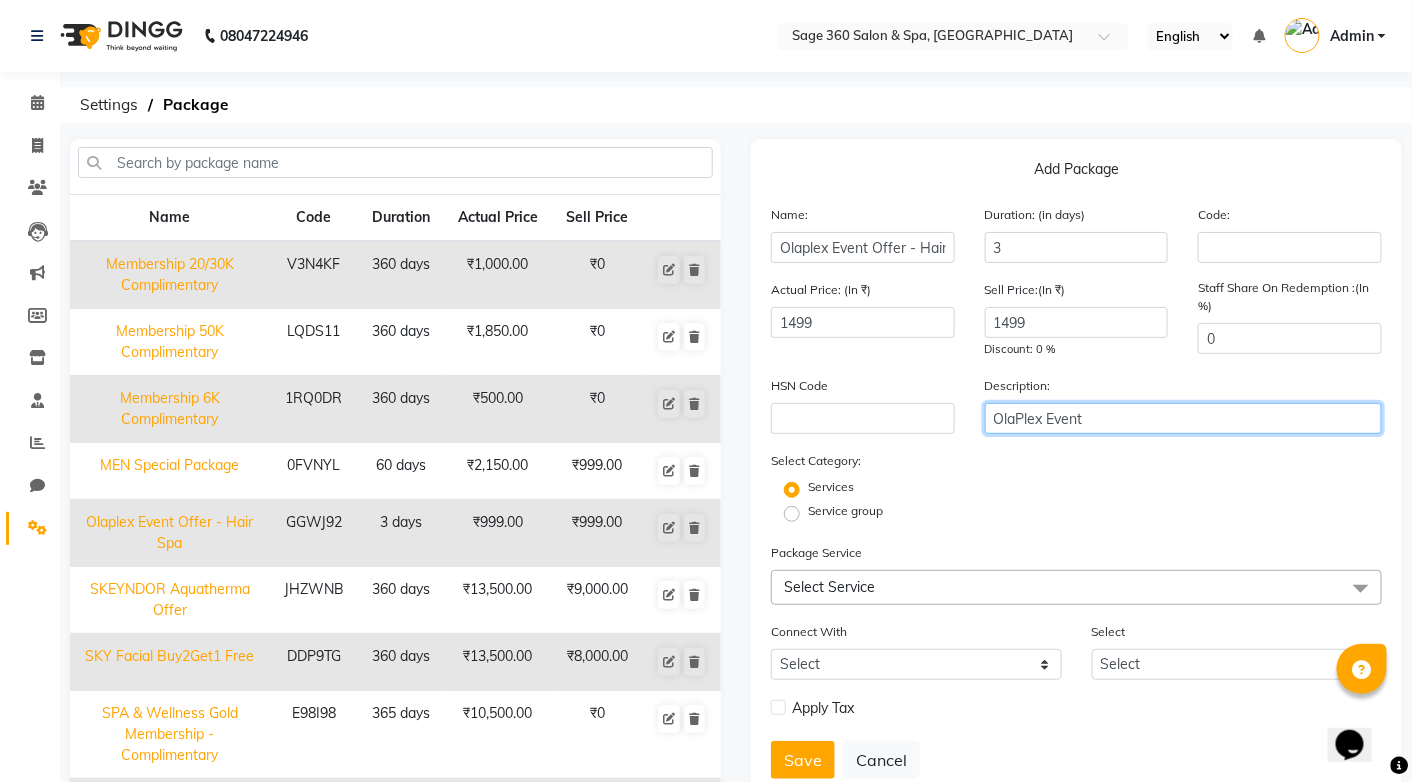 click on "OlaPlex Event" 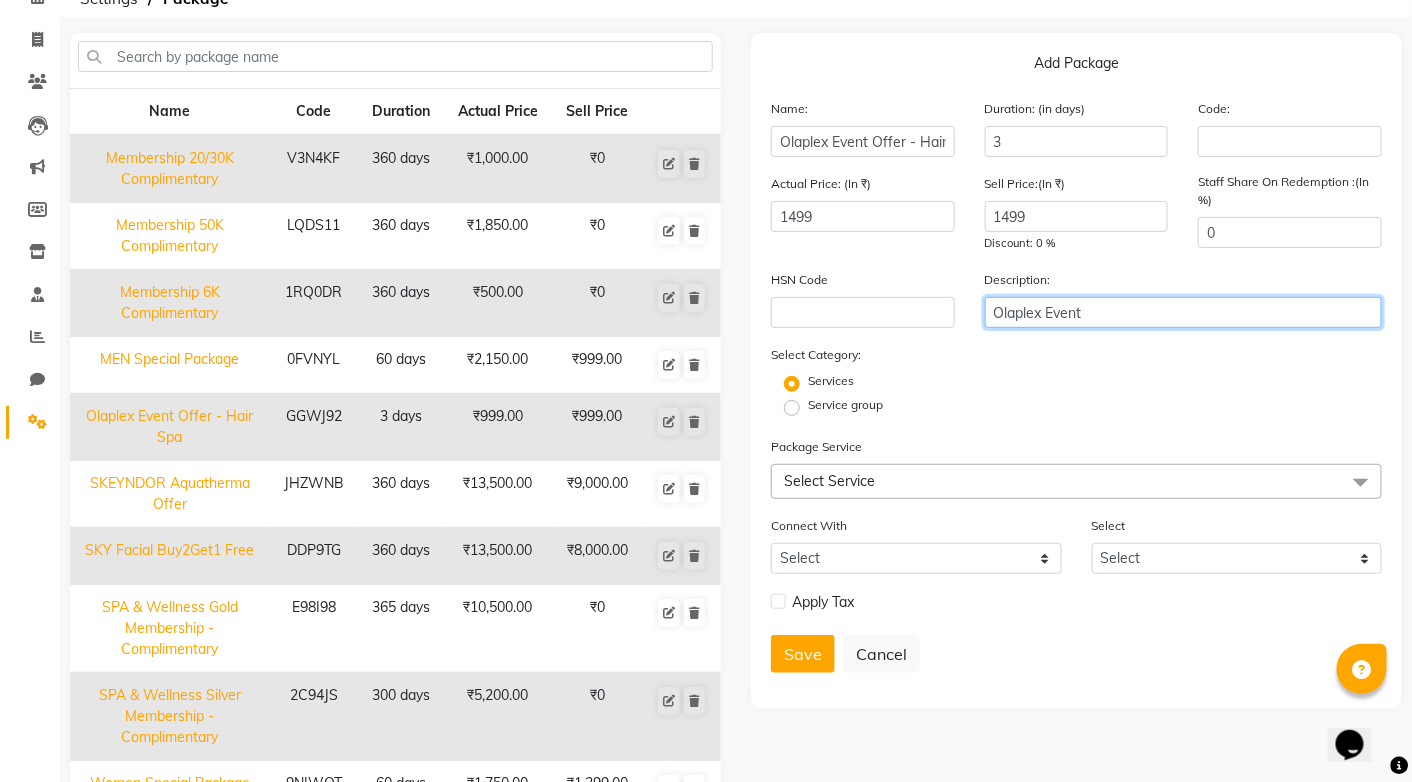 scroll, scrollTop: 200, scrollLeft: 0, axis: vertical 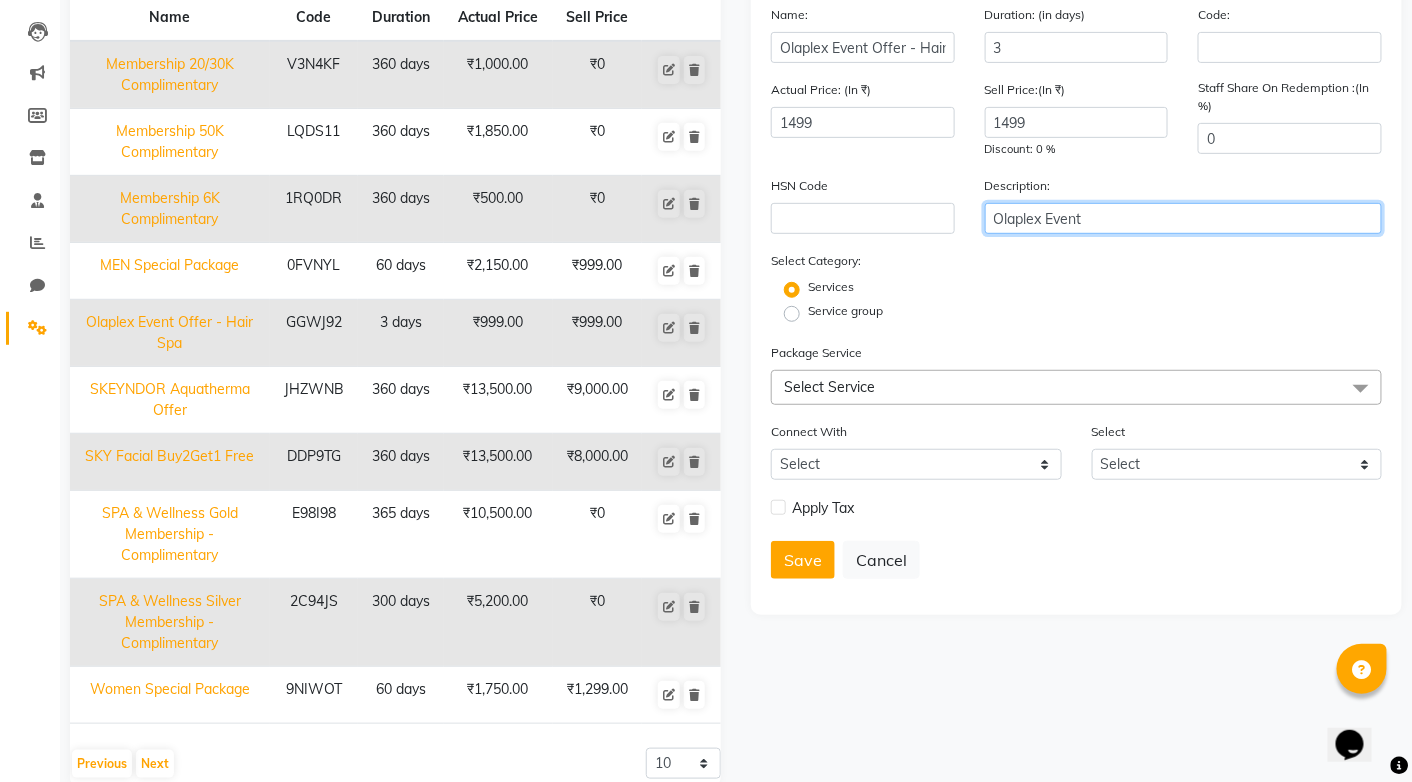 type on "Olaplex Event" 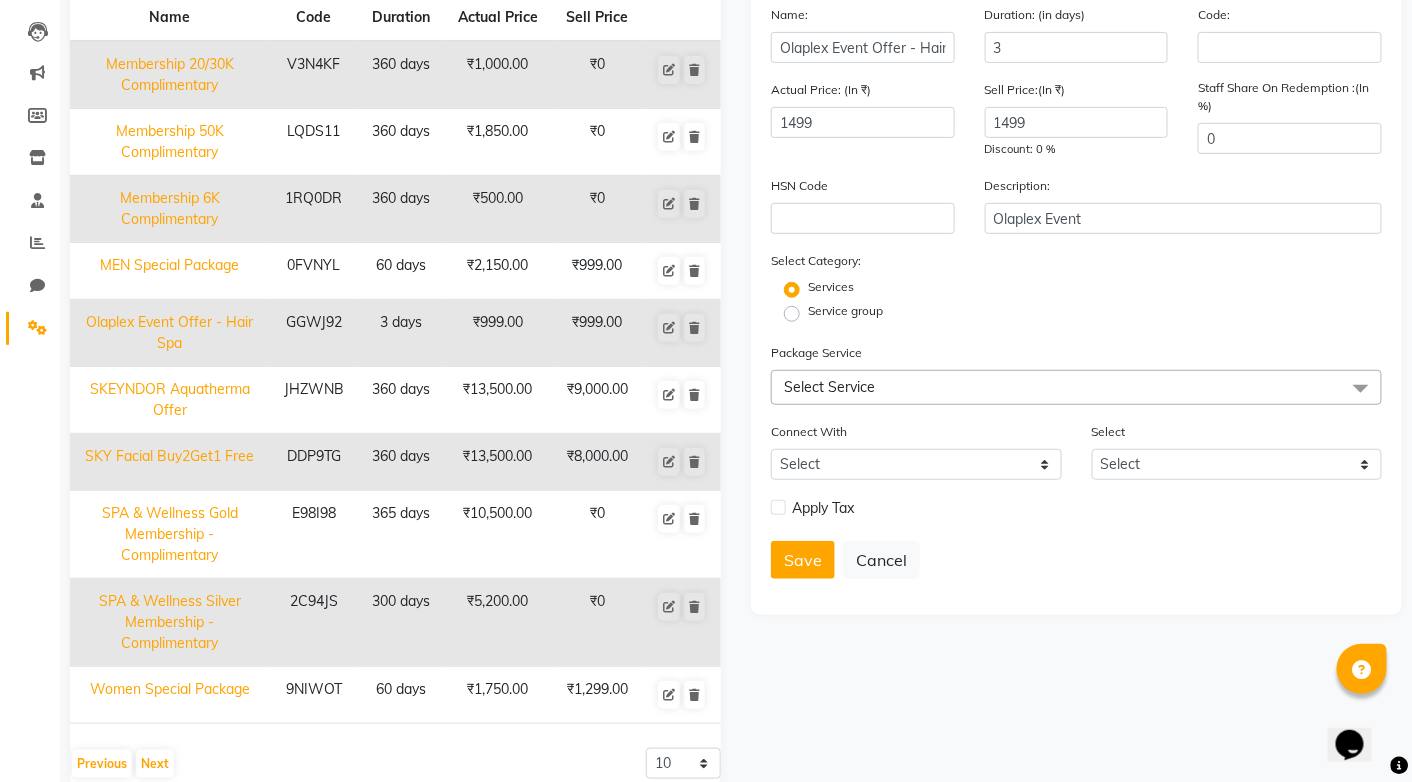 click on "Select Service" 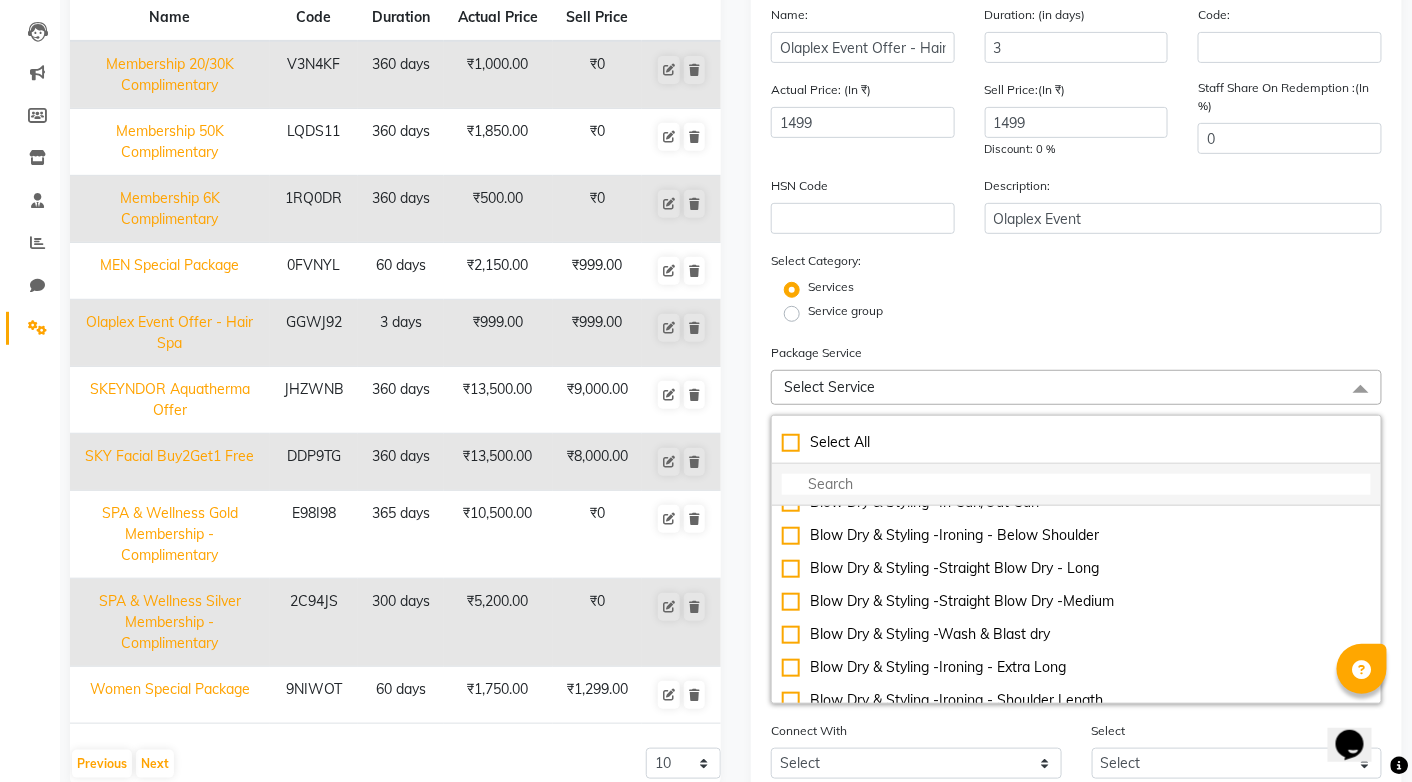 click 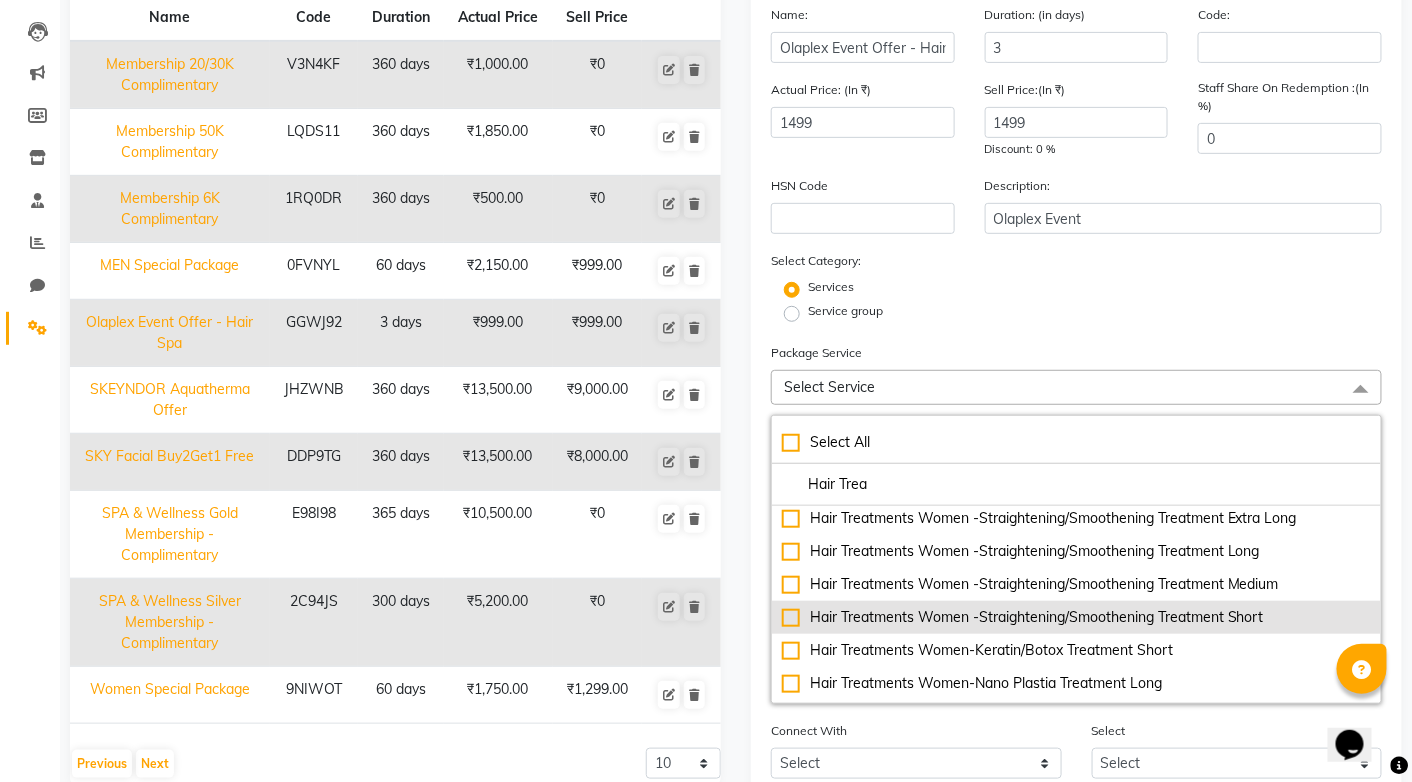 scroll, scrollTop: 364, scrollLeft: 0, axis: vertical 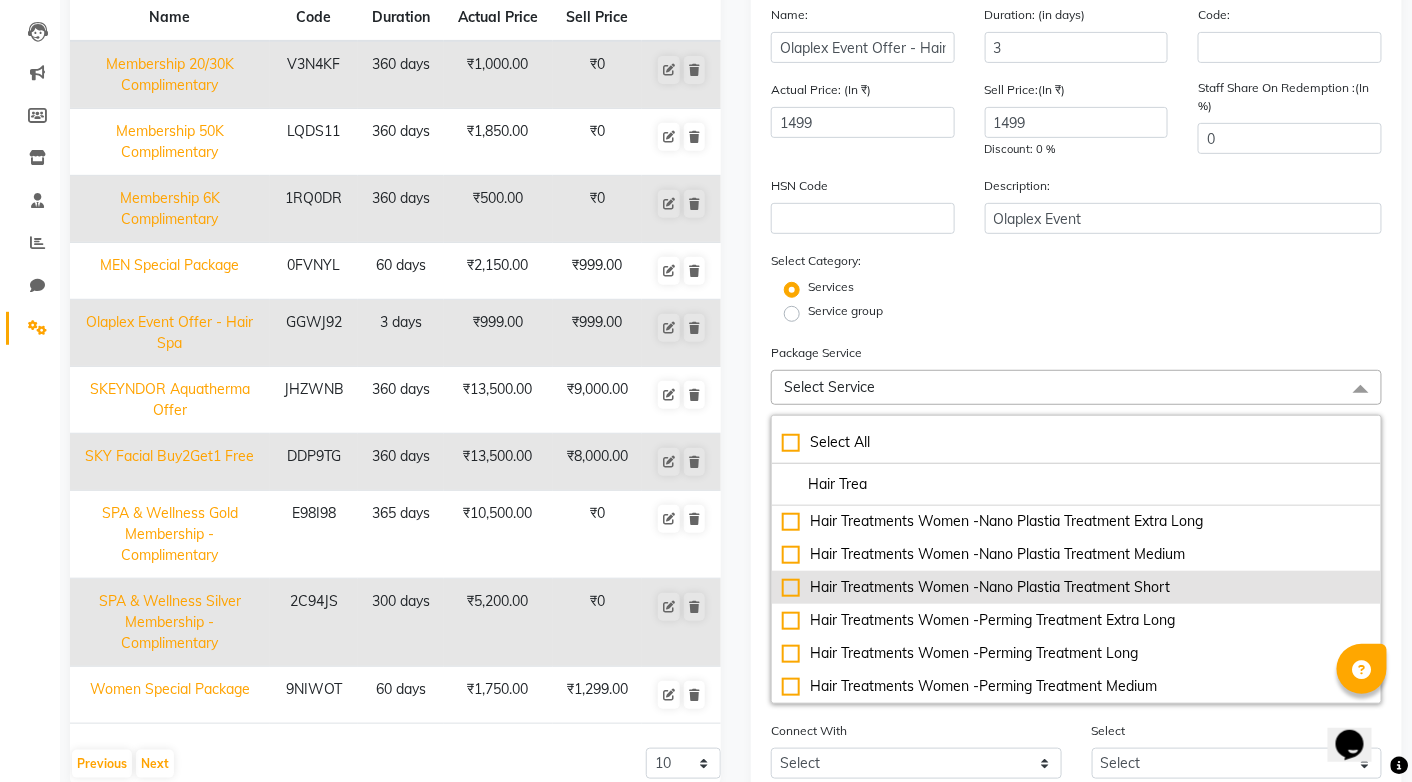 type on "Hair Trea" 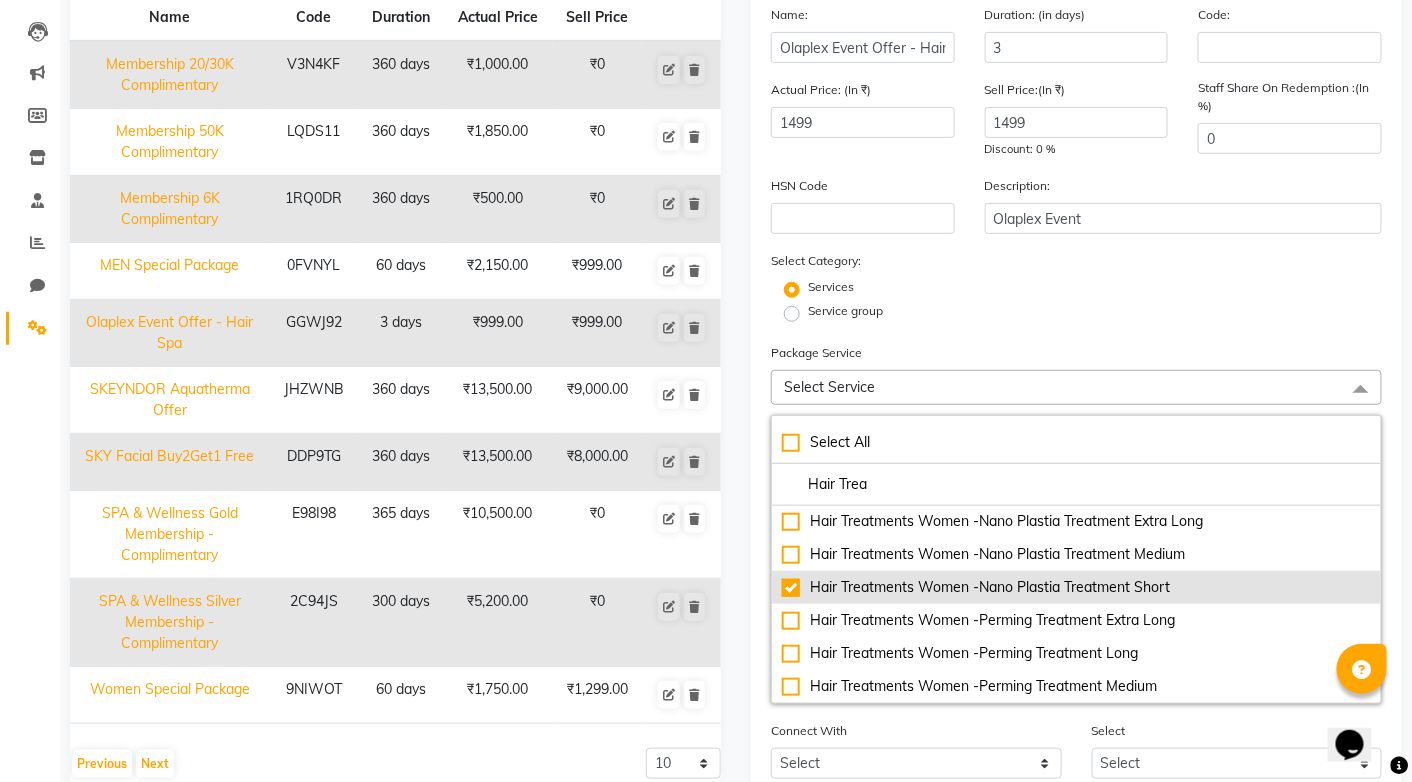 checkbox on "true" 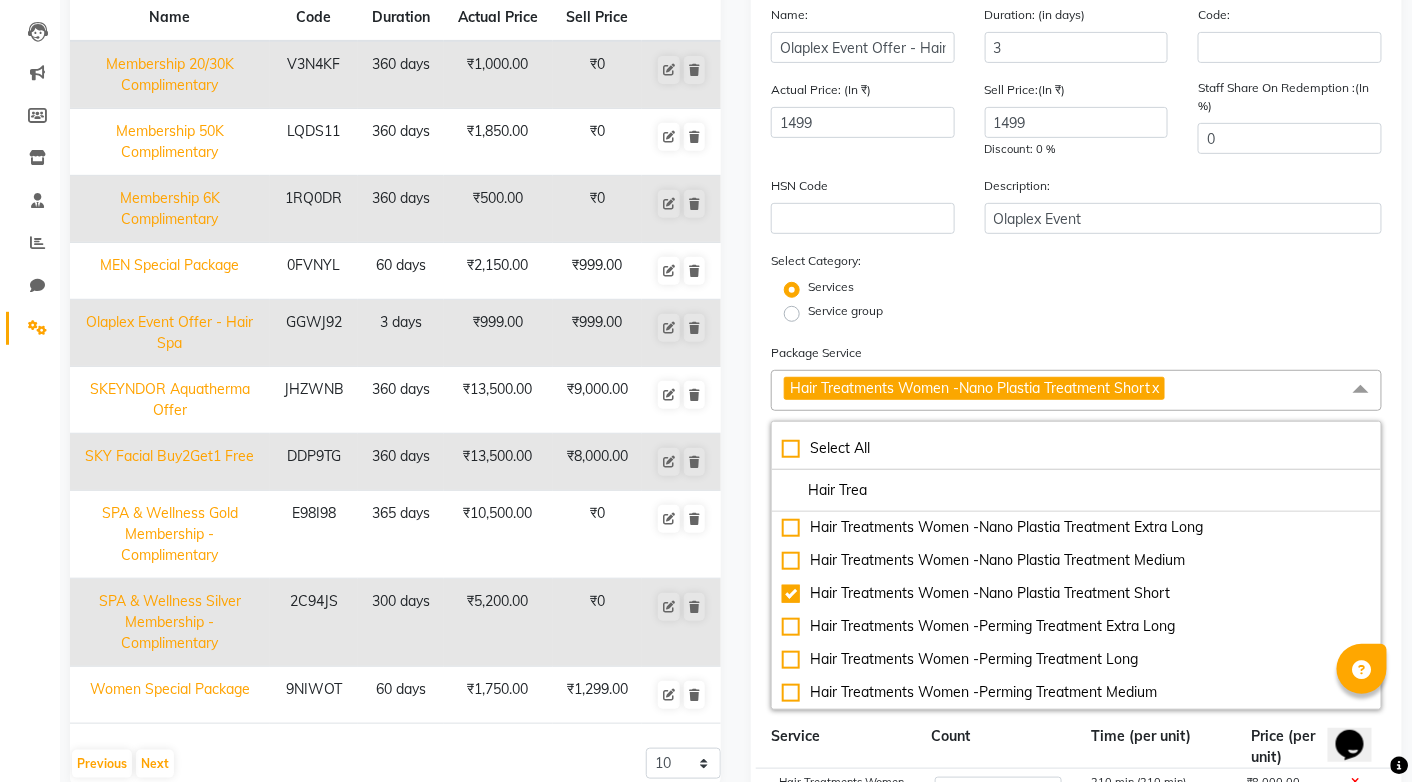 click on "Services" 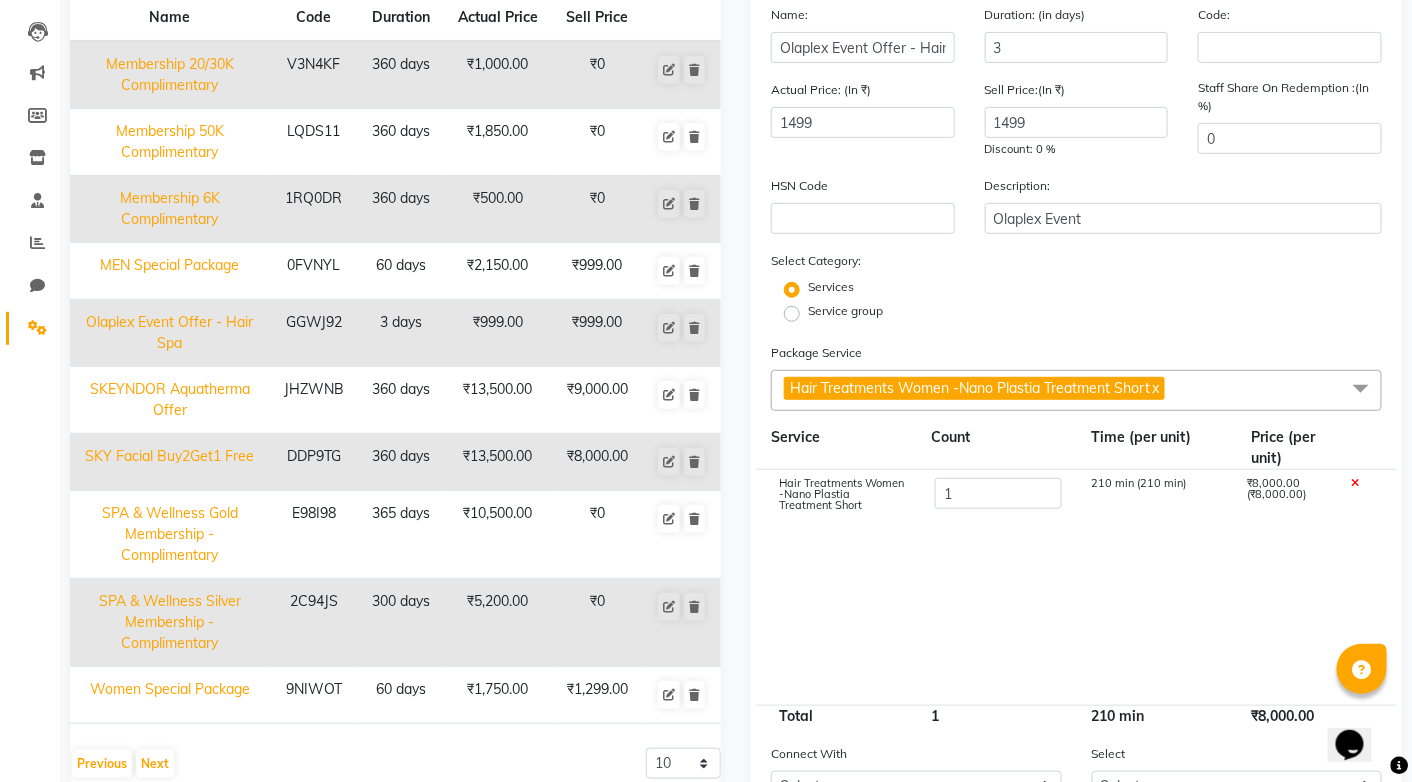 click 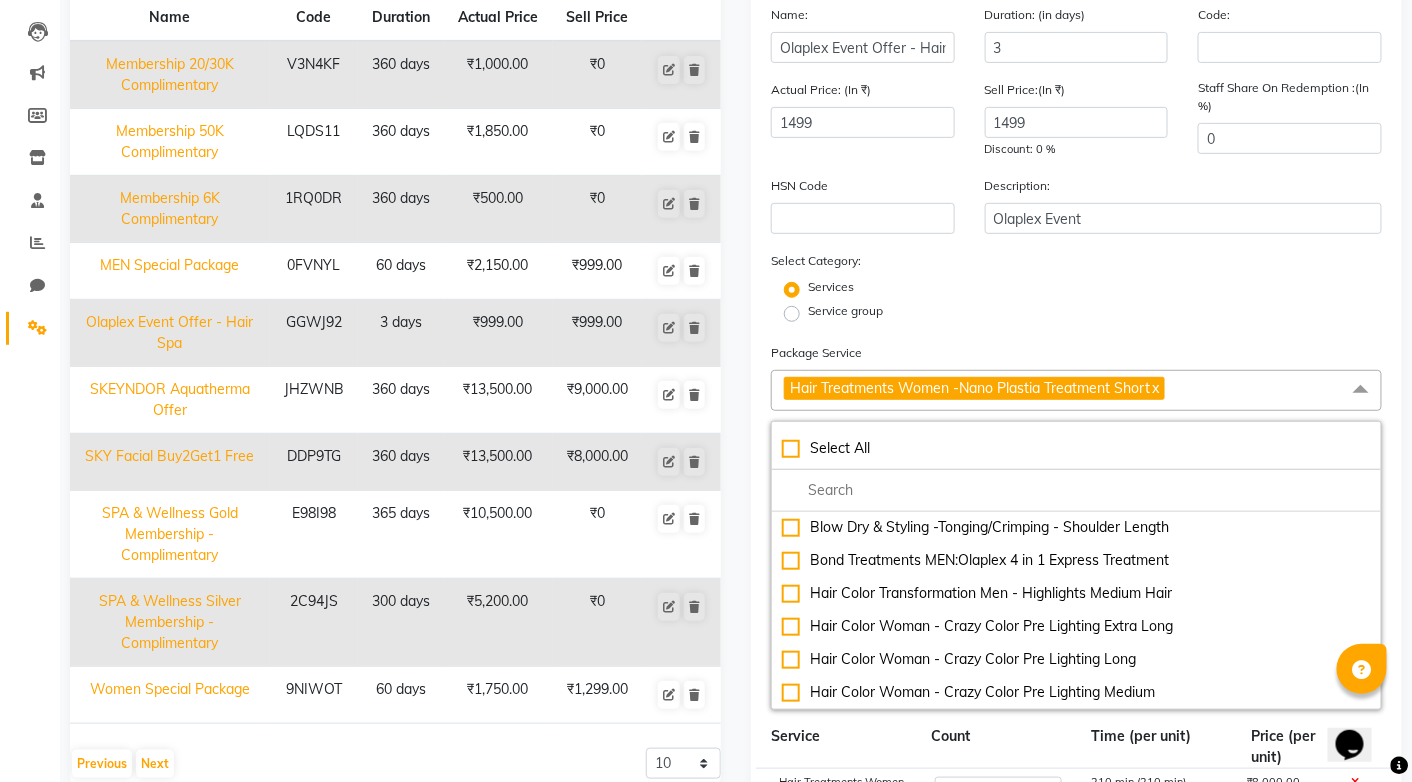 click on "x" 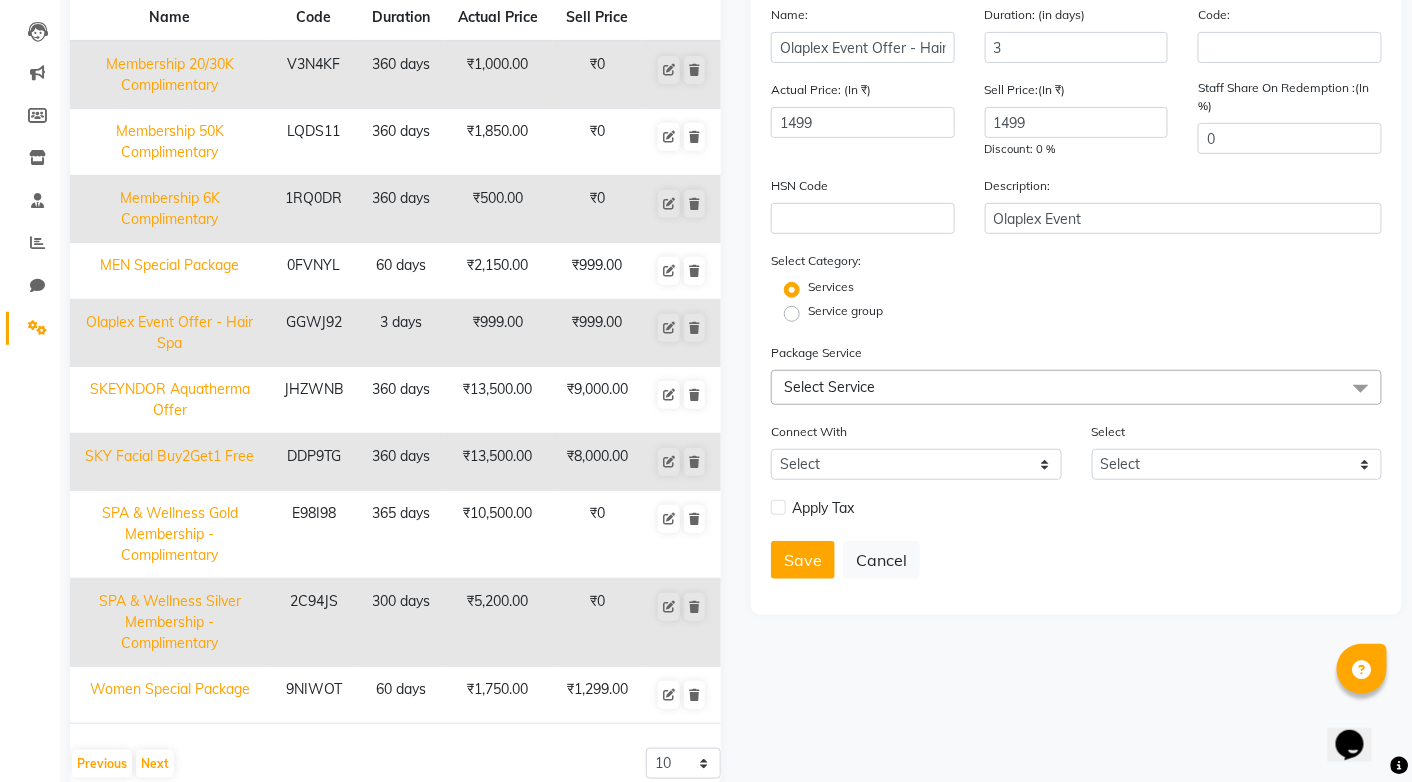 click on "Select Service" 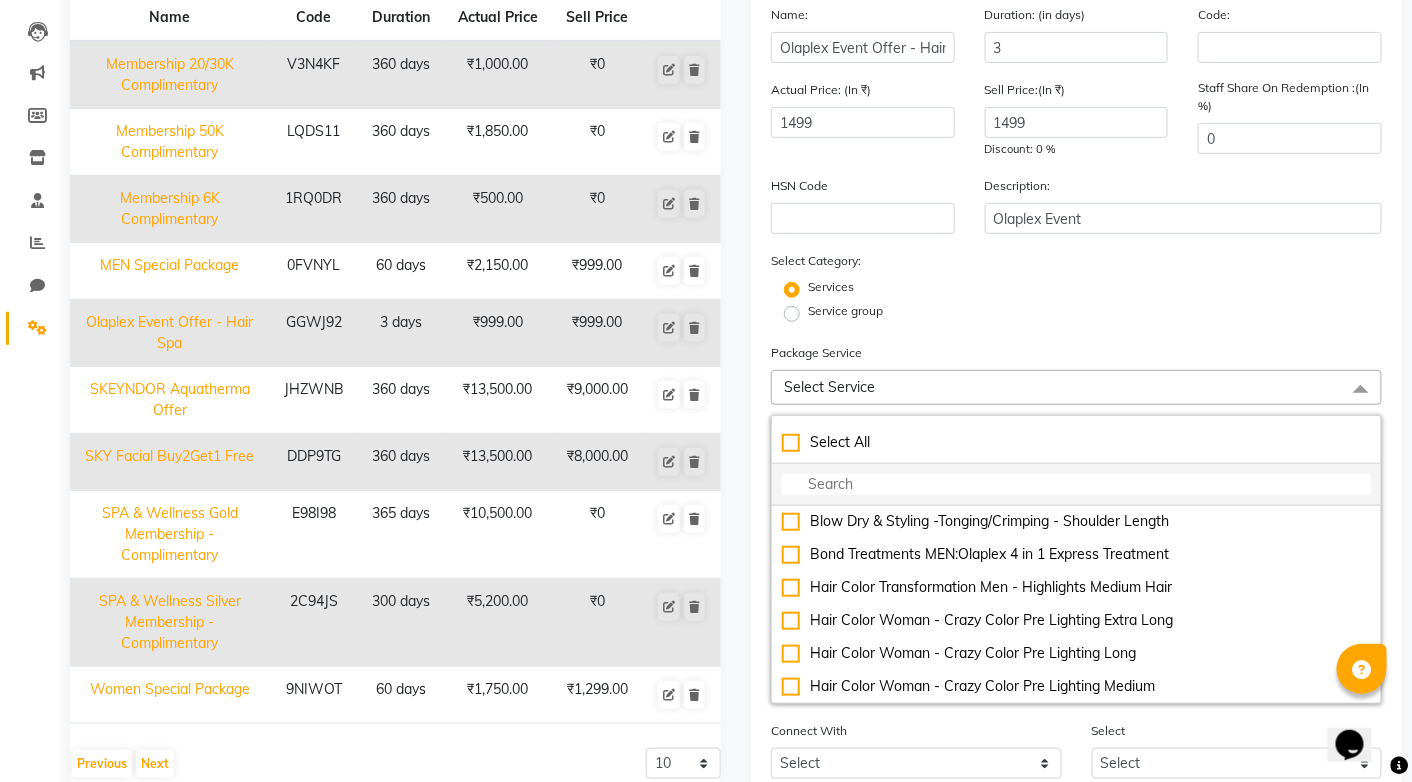 click 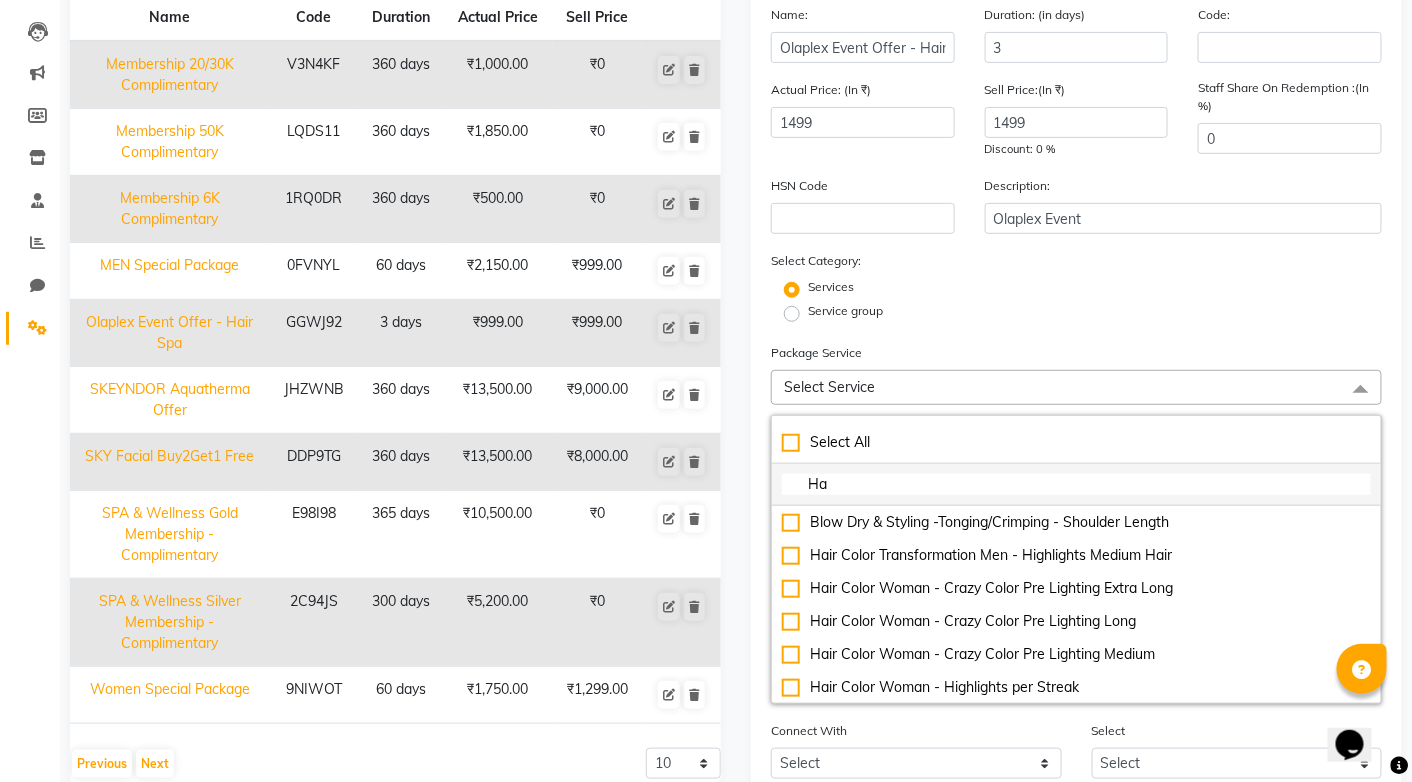 scroll, scrollTop: 0, scrollLeft: 0, axis: both 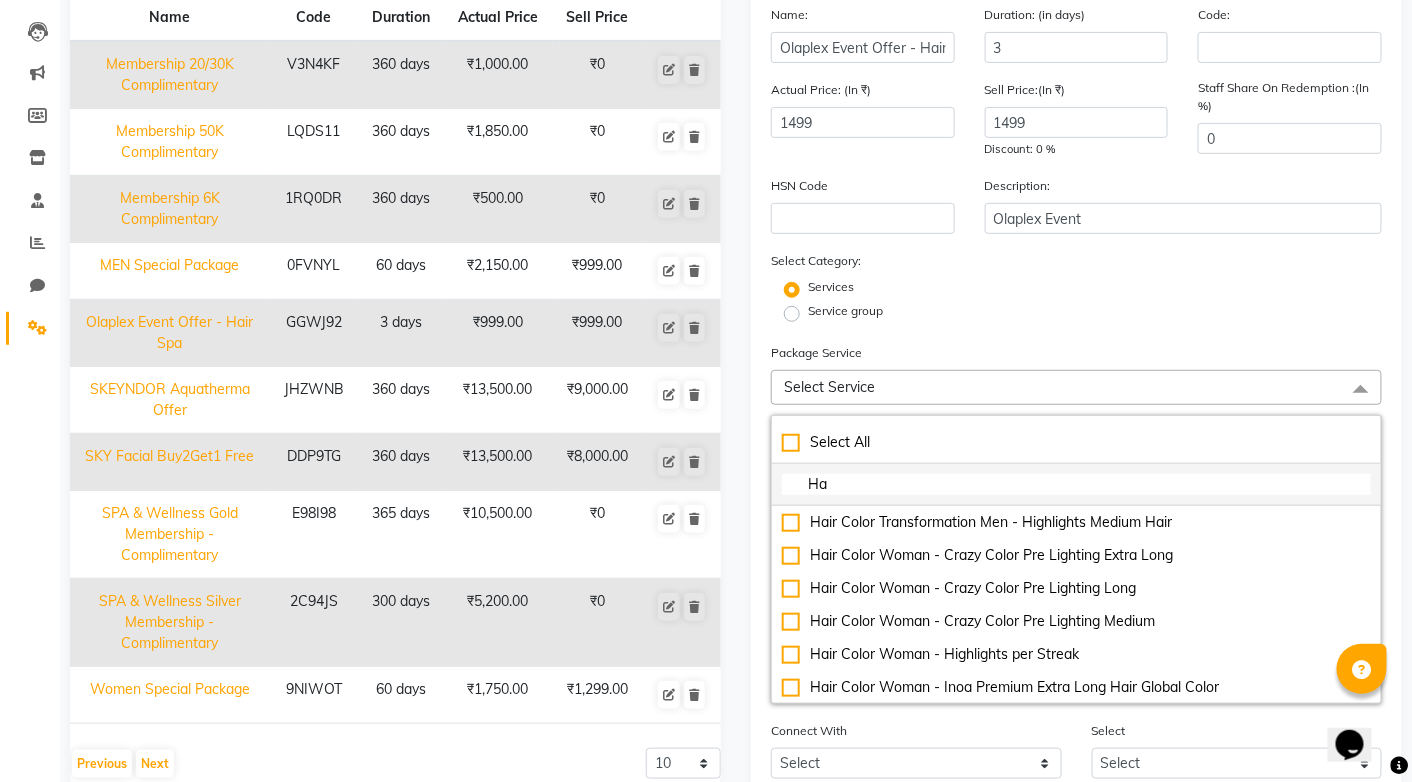 type on "Hai" 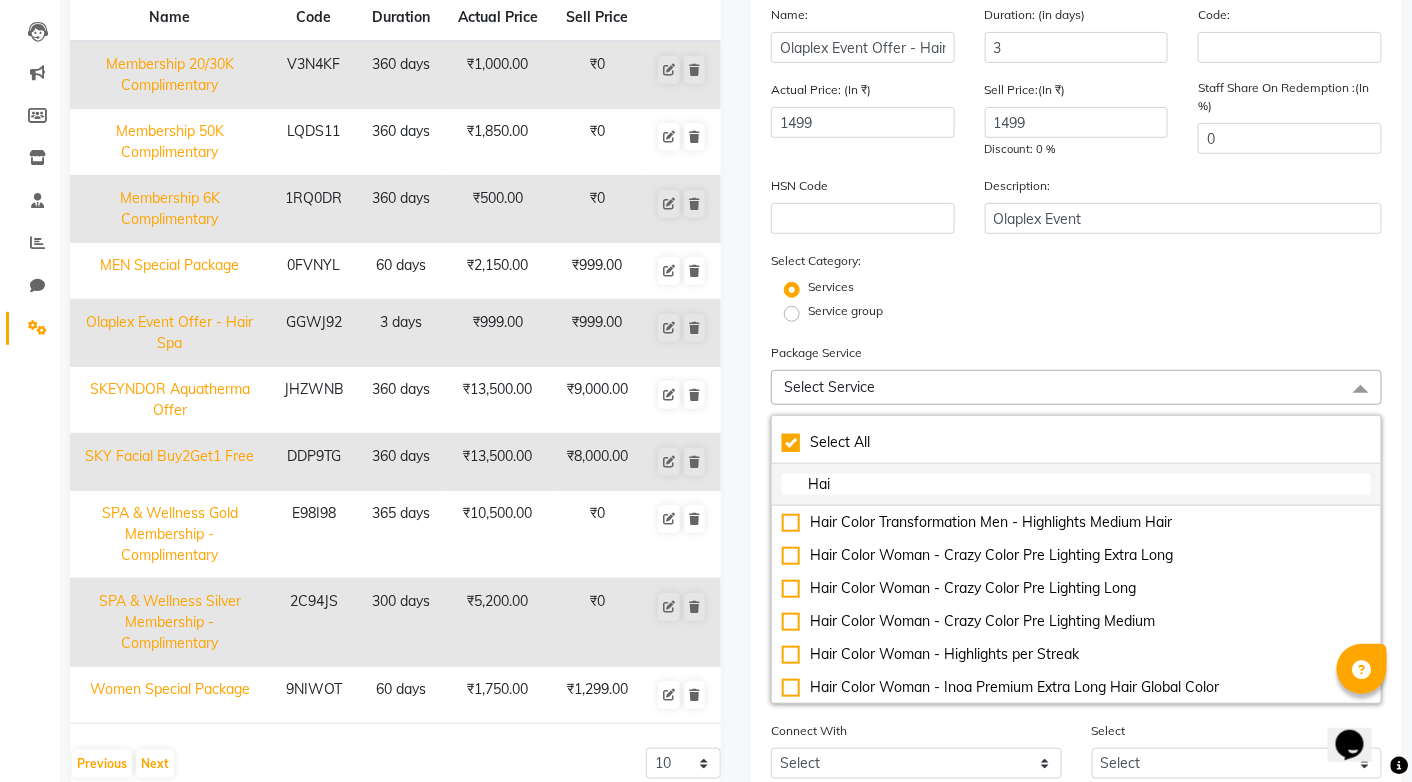 checkbox on "true" 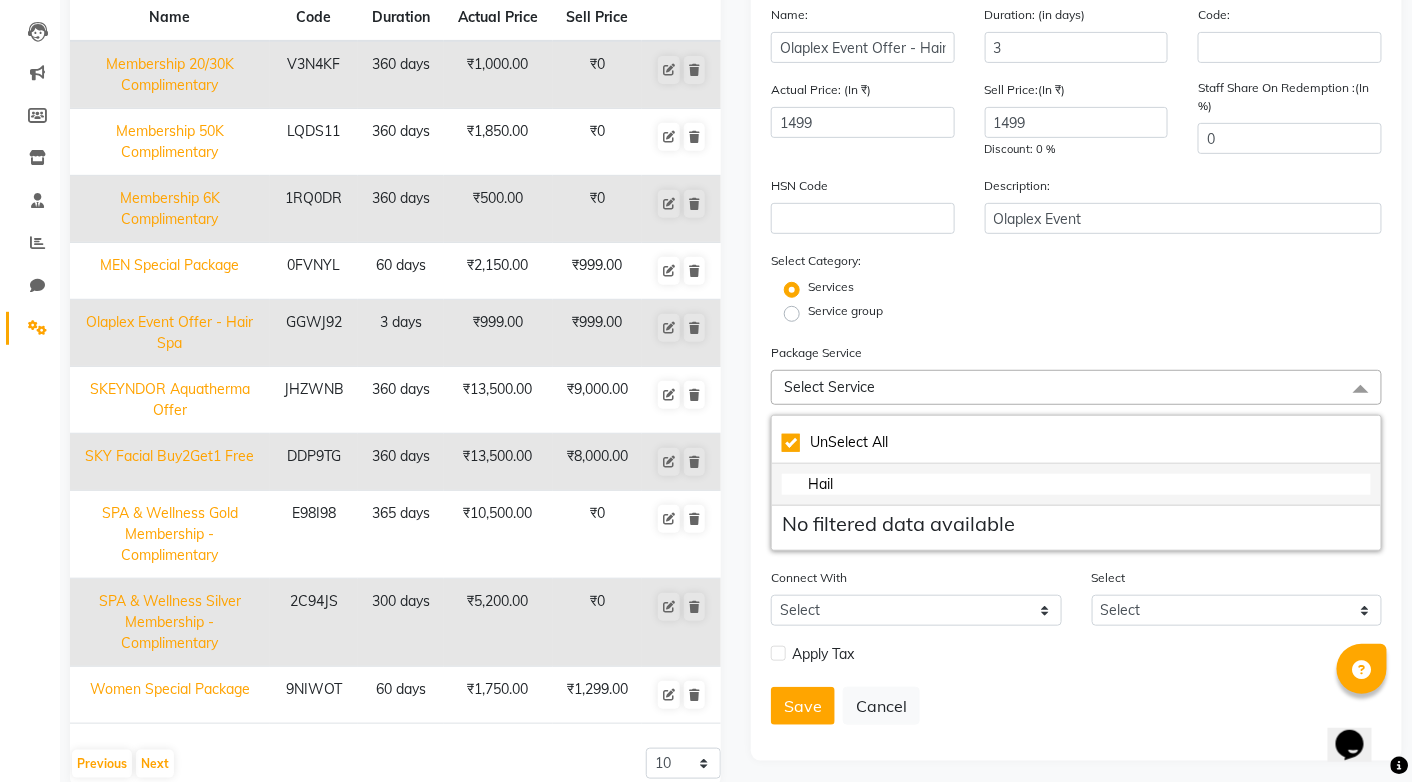 type on "Hail" 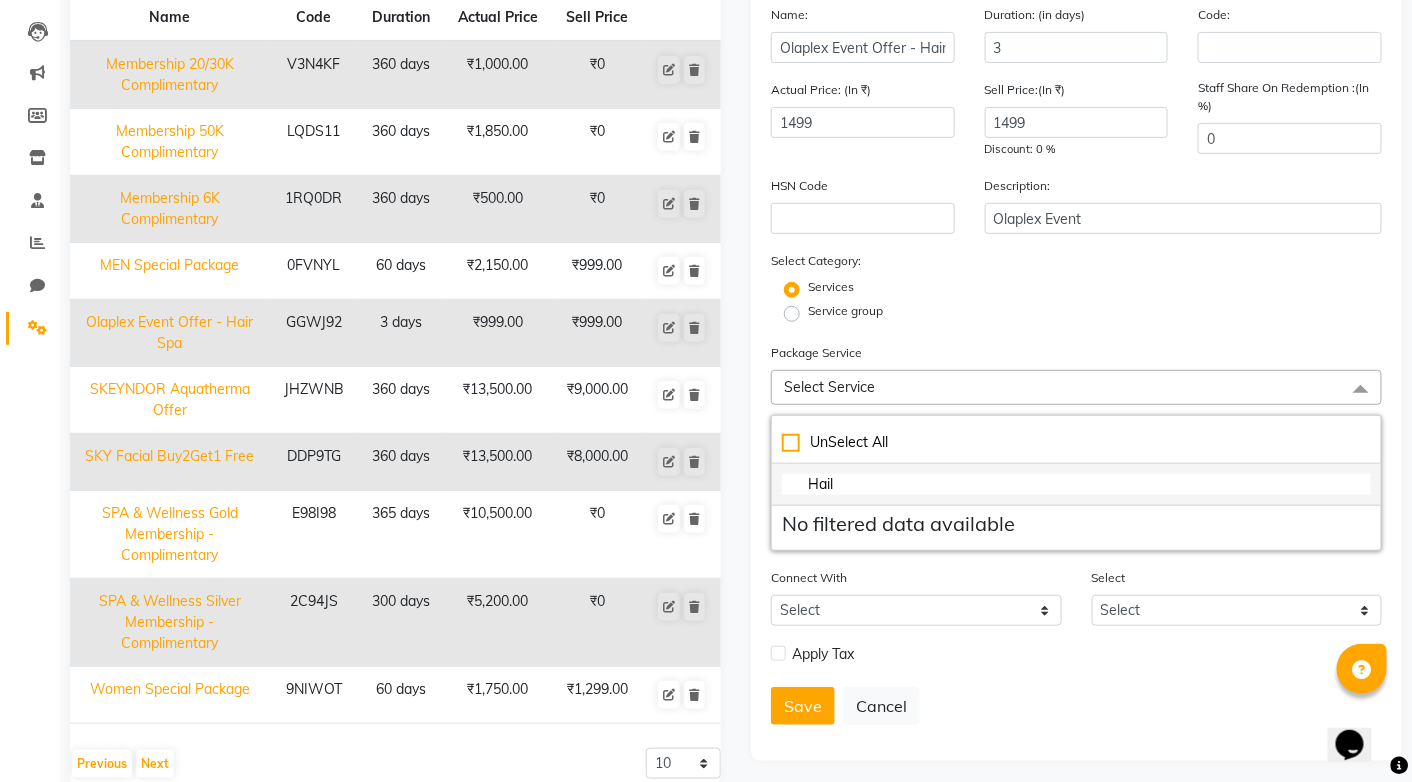 checkbox on "false" 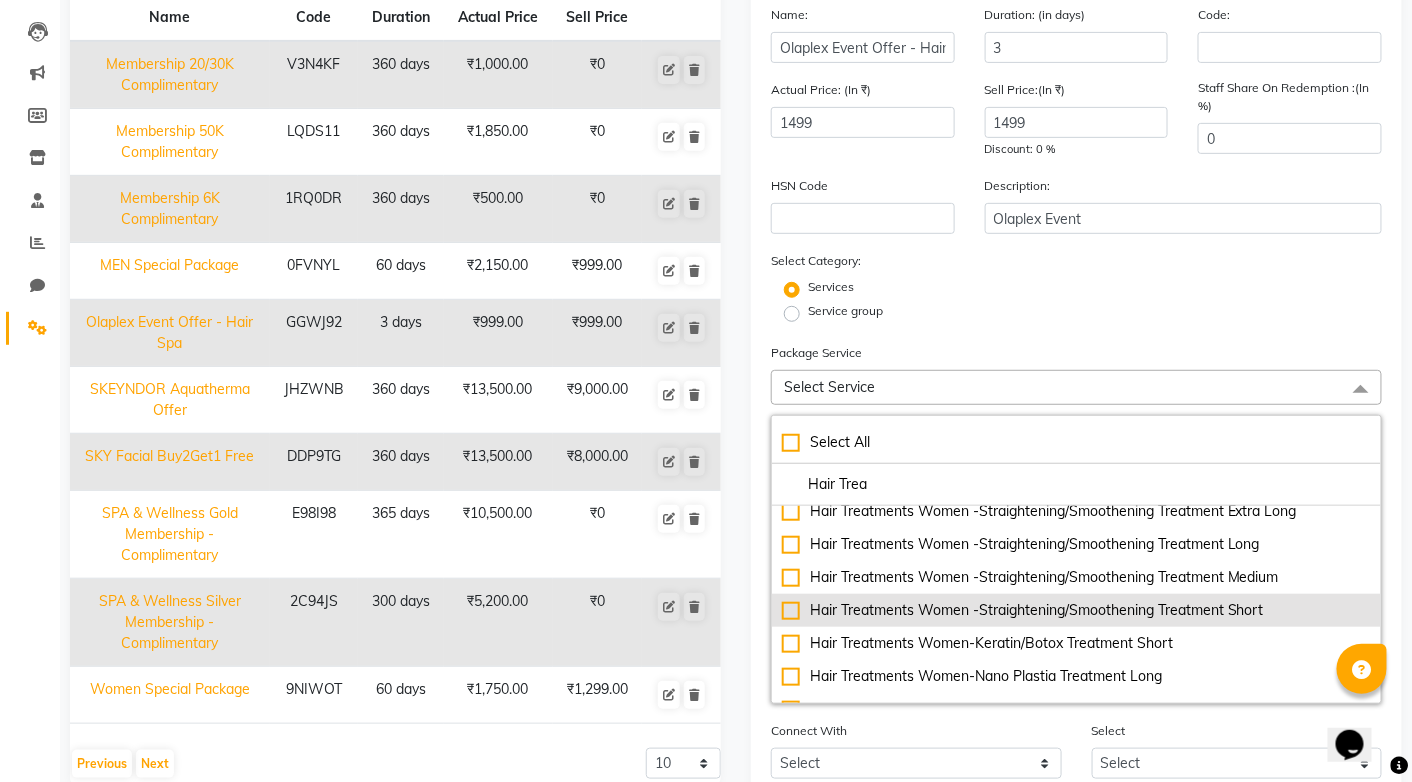 scroll, scrollTop: 364, scrollLeft: 0, axis: vertical 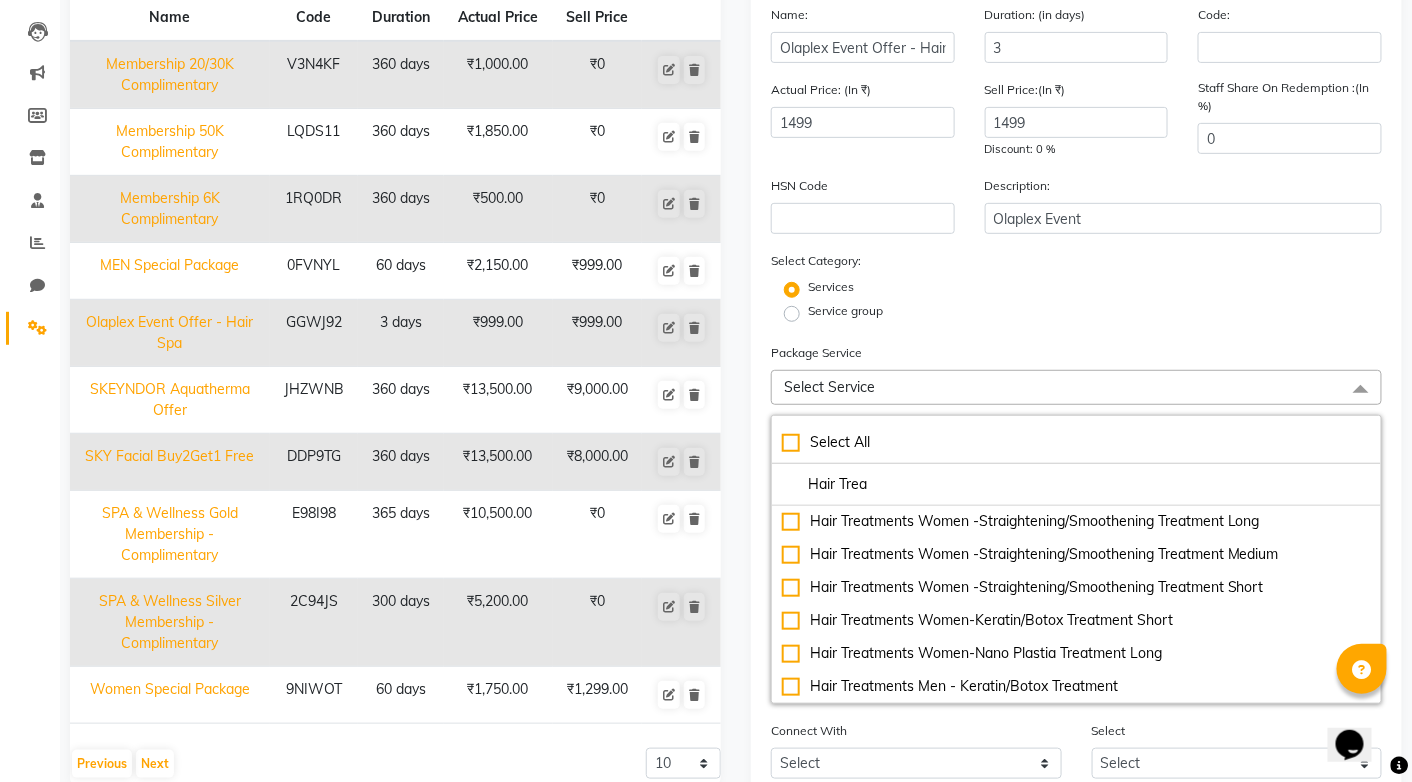 type on "Hair Trea" 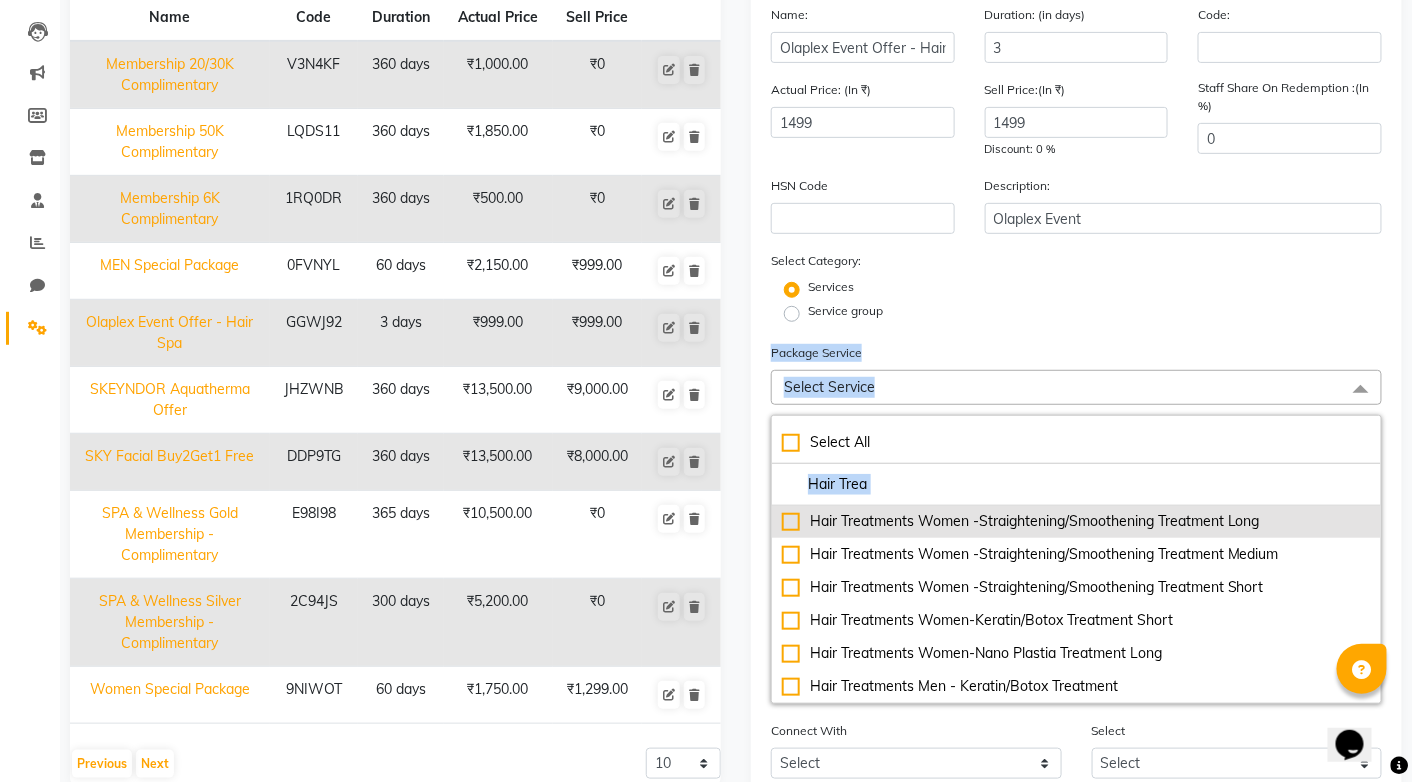 drag, startPoint x: 1041, startPoint y: 307, endPoint x: 1307, endPoint y: 533, distance: 349.0444 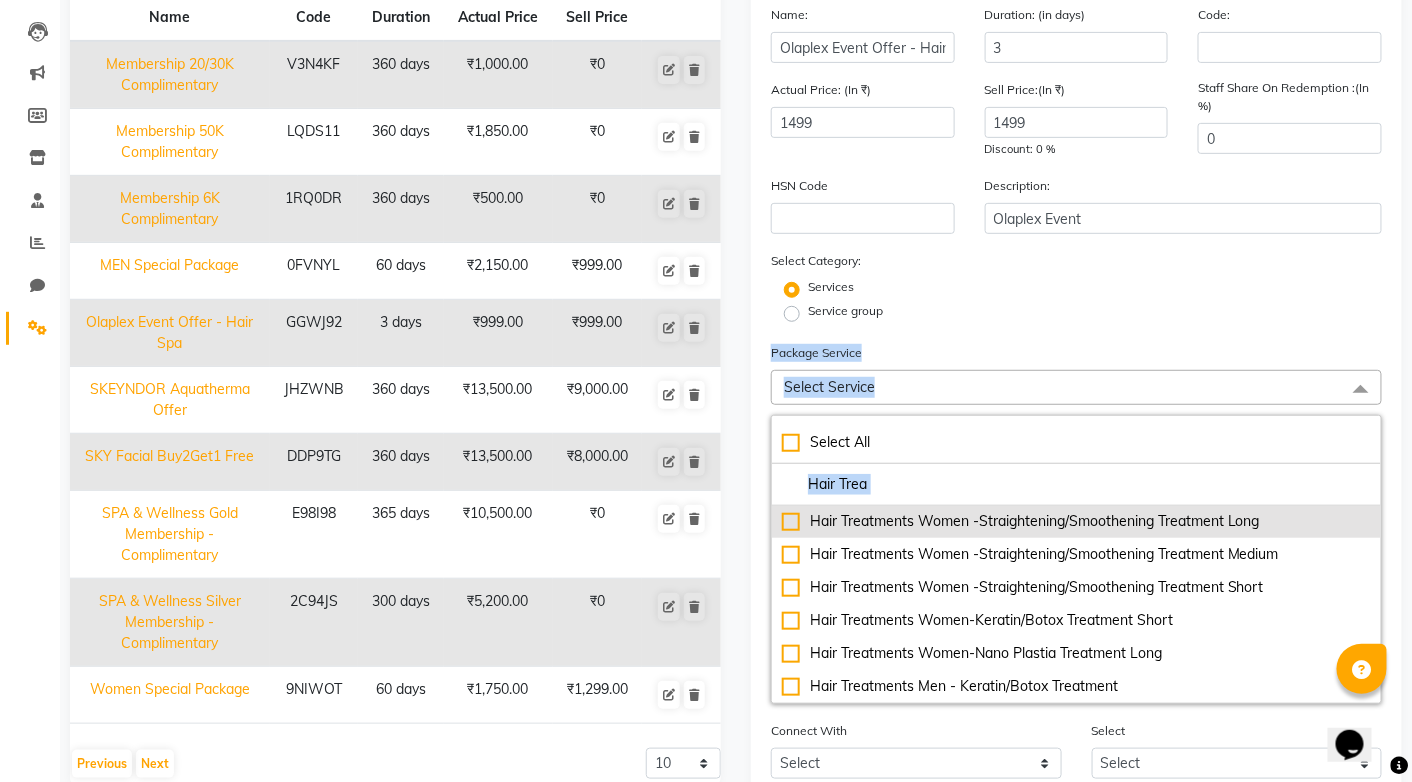 click on "Name: Olaplex Event Offer - Hair TreatmentSpa Duration: (in days) 3 Code: Actual Price: (In ₹) 1499 Sell Price:(In ₹) 1499 Discount: 0 % Staff Share On Redemption :(In %) 0 HSN Code Description: Olaplex Event Select Category: Services Service group Package Service Select Service Select All Hair Trea Hair Treatments Women -Keratin/Botox Treatment Extra Long Hair Treatments Women -Keratin/Botox Treatment Long Hair Treatments Women -Keratin/Botox Treatment Medium Hair Treatments Women -Nano Plastia Treatment Extra Long Hair Treatments Women -Nano Plastia Treatment Medium Hair Treatments Women -Nano Plastia Treatment Short Hair Treatments Women -Perming Treatment Extra Long Hair Treatments Women -Perming Treatment Long Hair Treatments Women -Perming Treatment Medium Hair Treatments Women -Perming Treatment Short Hair Treatments Women -Straightening/Smoothening Treatment Extra Long Hair Treatments Women -Straightening/Smoothening Treatment Long Hair Treatments Women -Straightening/Smoothening Treatment Medium" 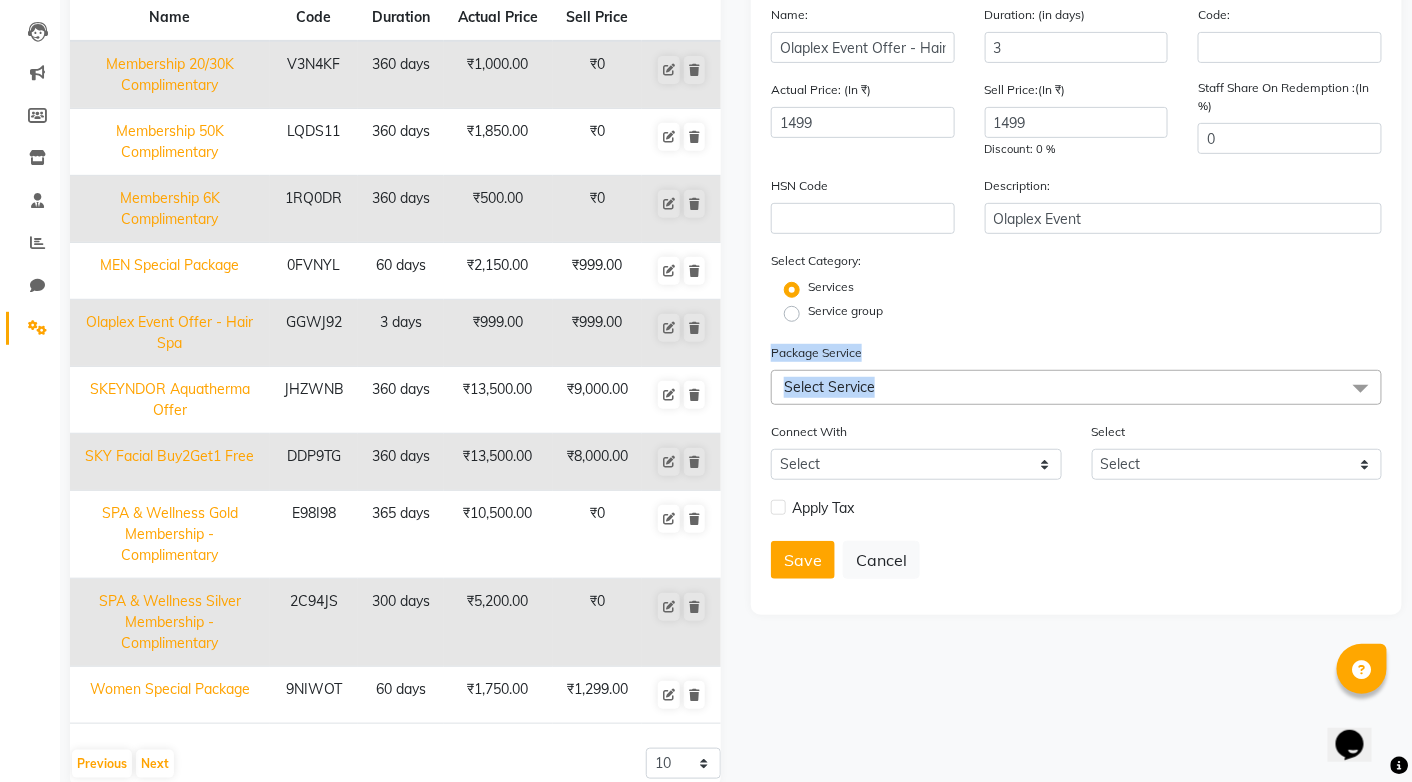 click on "Select Service" 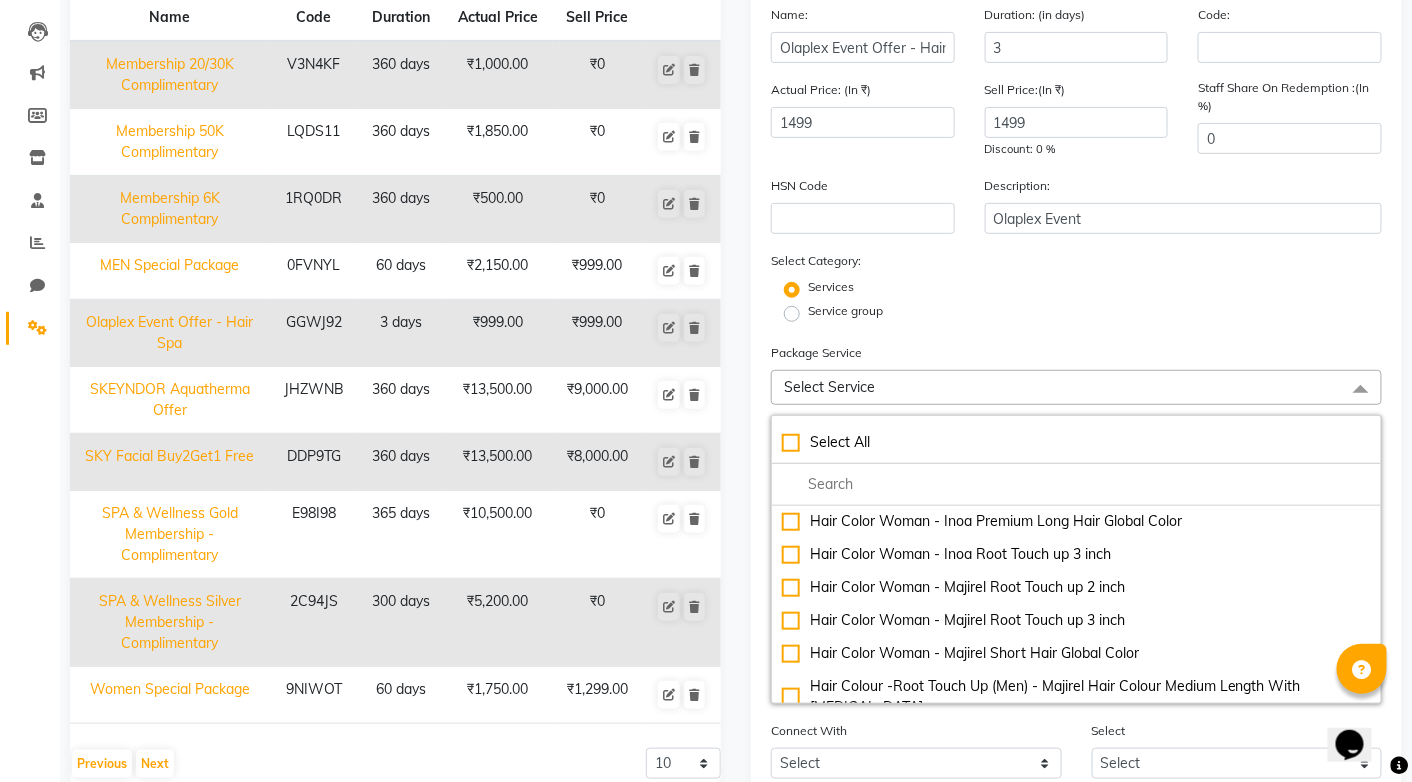 click on "Select Service" 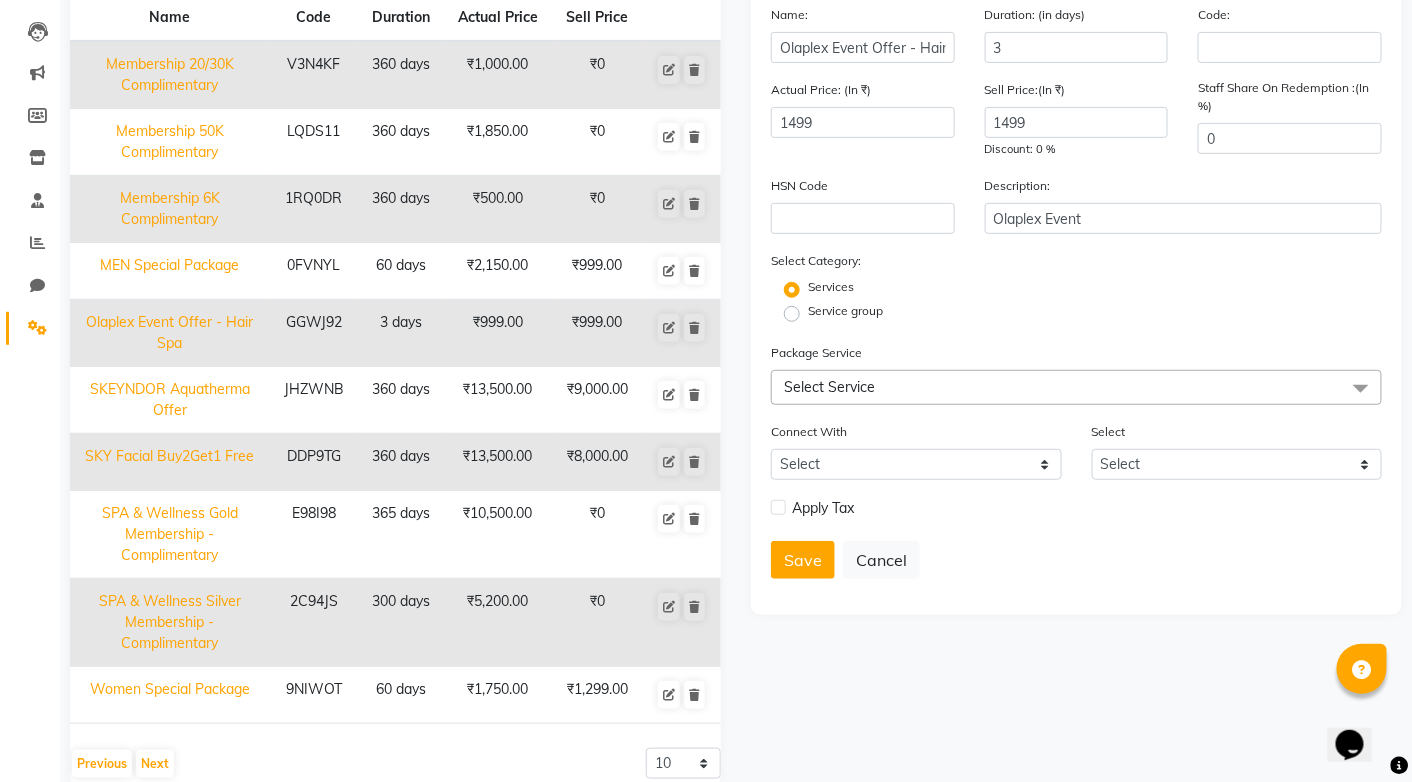 click on "Name: Olaplex Event Offer - Hair TreatmentSpa Duration: (in days) 3 Code: Actual Price: (In ₹) 1499 Sell Price:(In ₹) 1499 Discount: 0 % Staff Share On Redemption :(In %) 0 HSN Code Description: Olaplex Event Select Category: Services Service group Package Service Select Service Select All Spa/Massage Services - Steam Bath Blow Dry & Styling -Tonging/Crimping - Below Shoulder Blow Dry & Styling -Tonging/Crimping - Extra Long Blow Dry & Styling -Tonging/Crimping - Shoulder Length Bond Treatments MEN:Olaplex 4 in 1 Express Treatment Hair Color Transformation Men - Highlights Medium Hair Hair Color Woman - Crazy Color Pre Lighting Extra Long Hair Color Woman - Crazy Color Pre Lighting Long Hair Color Woman - Crazy Color Pre Lighting Medium Hair Color Woman - Highlights per Streak Hair Color Woman - Inoa Premium Extra Long Hair Global Color Hair Color Woman - Inoa Premium Long Hair Global Color Hair Color Woman - Inoa Root Touch up 3 inch Hair Color Woman - Majirel Root Touch up 2 inch Cut & File Detan -Feet" 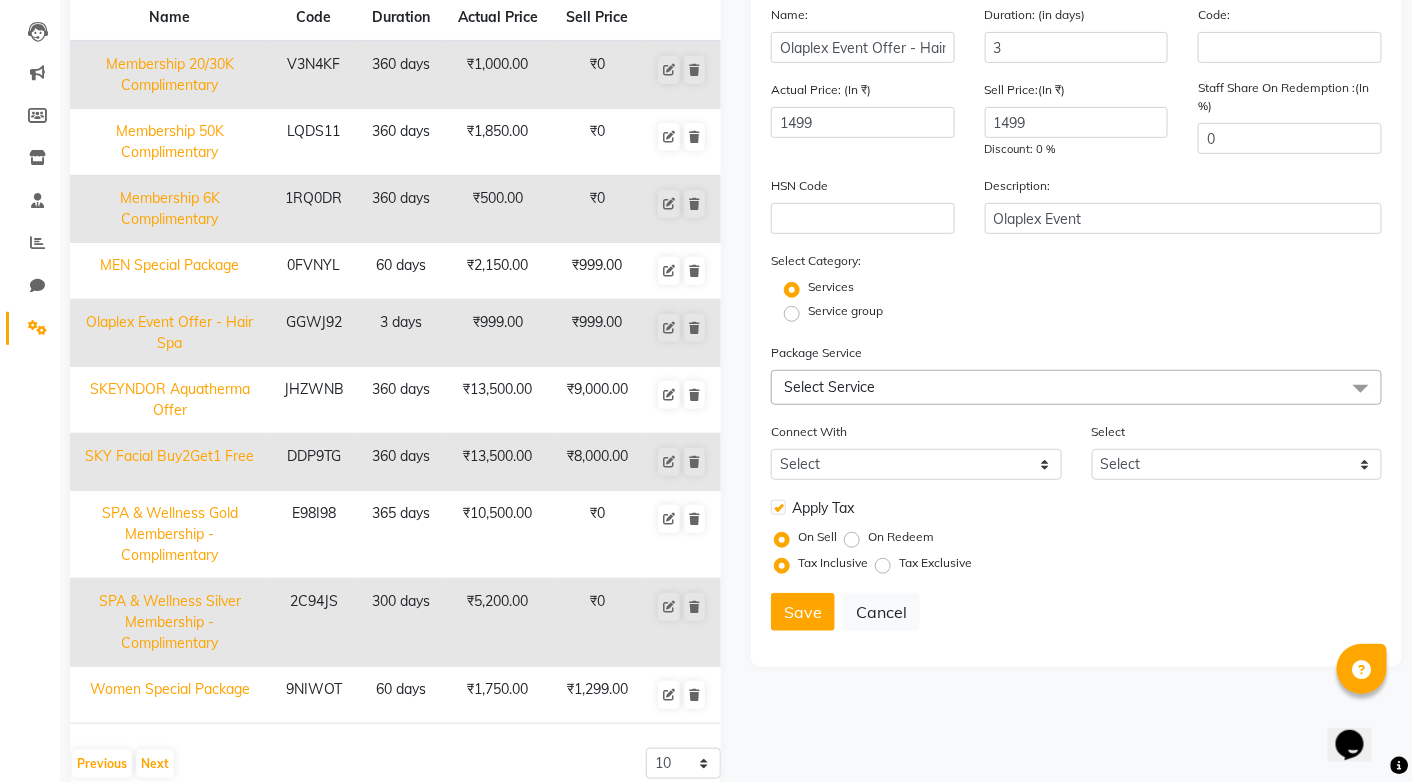 click on "Tax Exclusive" 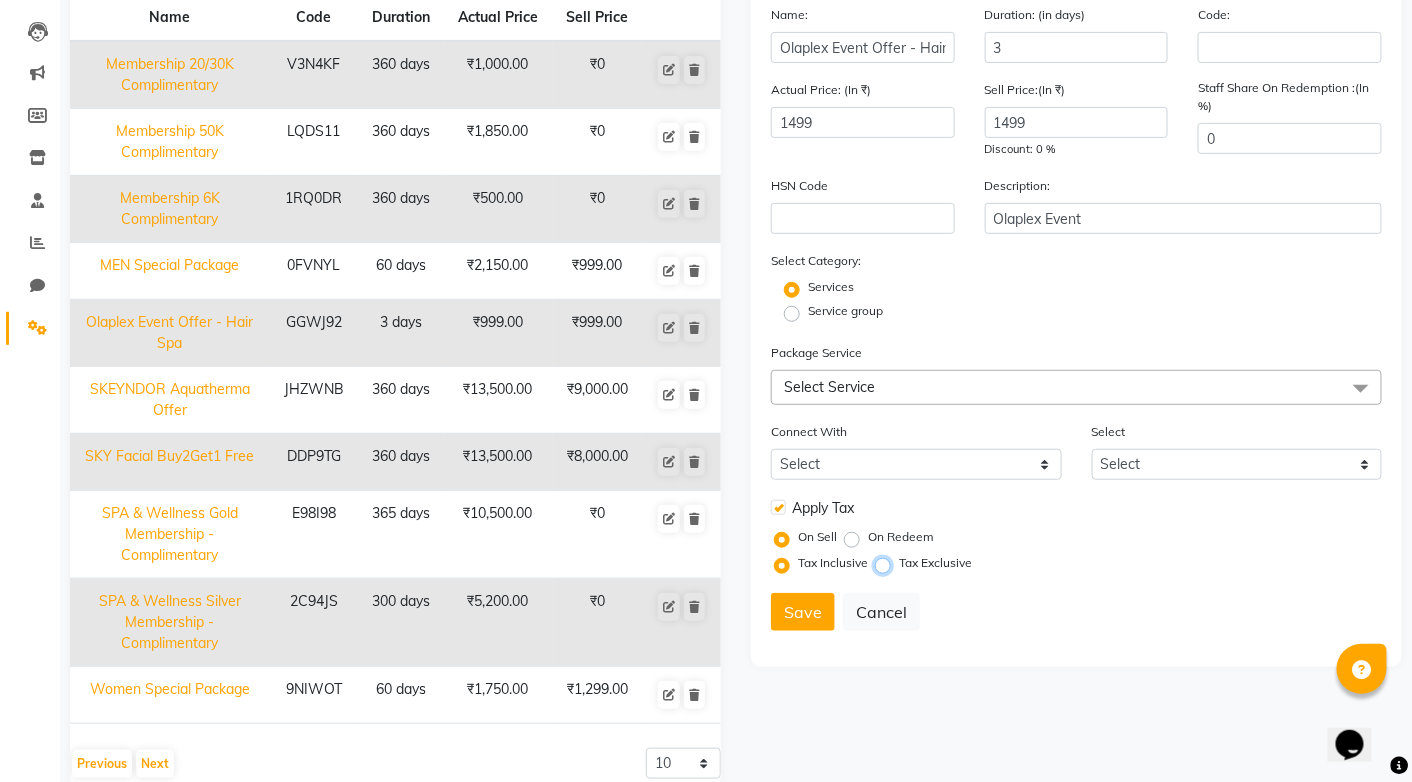 click on "Tax Exclusive" at bounding box center [887, 563] 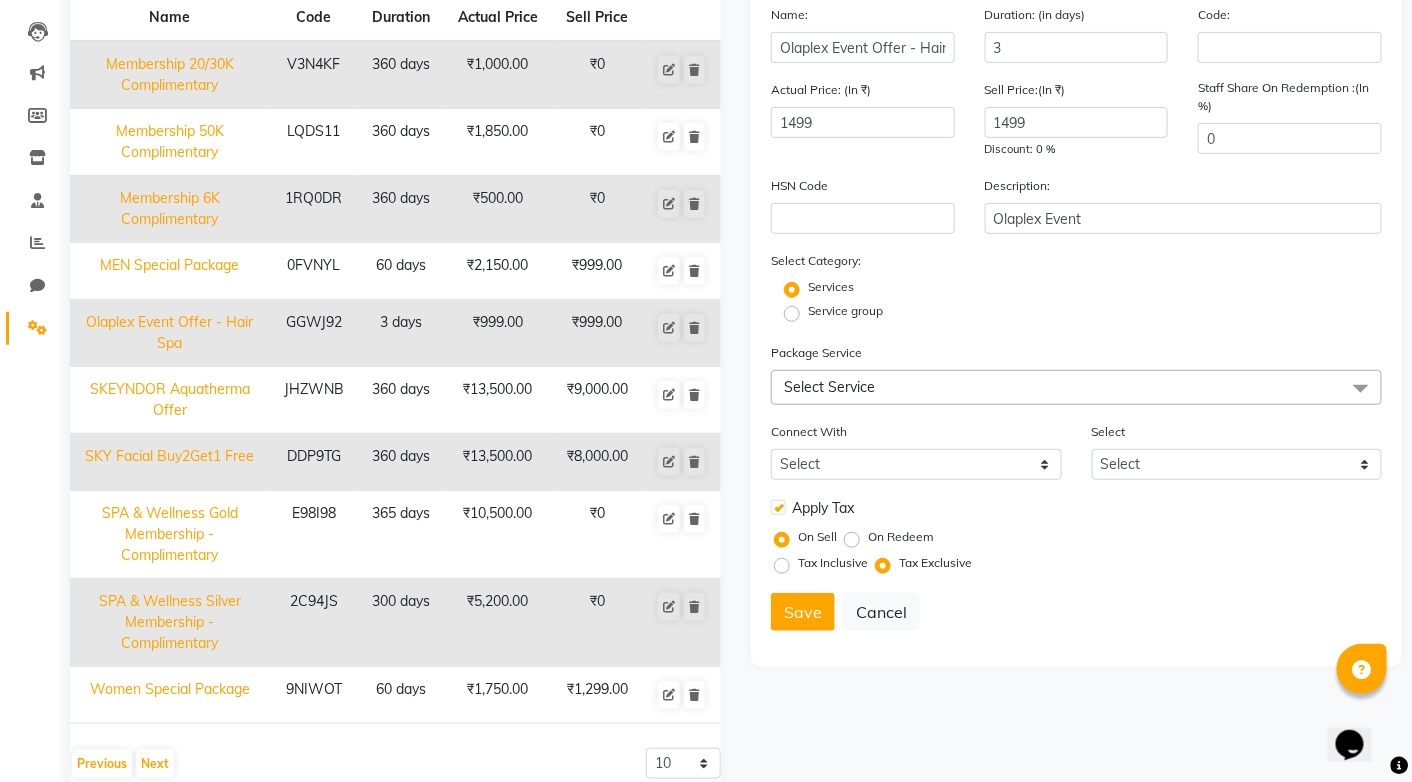 click on "Tax Inclusive" 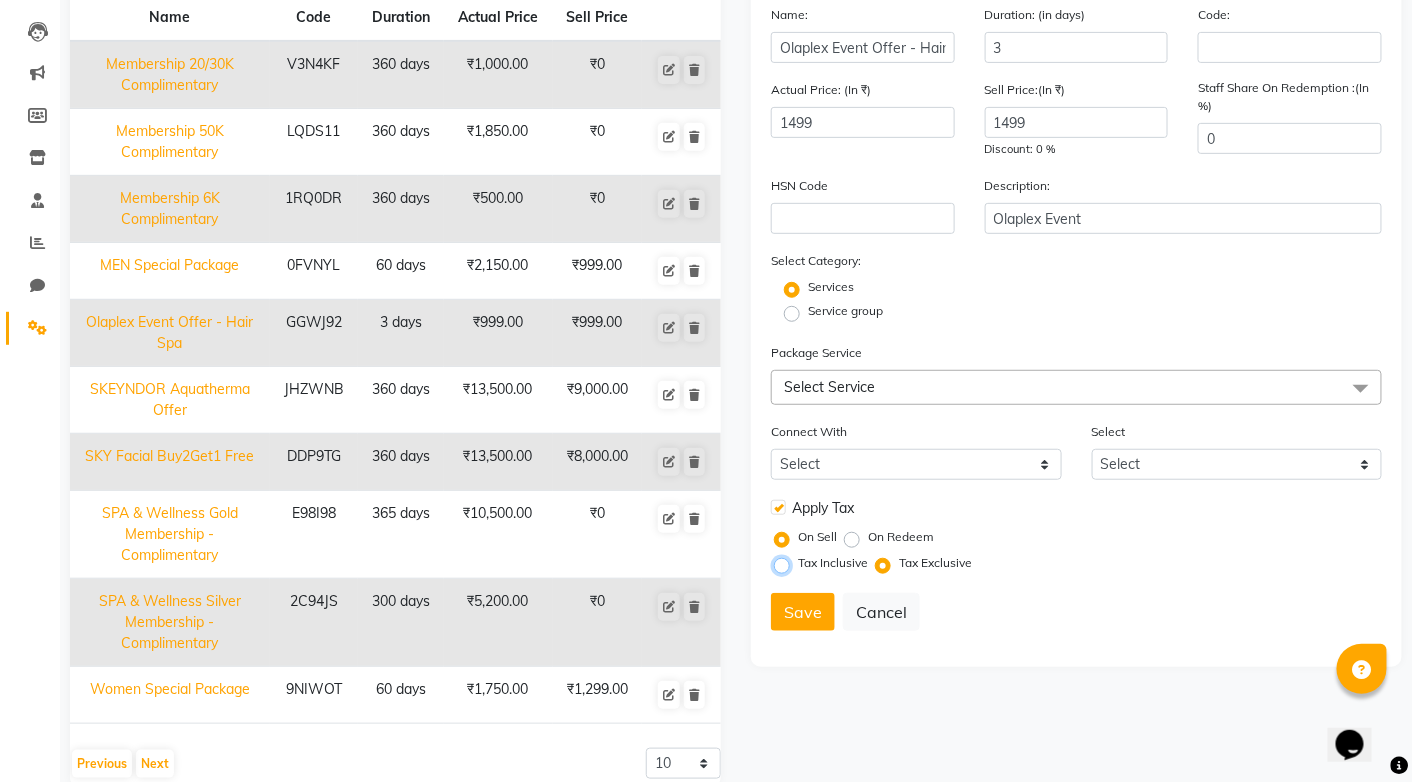 click on "Tax Inclusive" at bounding box center (786, 563) 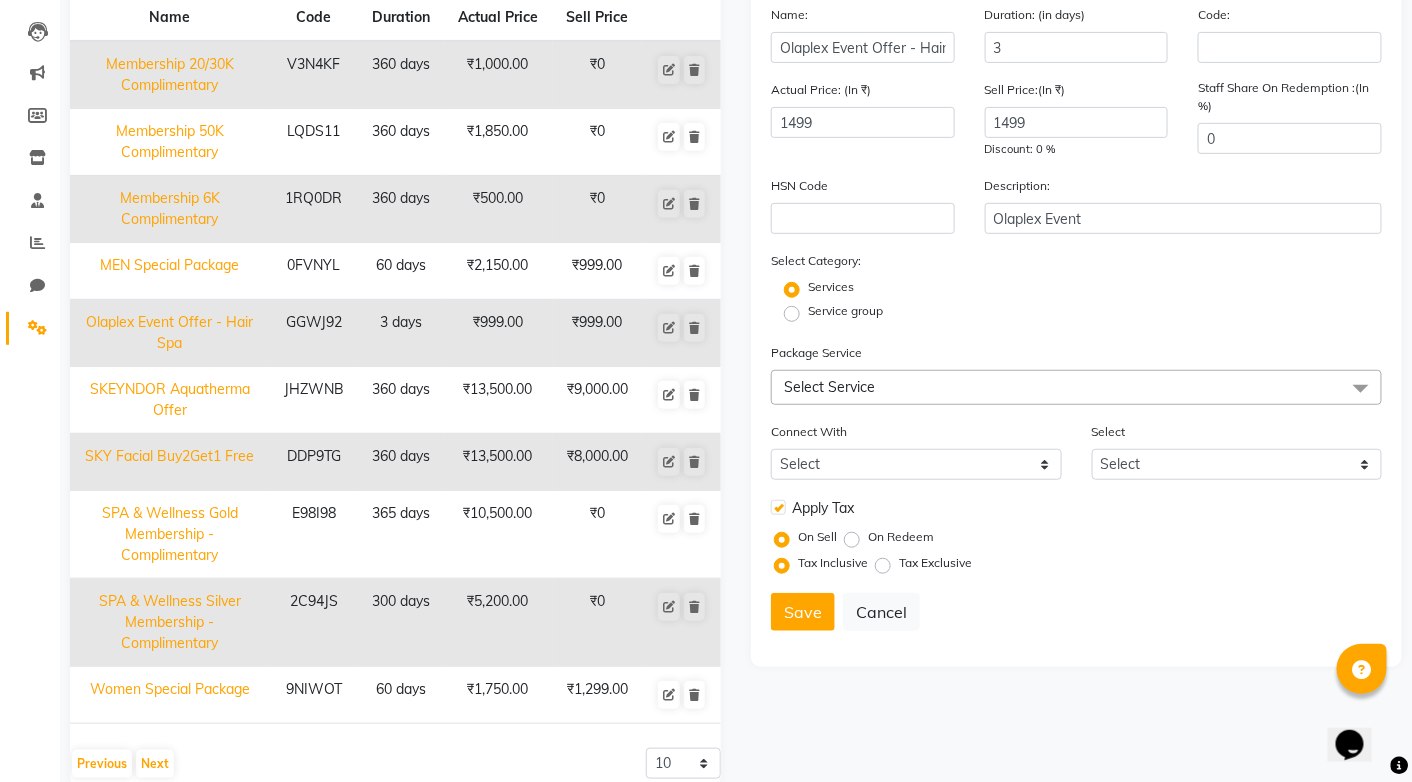 click on "Tax Exclusive" 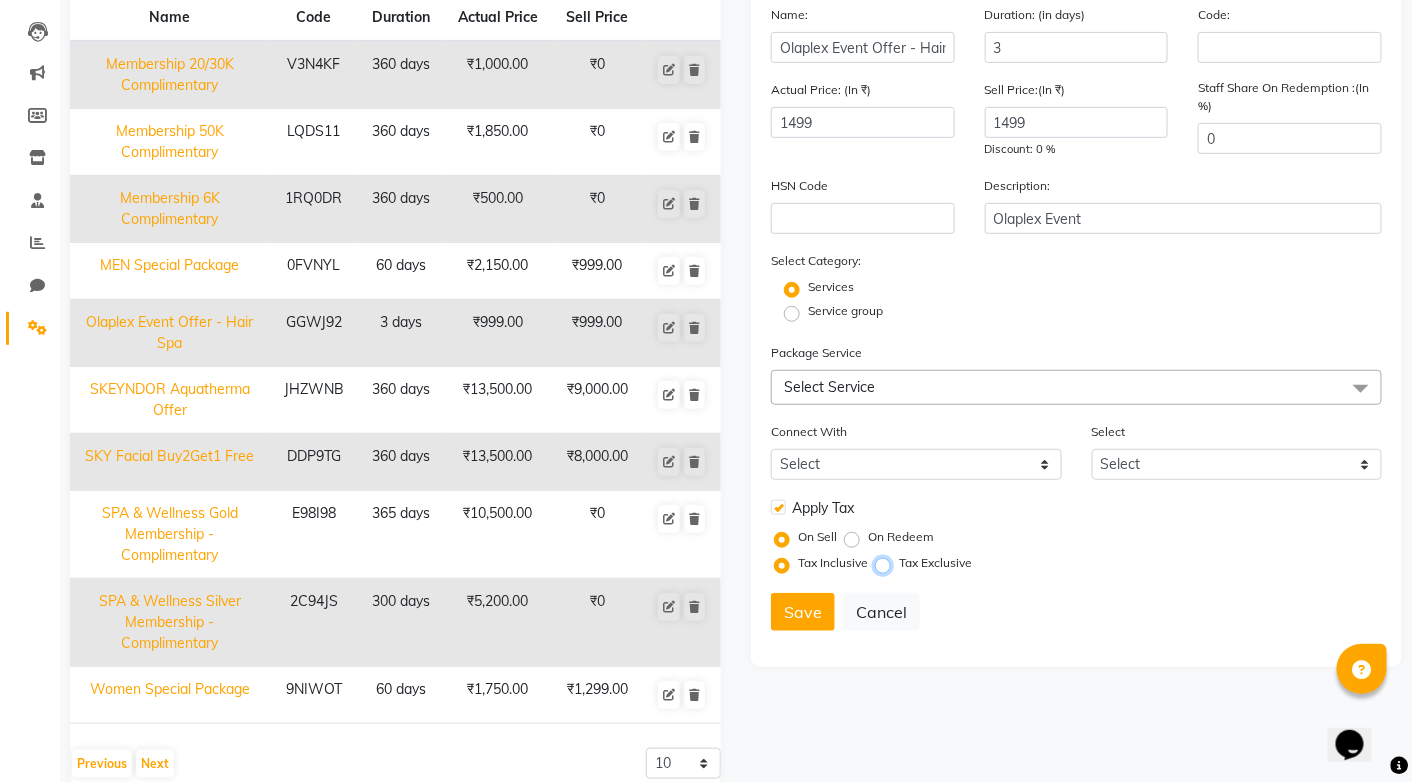 click on "Tax Exclusive" at bounding box center [887, 563] 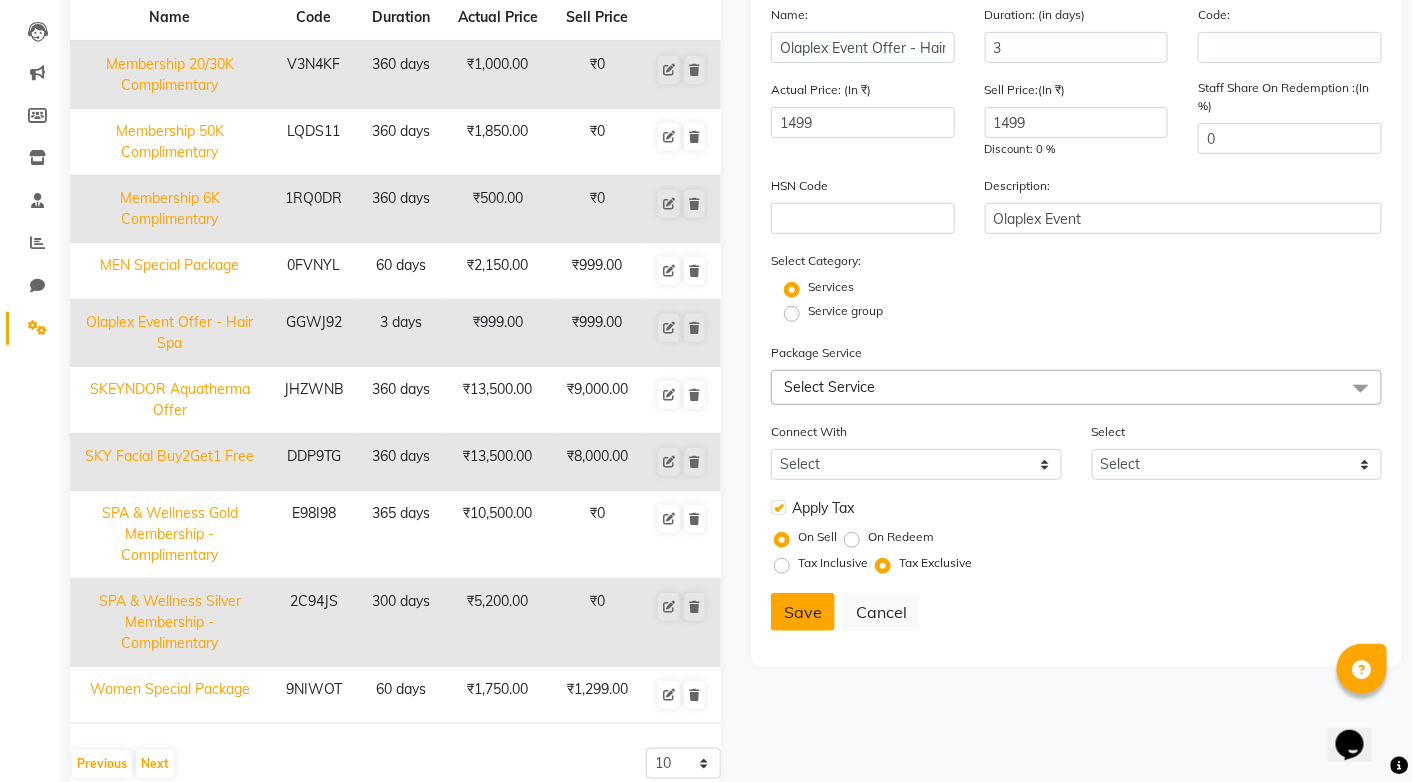 click on "Save" 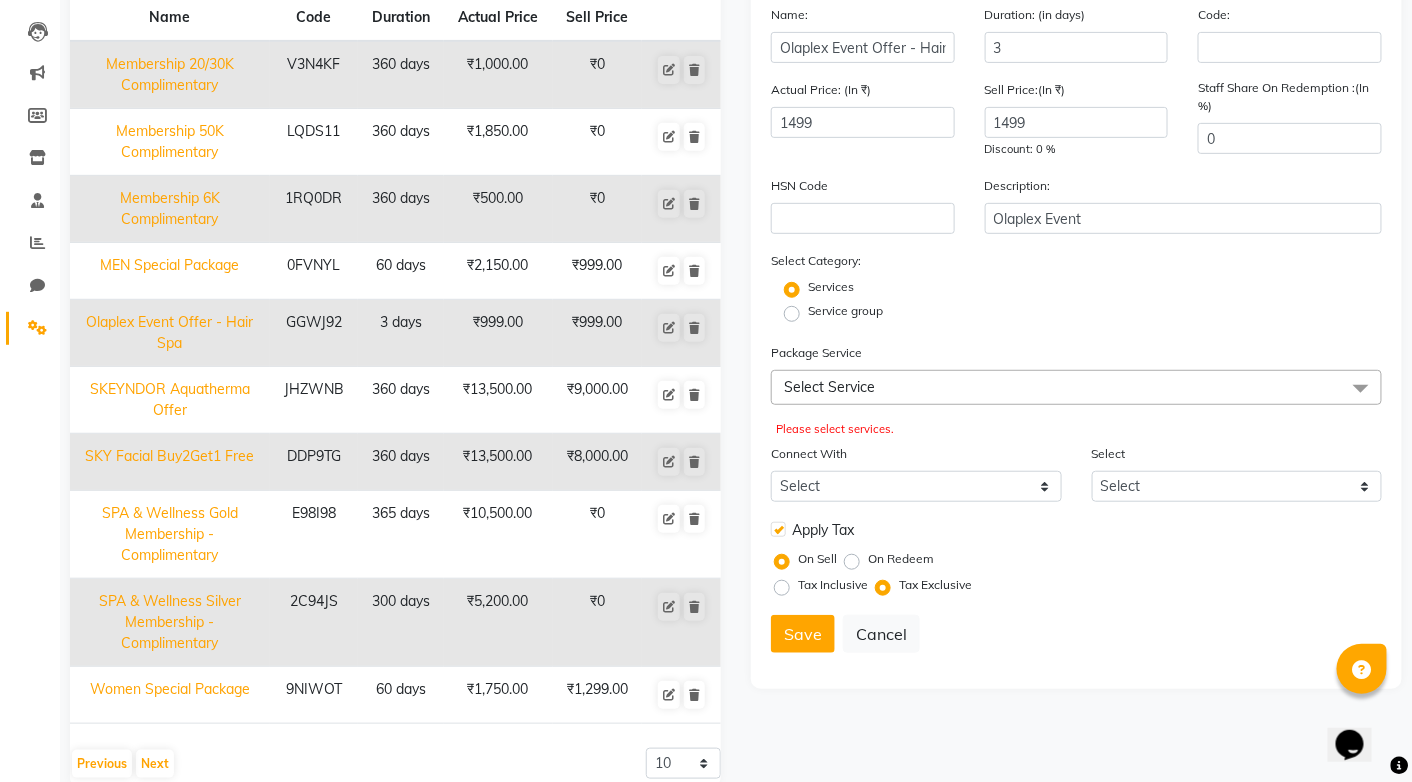 click on "Select Service" 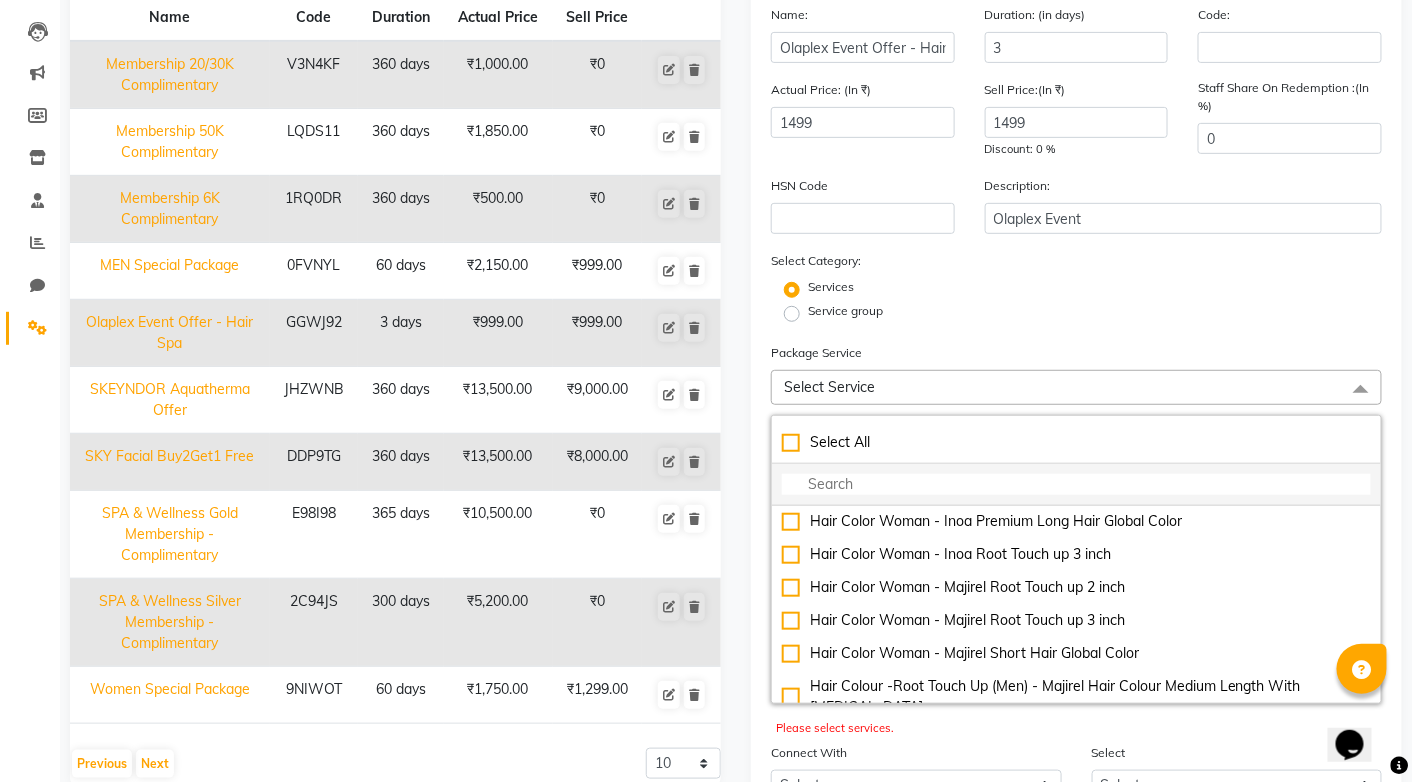 click 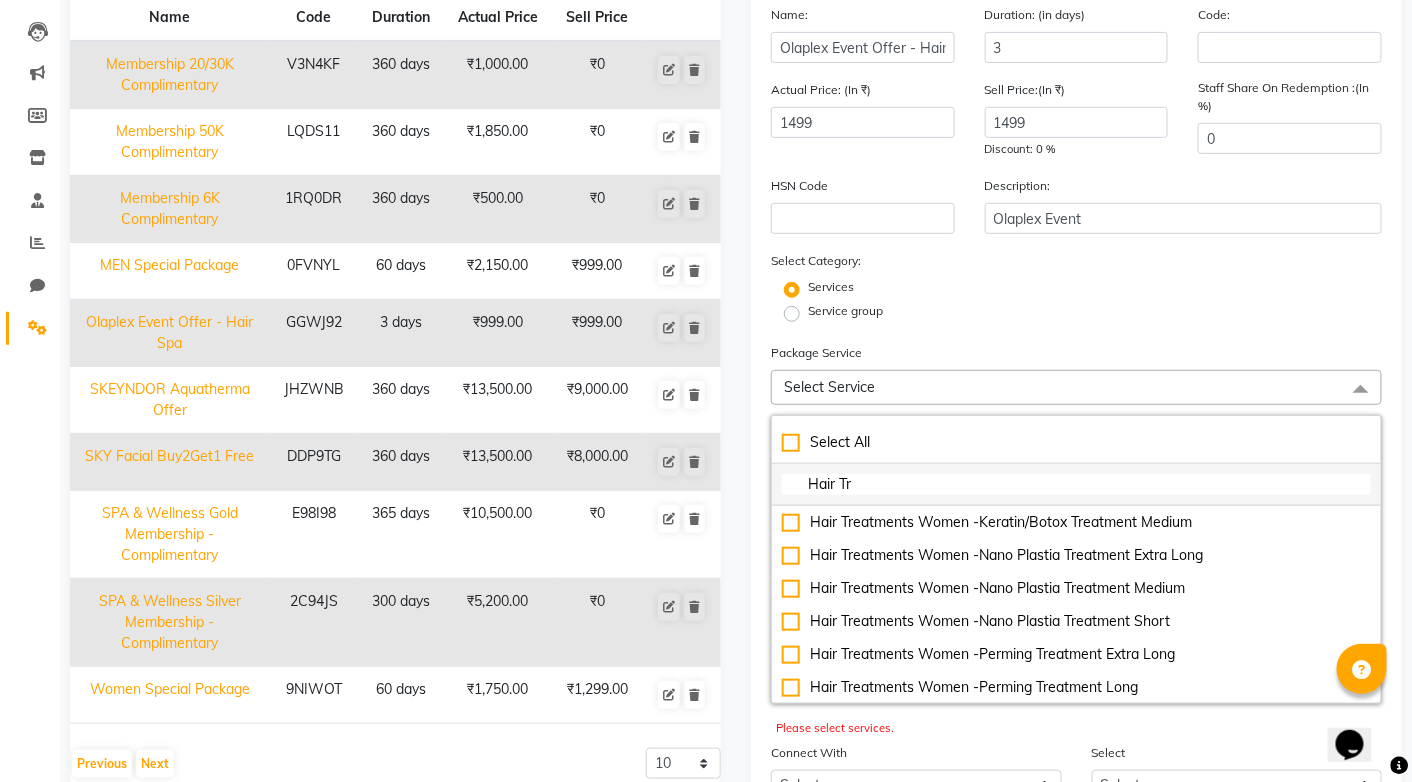 scroll, scrollTop: 66, scrollLeft: 0, axis: vertical 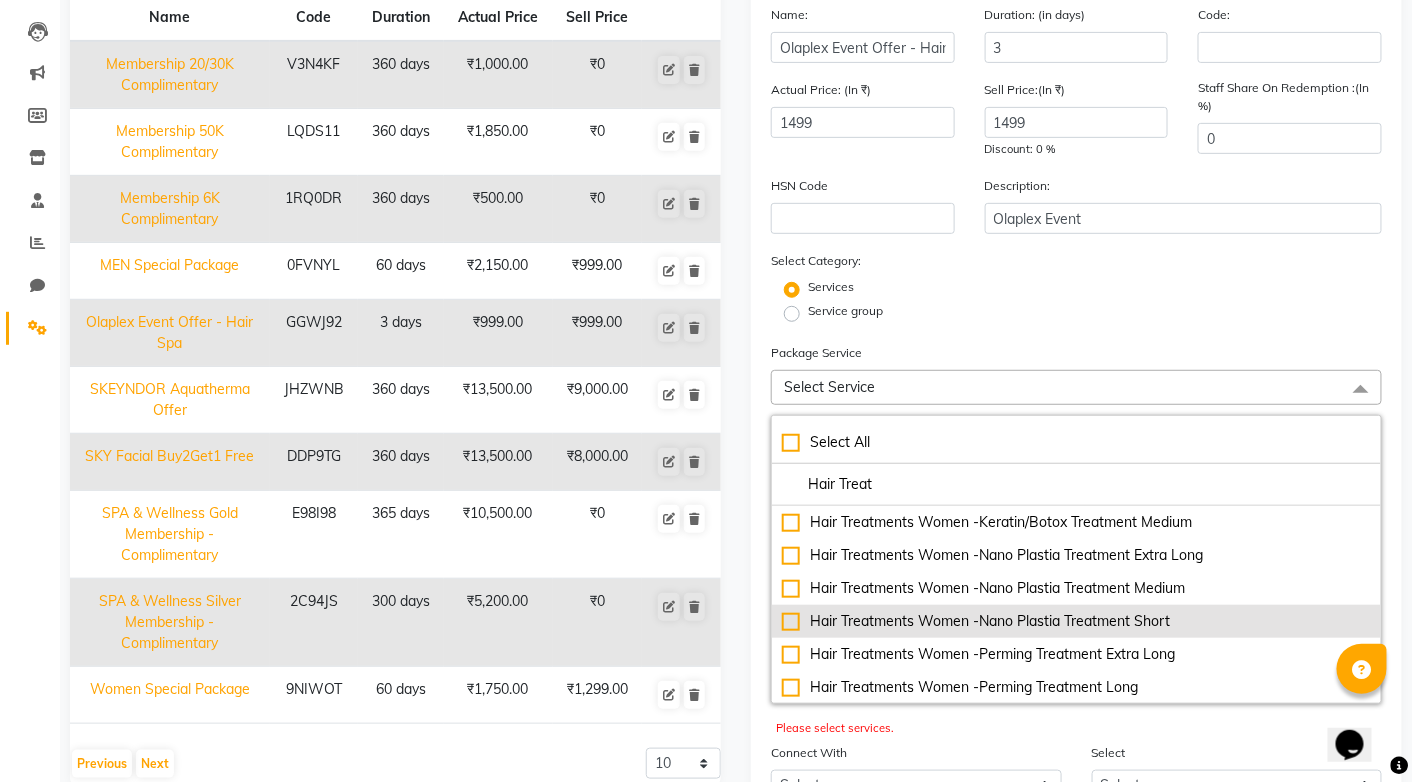 type on "Hair Treat" 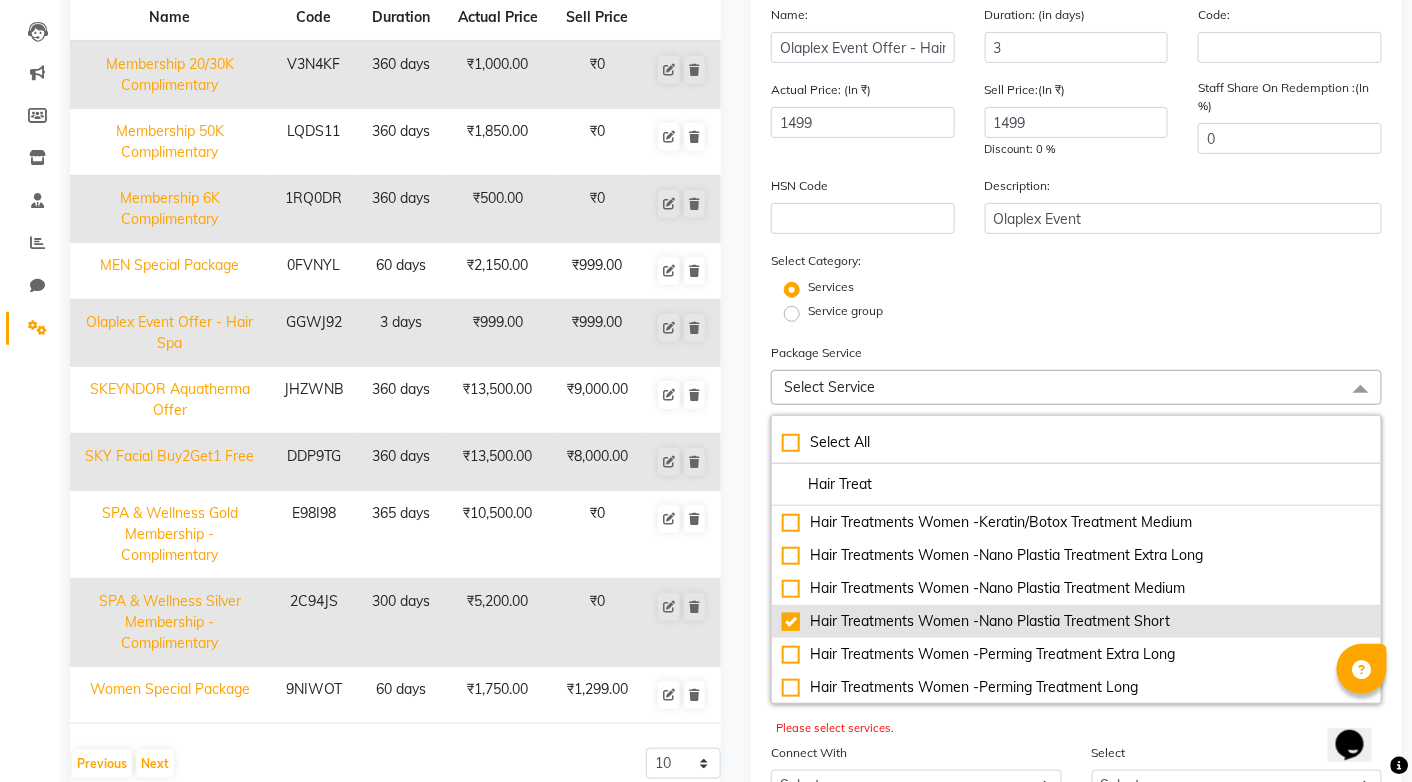 checkbox on "true" 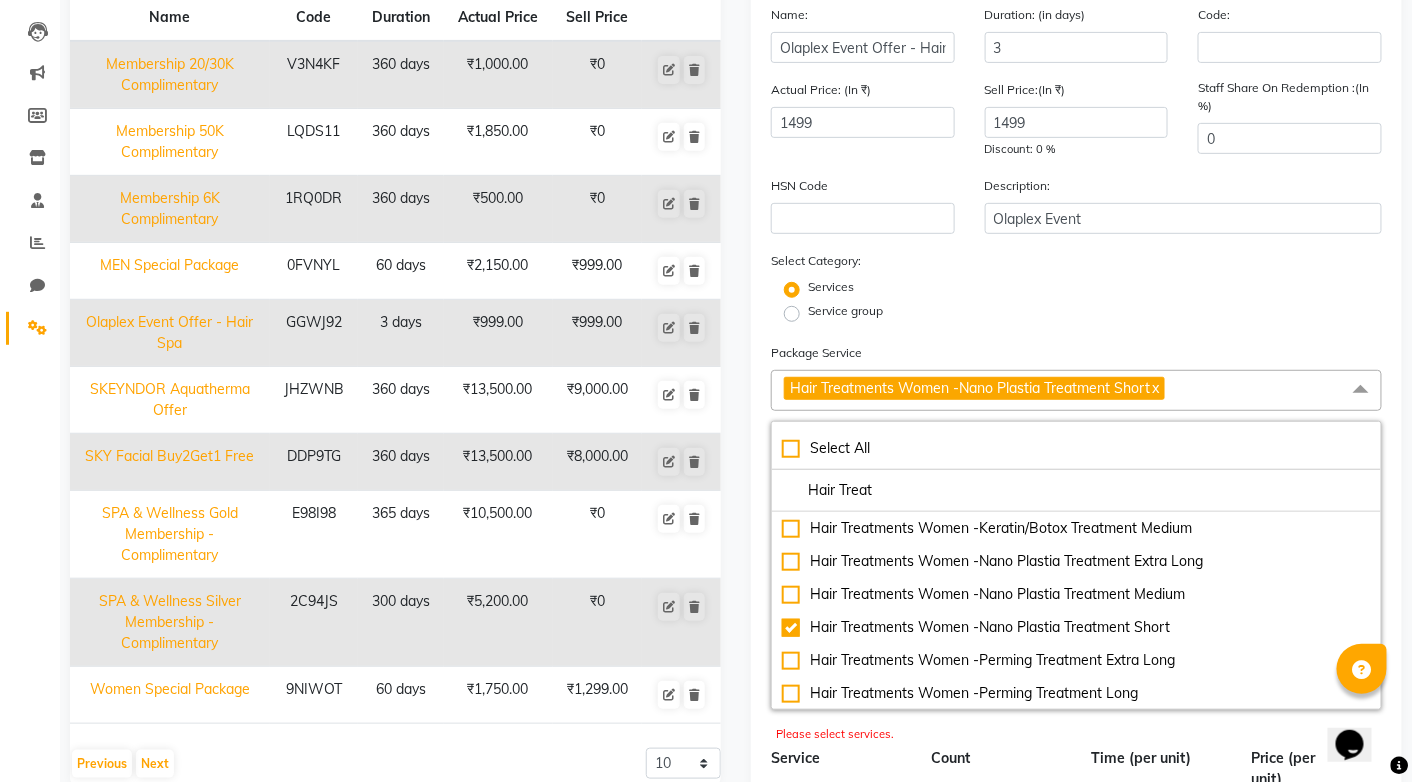 click on "Services" 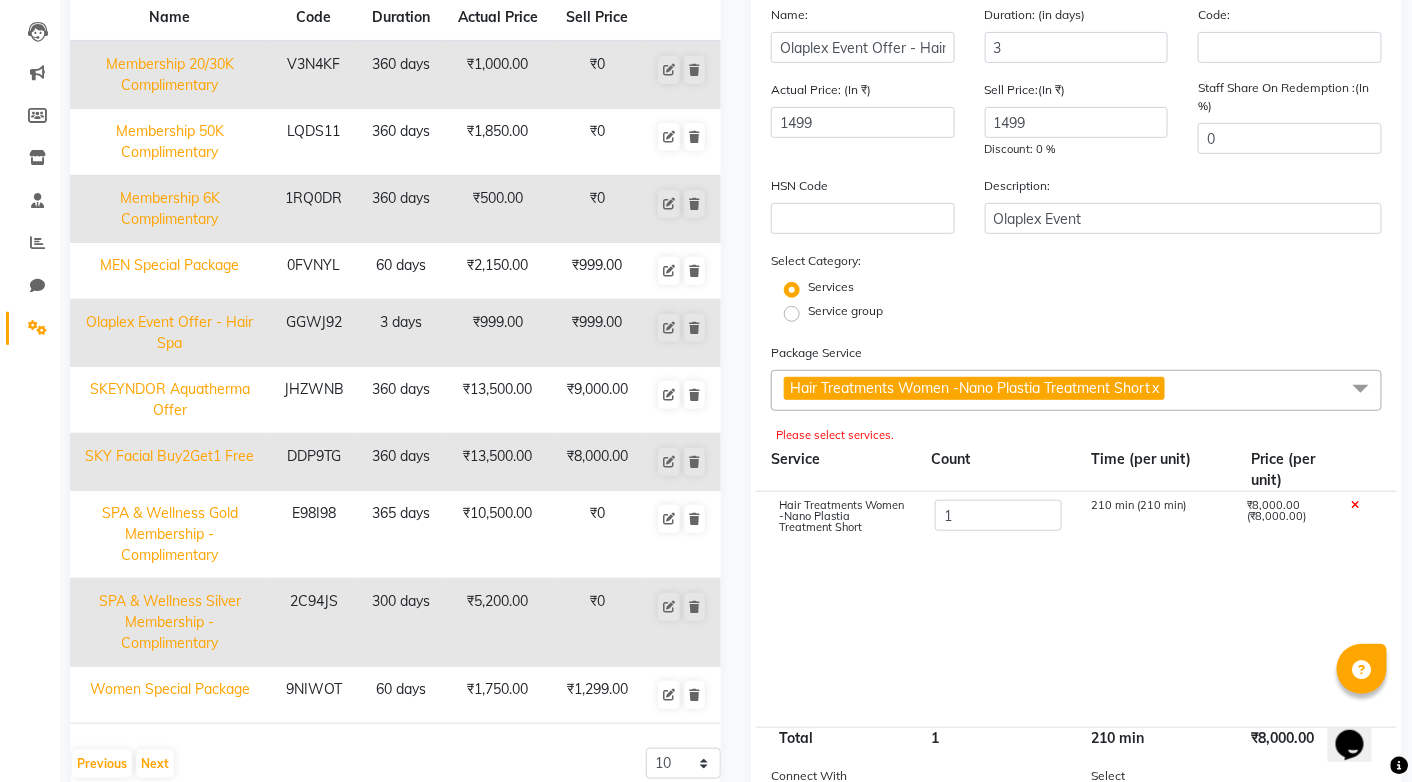 scroll, scrollTop: 457, scrollLeft: 0, axis: vertical 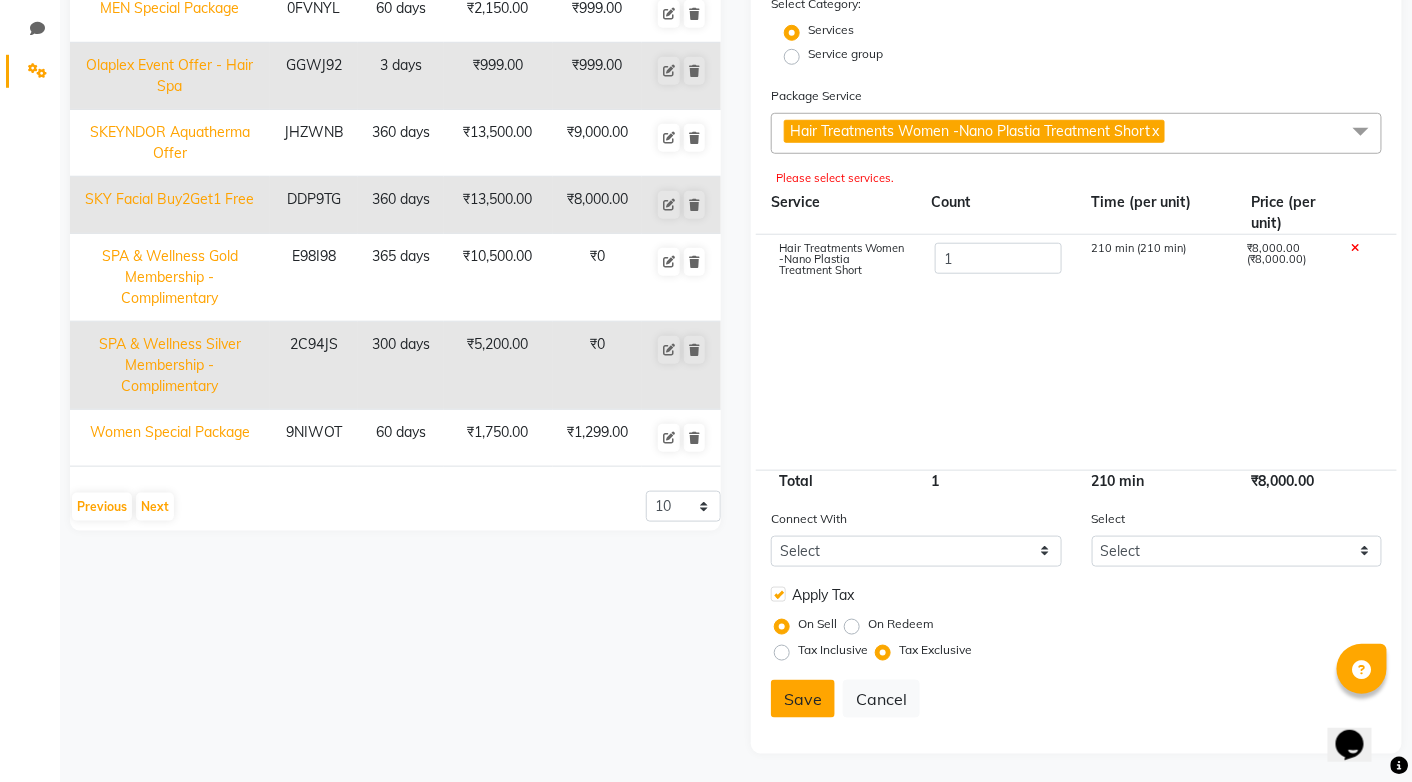 click on "Save" 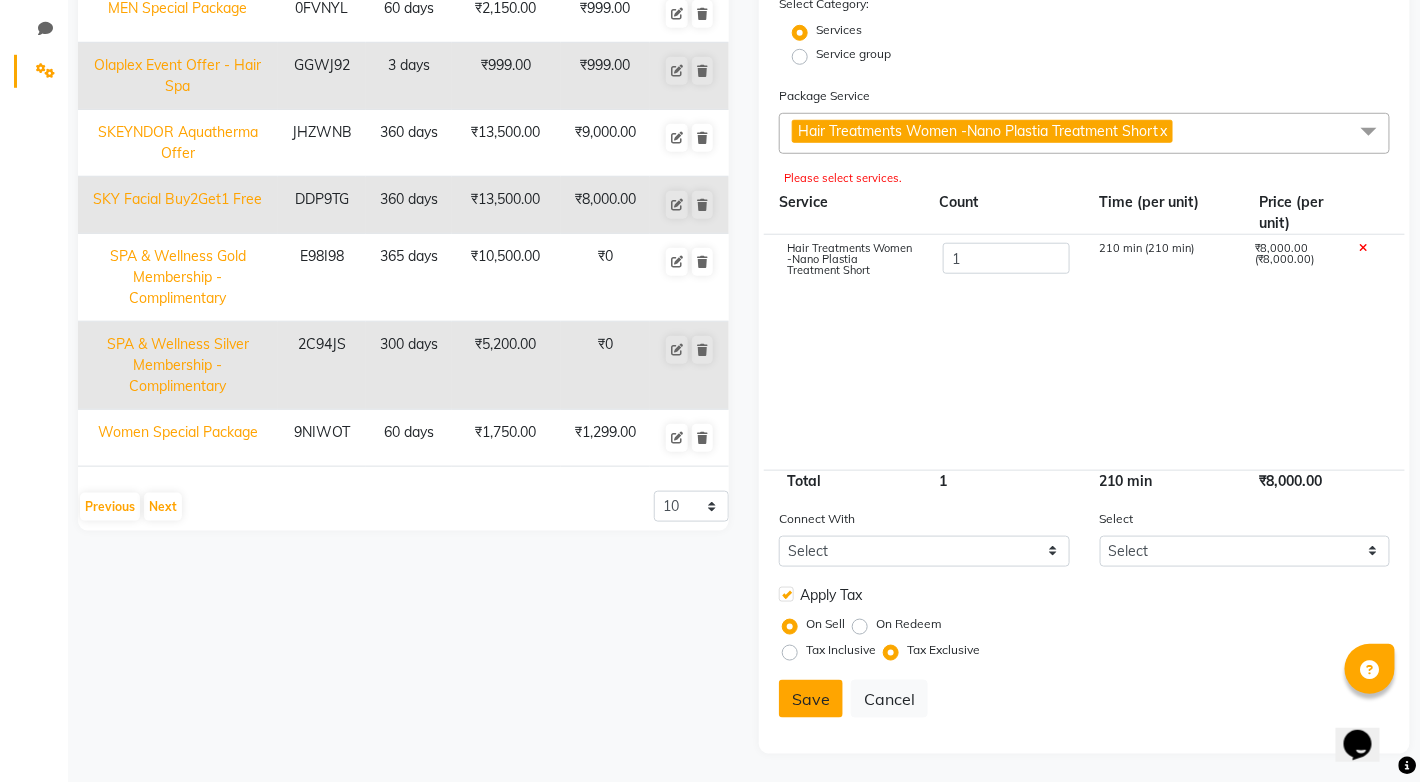 scroll, scrollTop: 452, scrollLeft: 0, axis: vertical 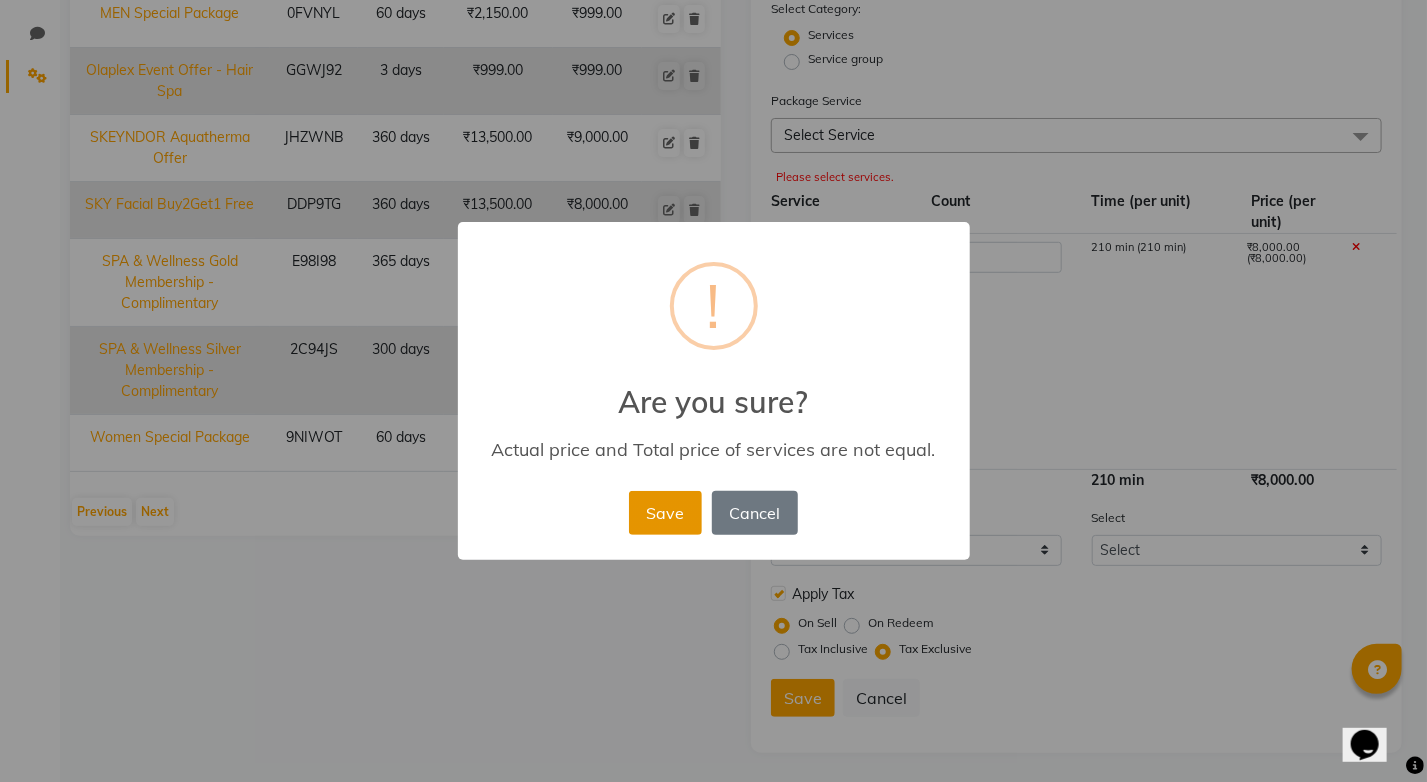 click on "Save" at bounding box center (665, 513) 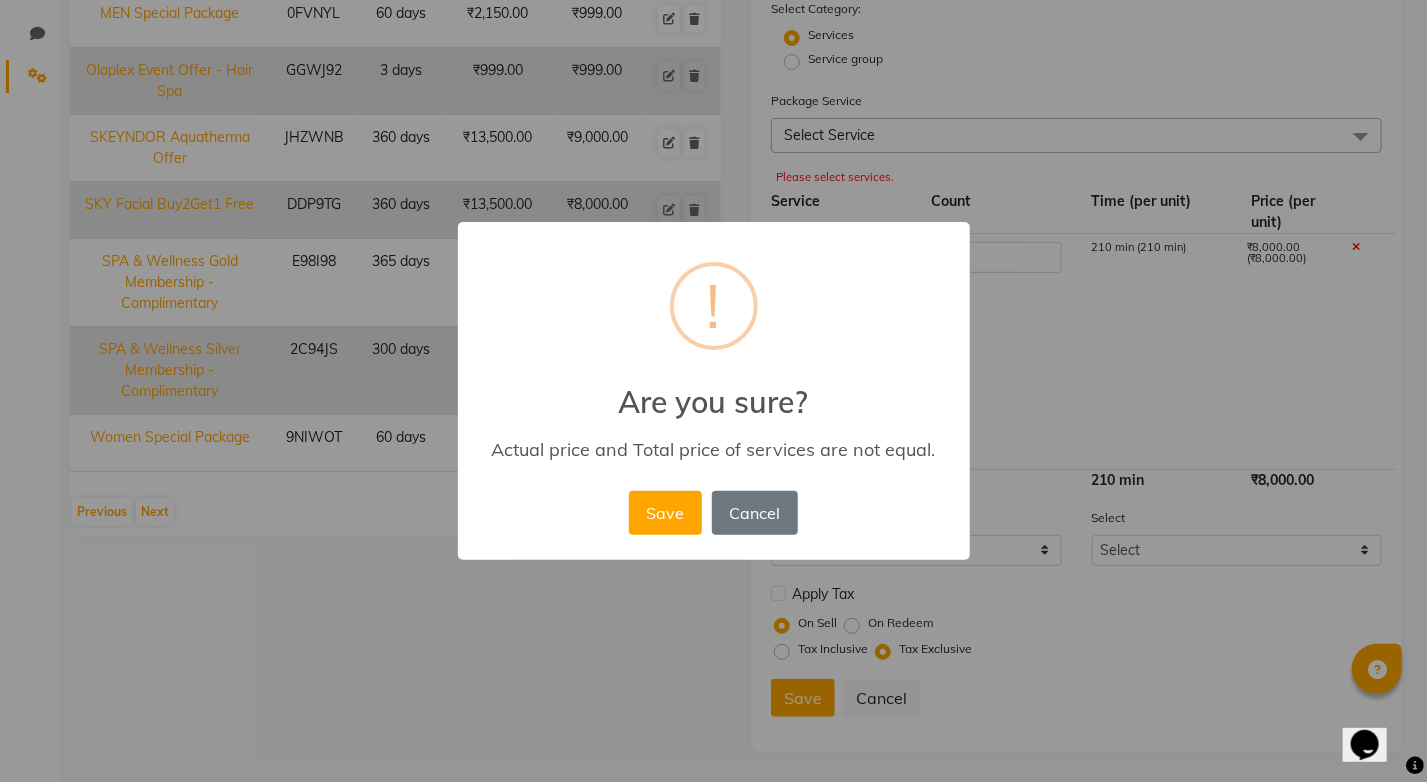 type 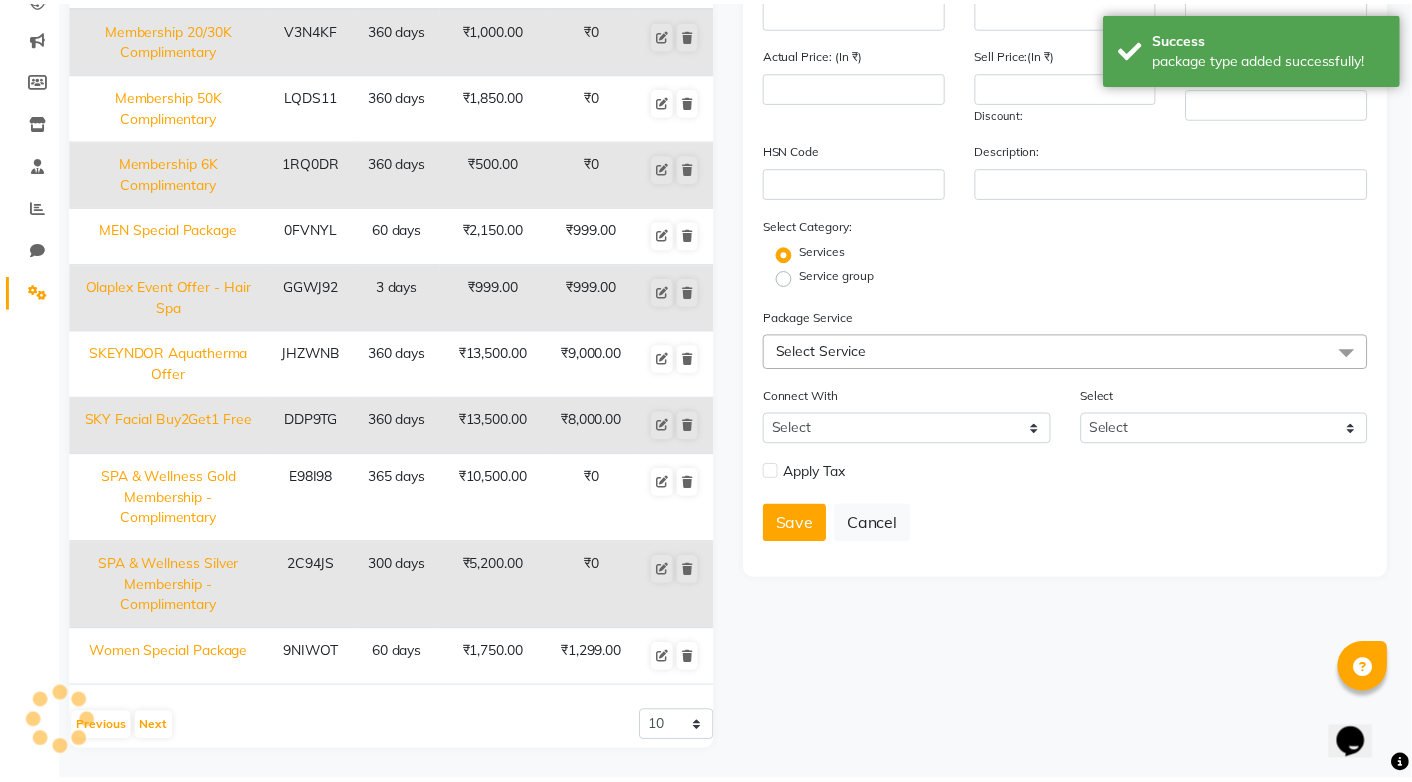scroll, scrollTop: 230, scrollLeft: 0, axis: vertical 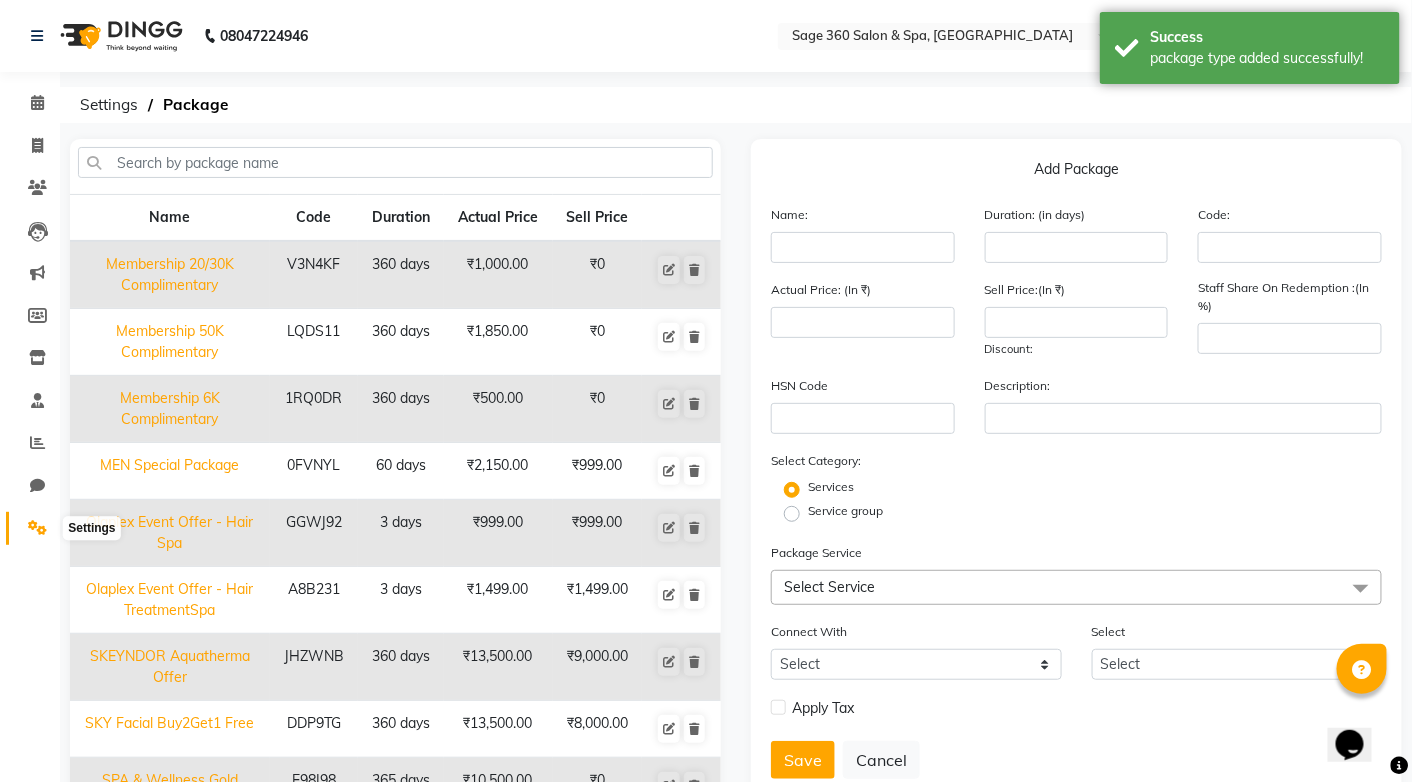 click 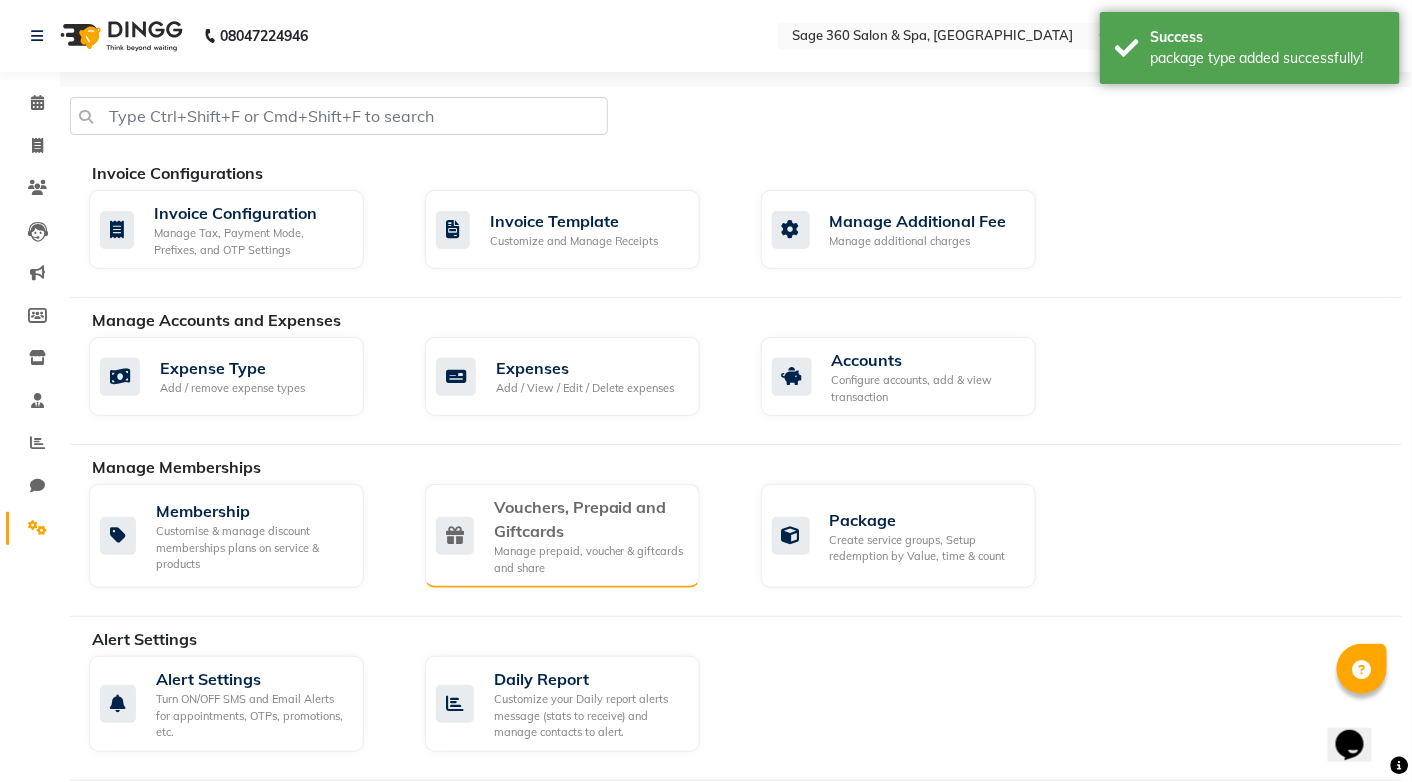 click on "Vouchers, Prepaid and Giftcards" 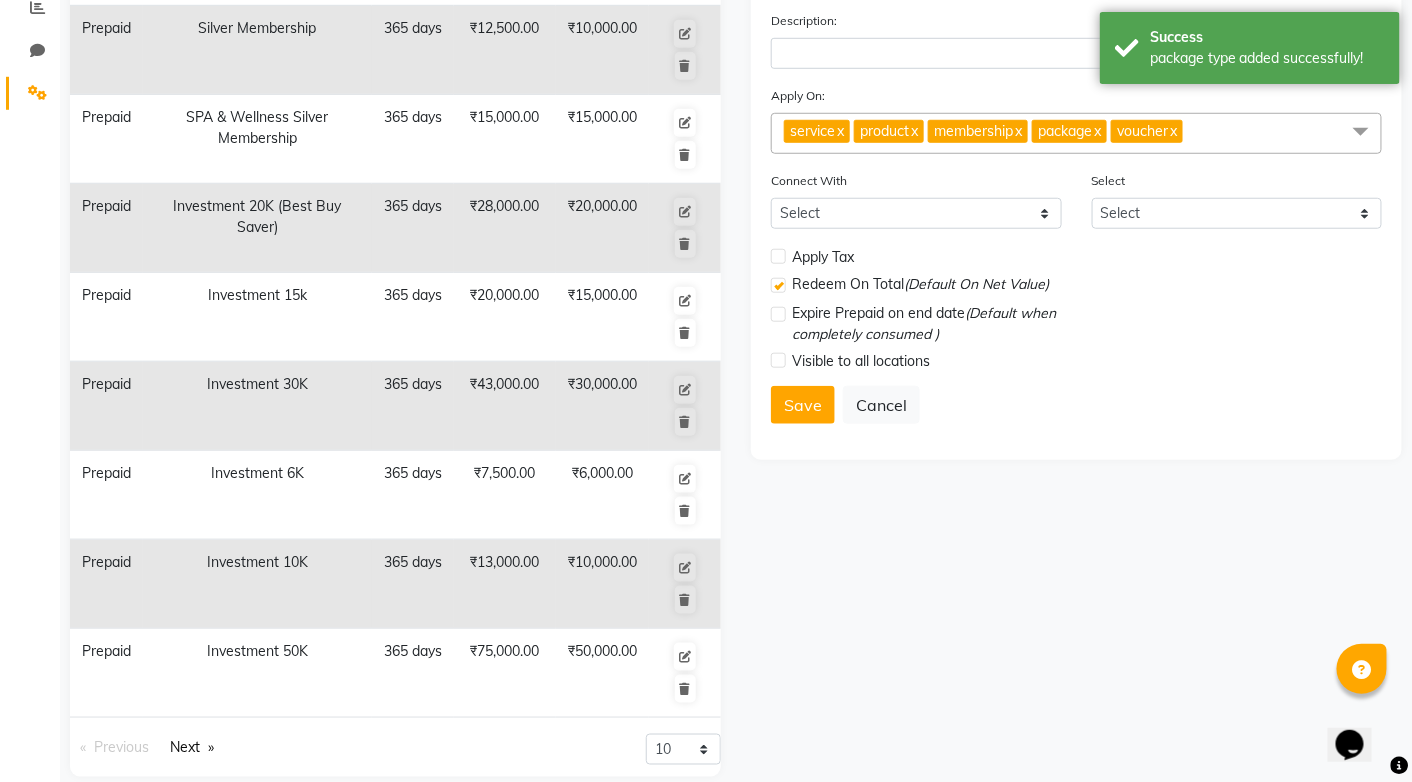 scroll, scrollTop: 454, scrollLeft: 0, axis: vertical 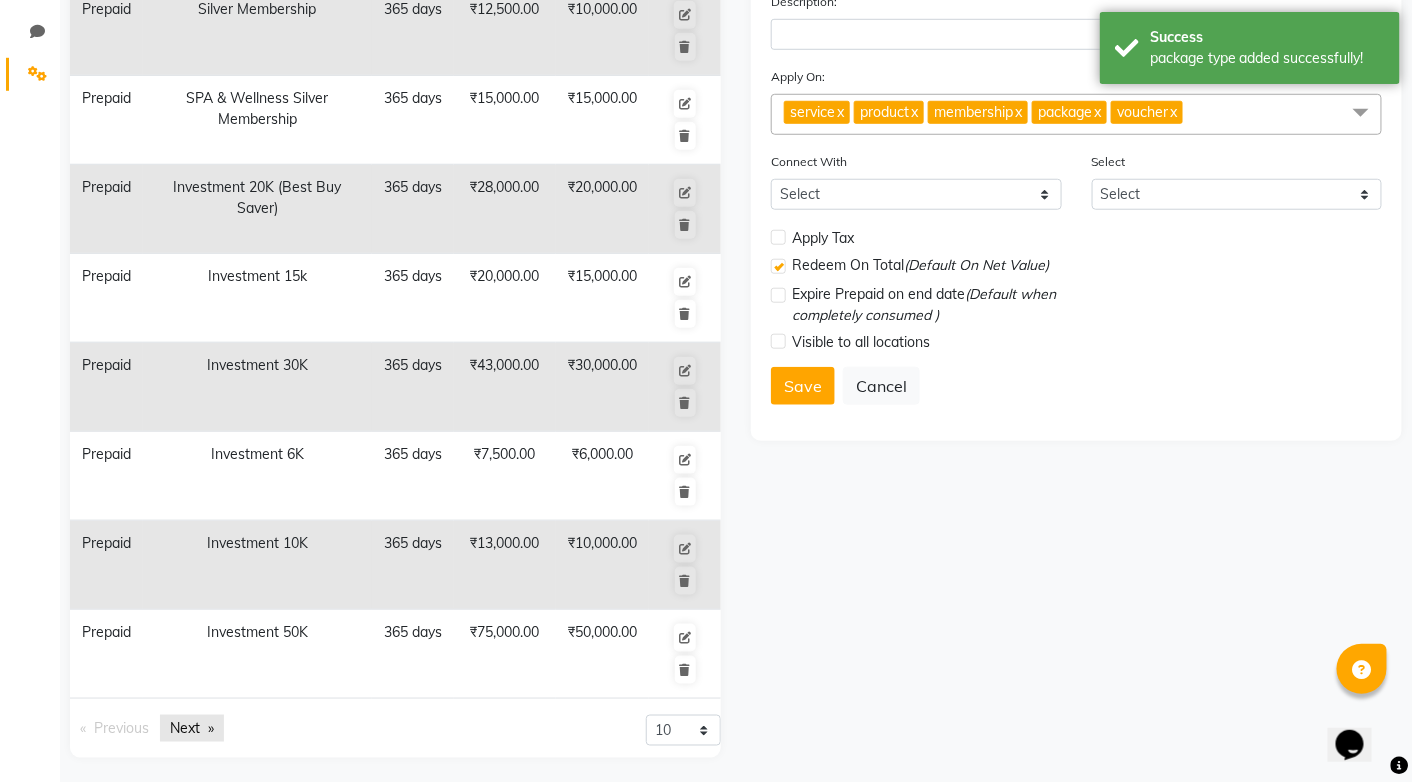 click on "Next  page" 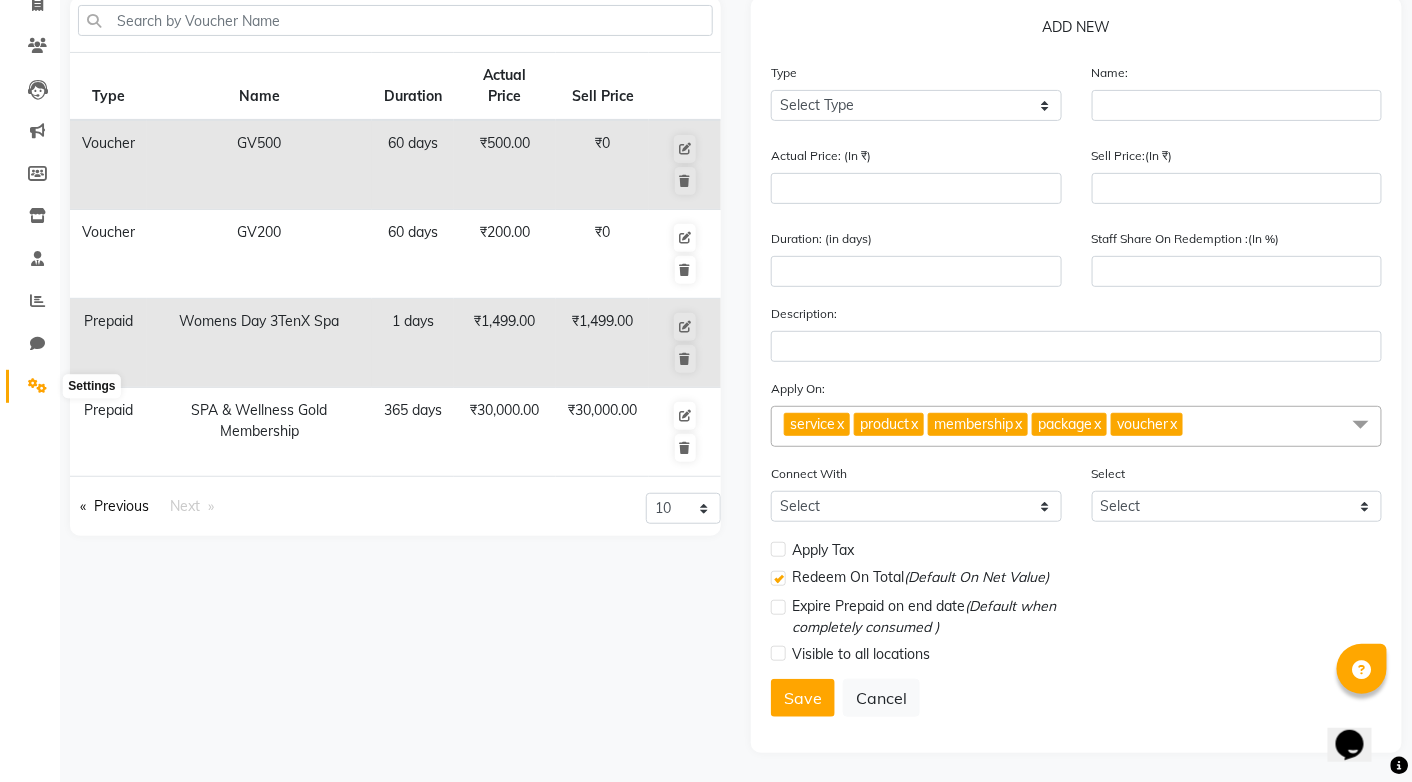 click 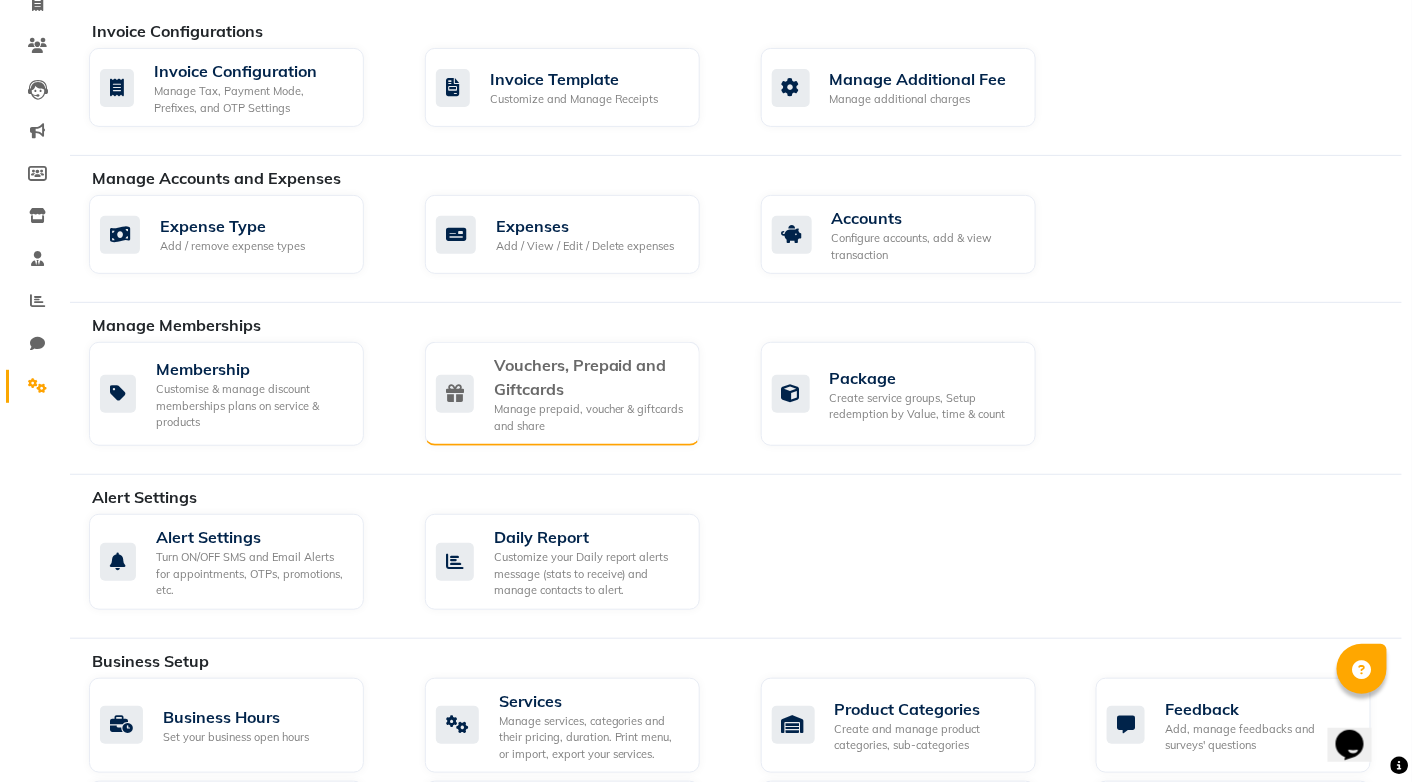 click on "Vouchers, Prepaid and Giftcards" 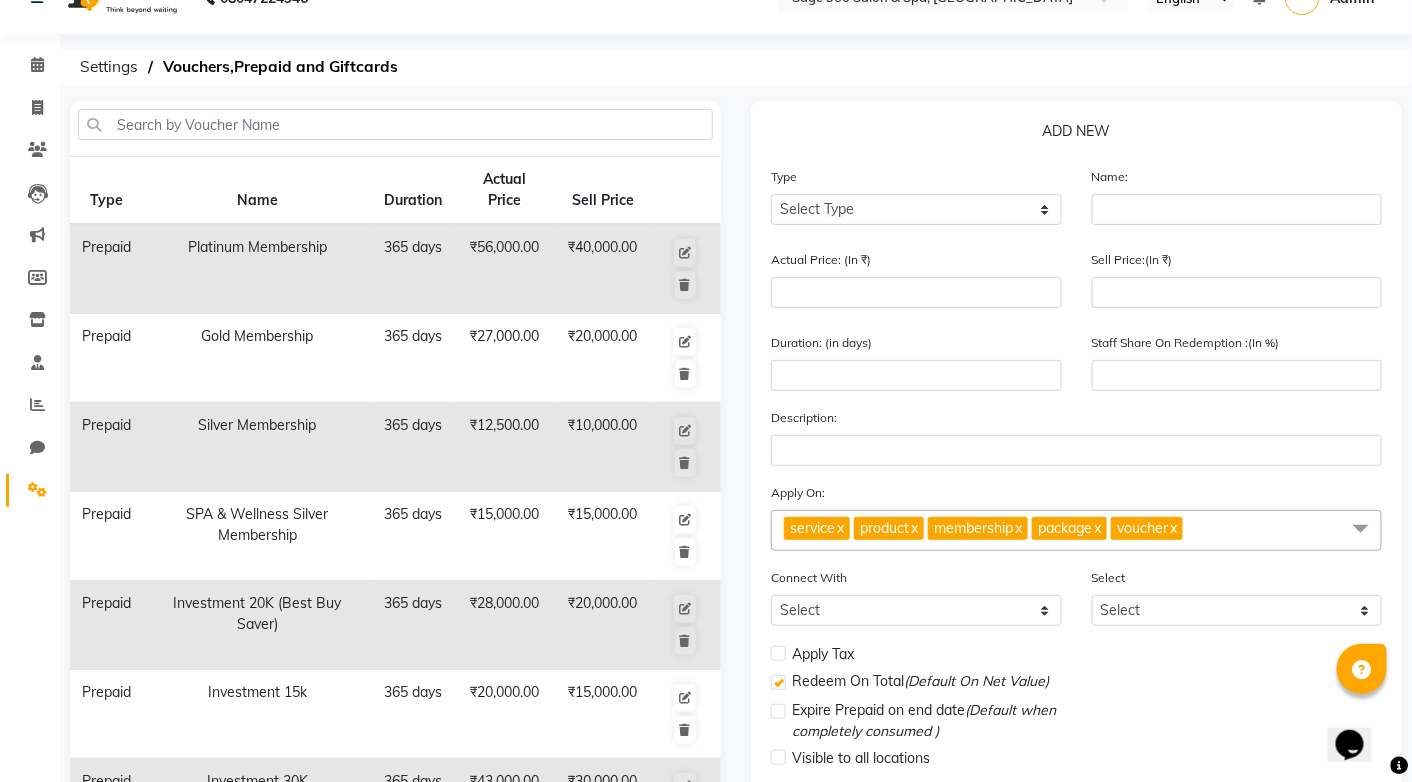 scroll, scrollTop: 0, scrollLeft: 0, axis: both 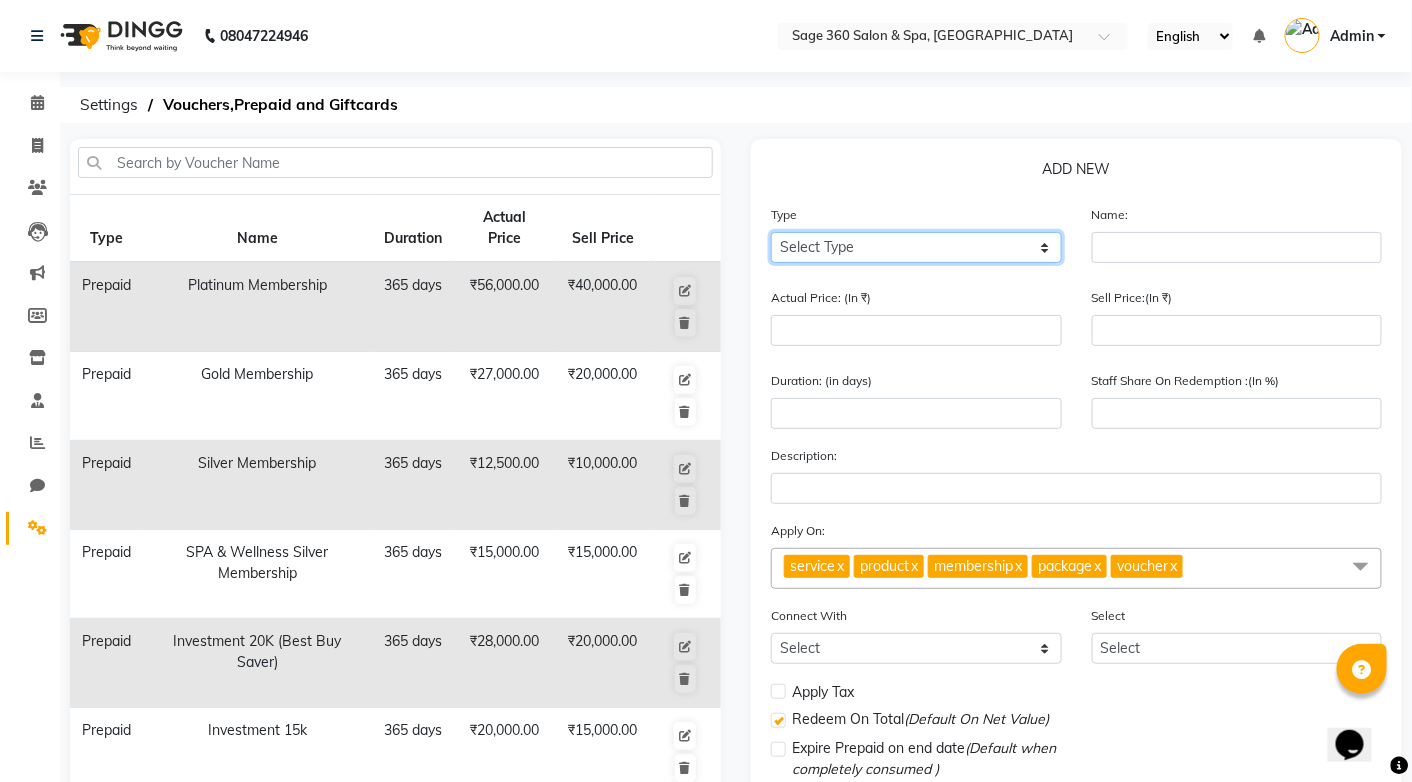 click on "Select Type Voucher Prepaid Gift Card" 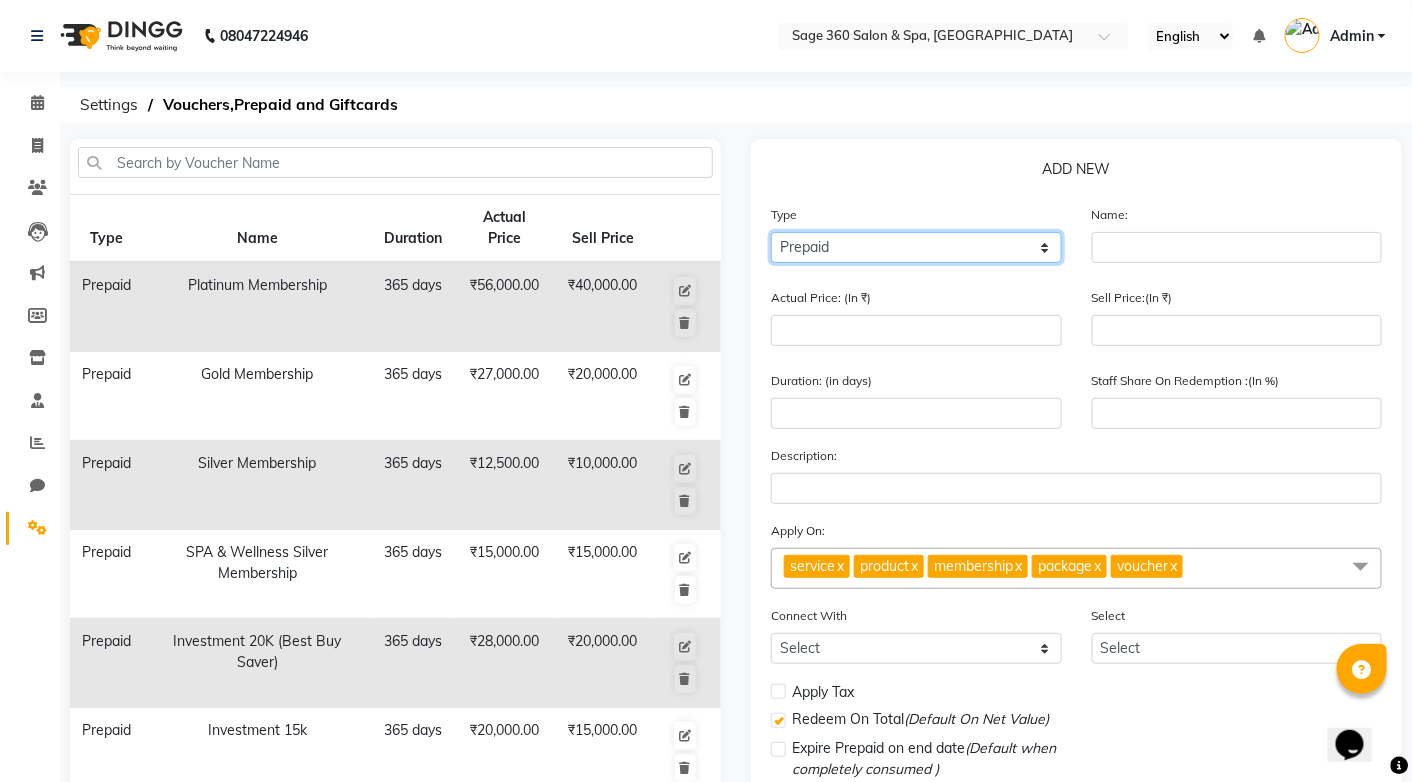 click on "Select Type Voucher Prepaid Gift Card" 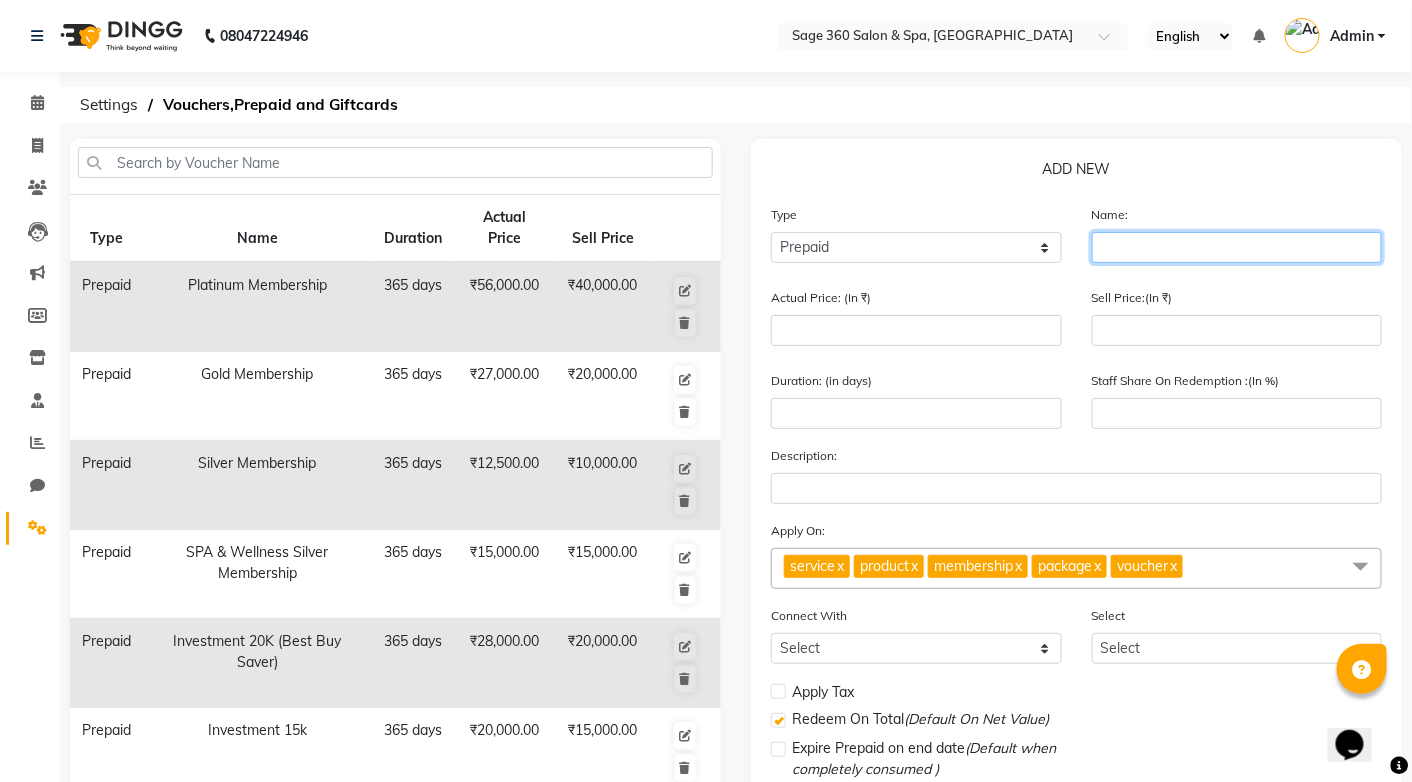 click 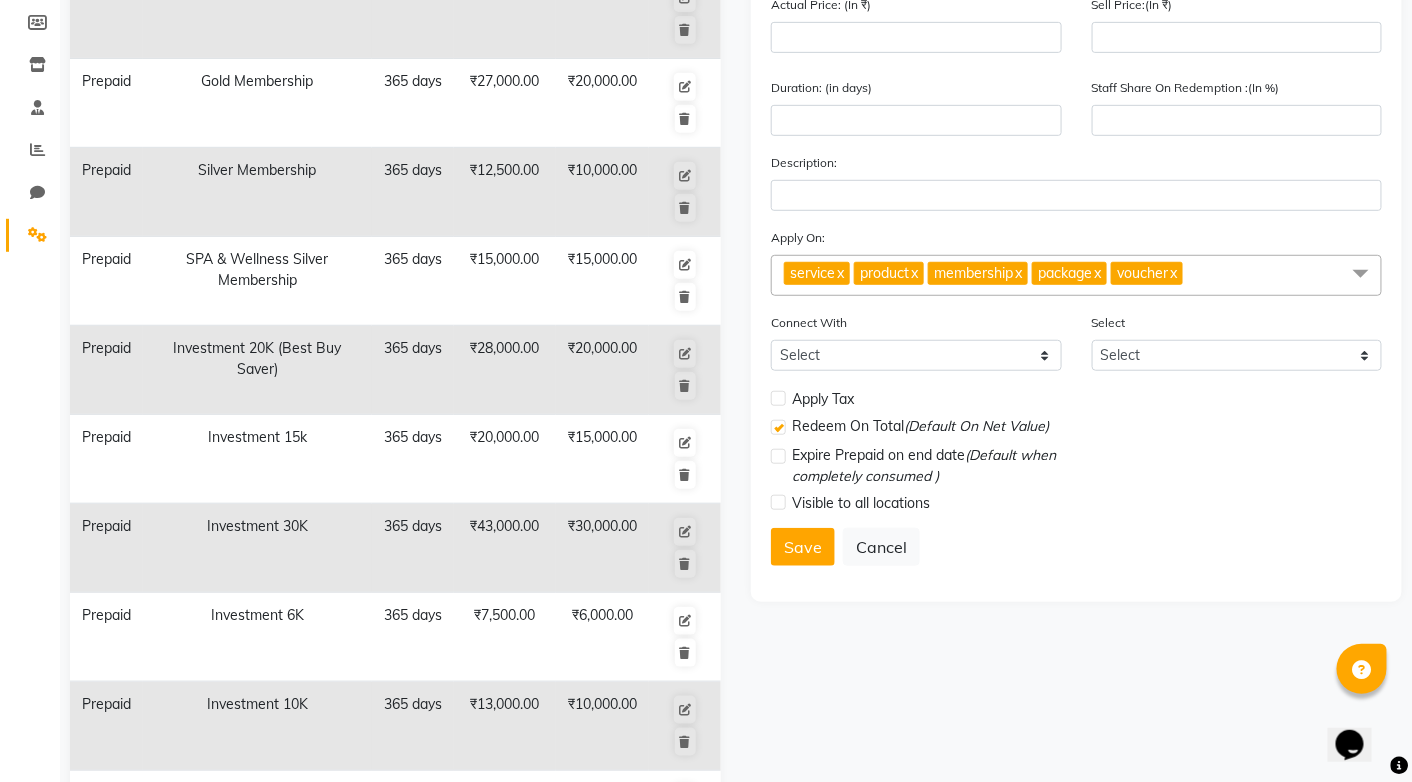 scroll, scrollTop: 400, scrollLeft: 0, axis: vertical 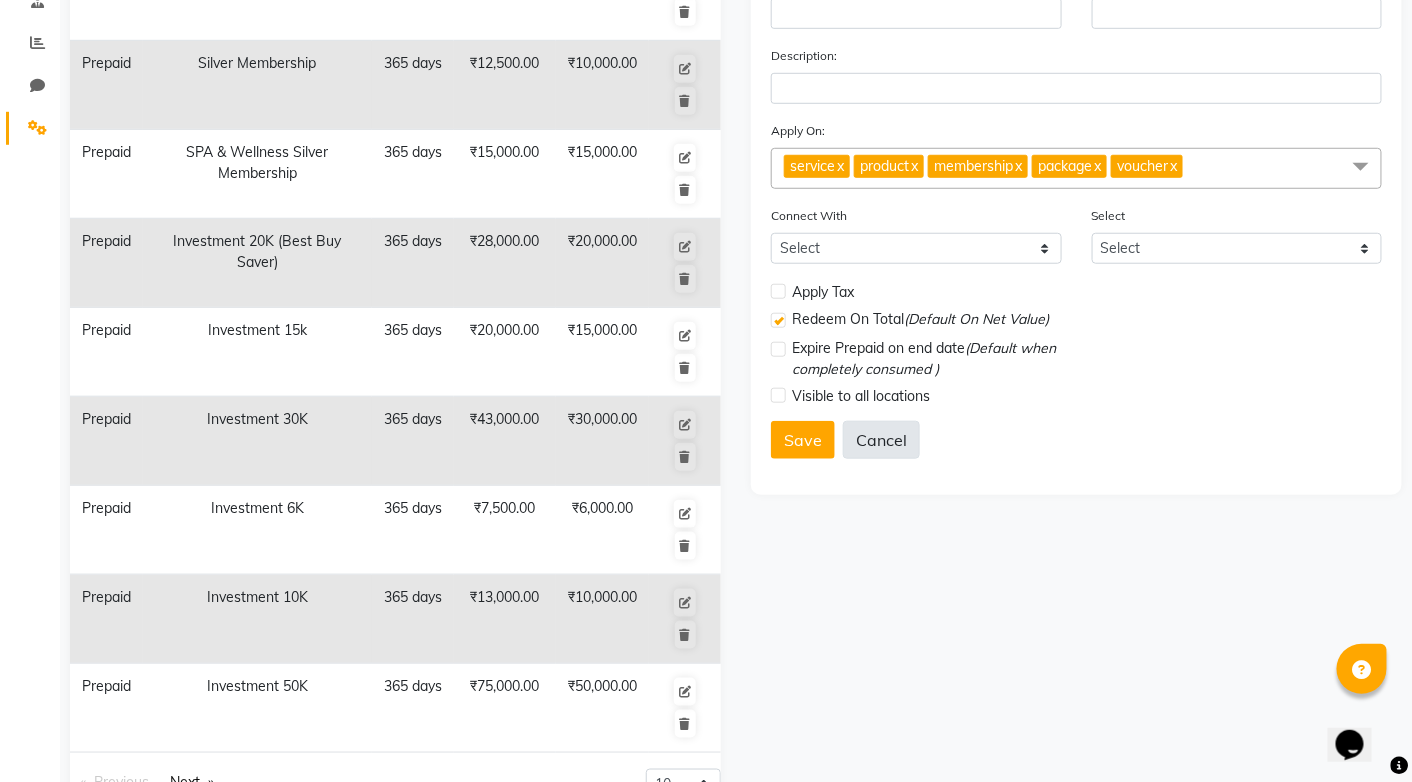 click on "Cancel" 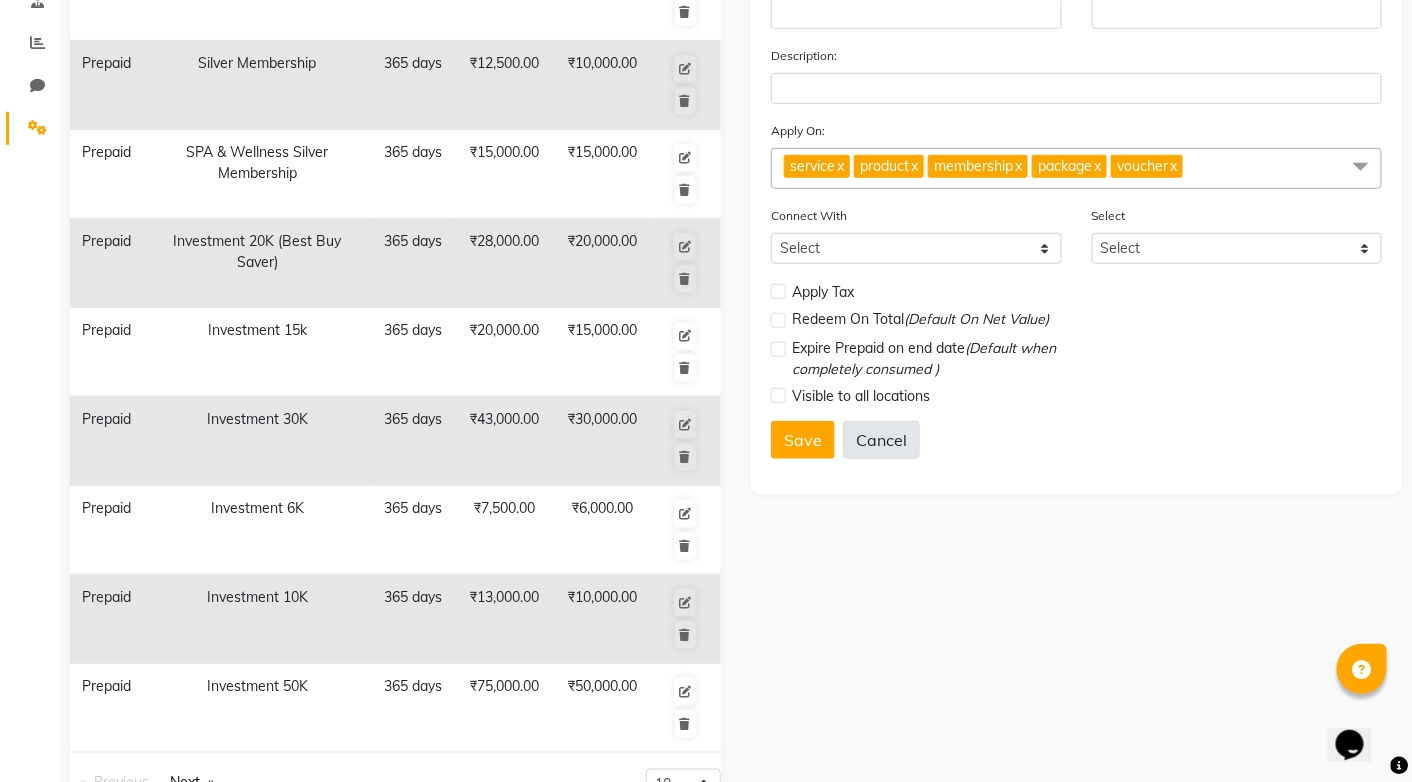 select 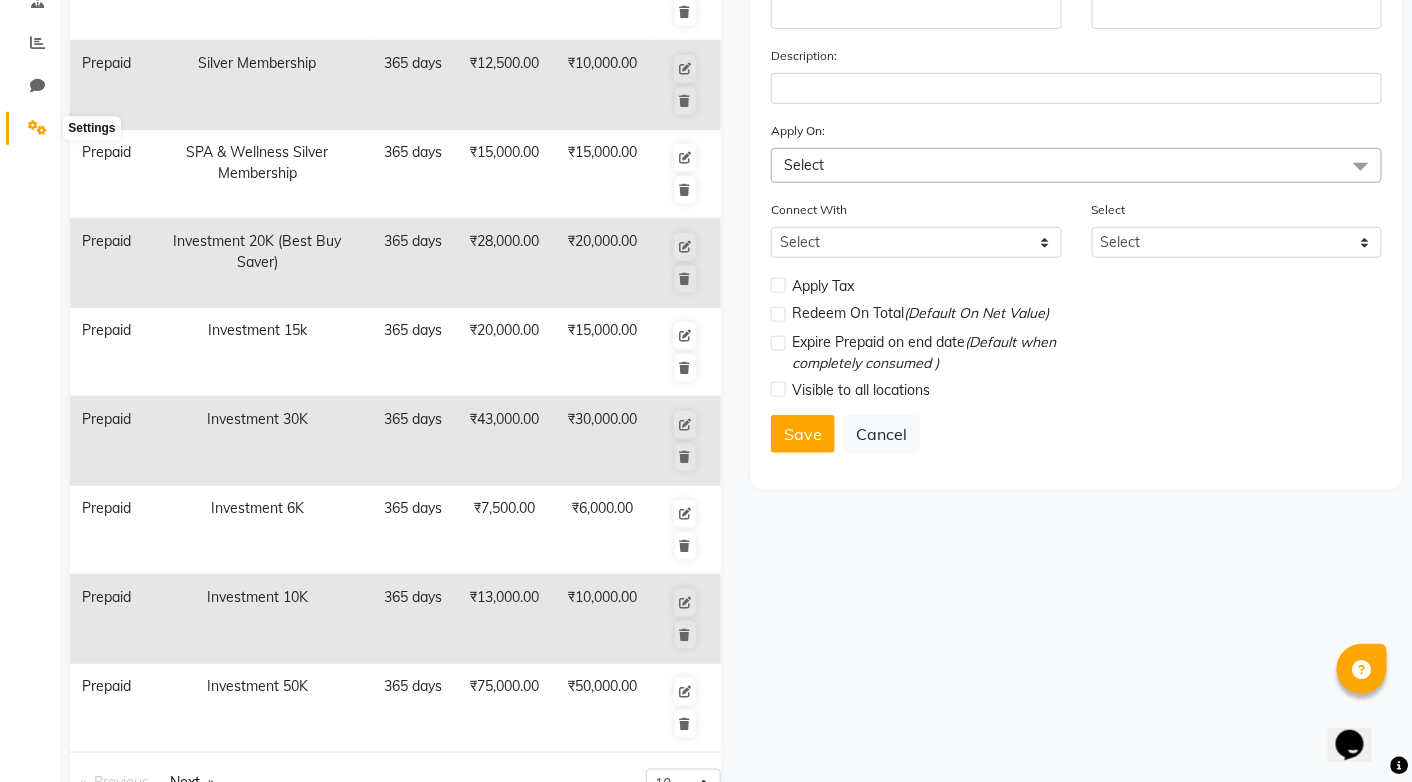 click 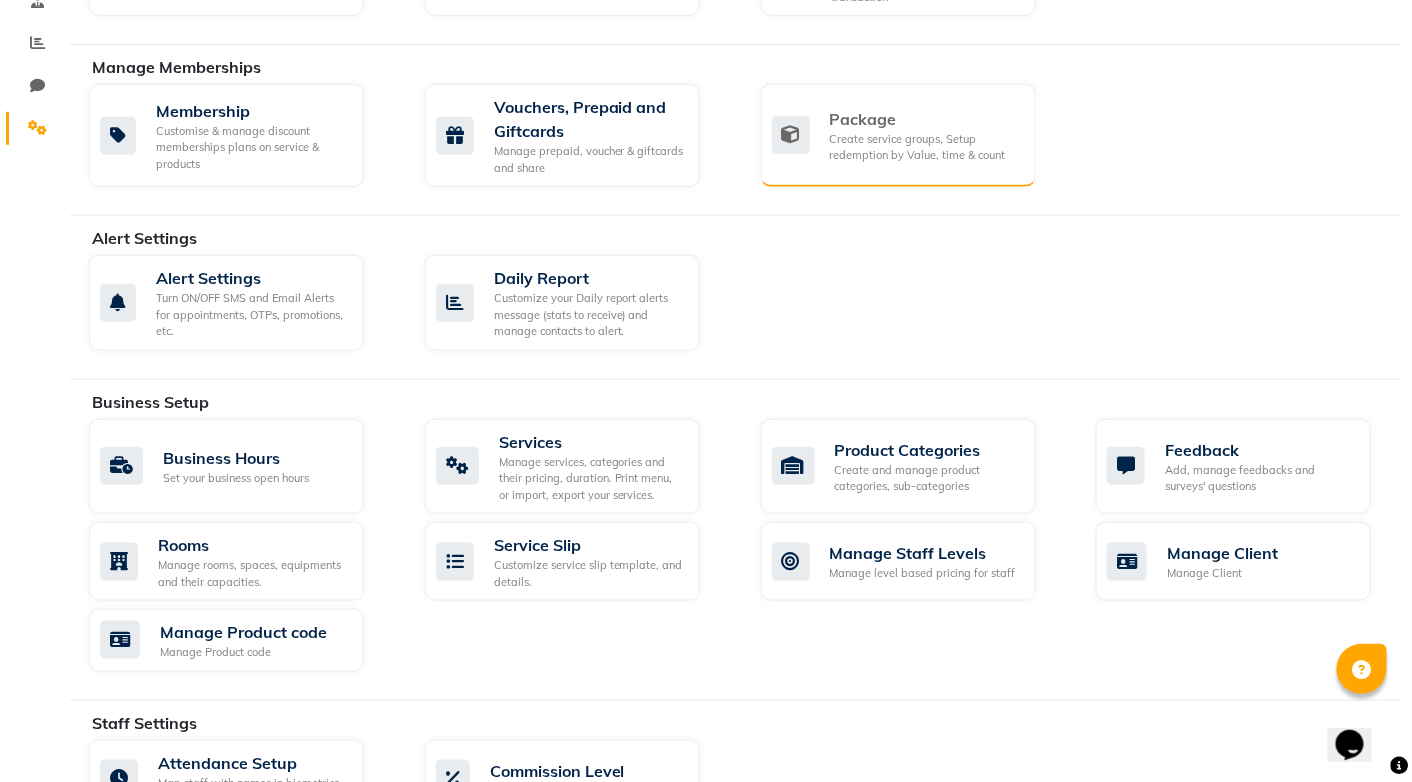 click on "Create service groups, Setup redemption by Value, time & count" 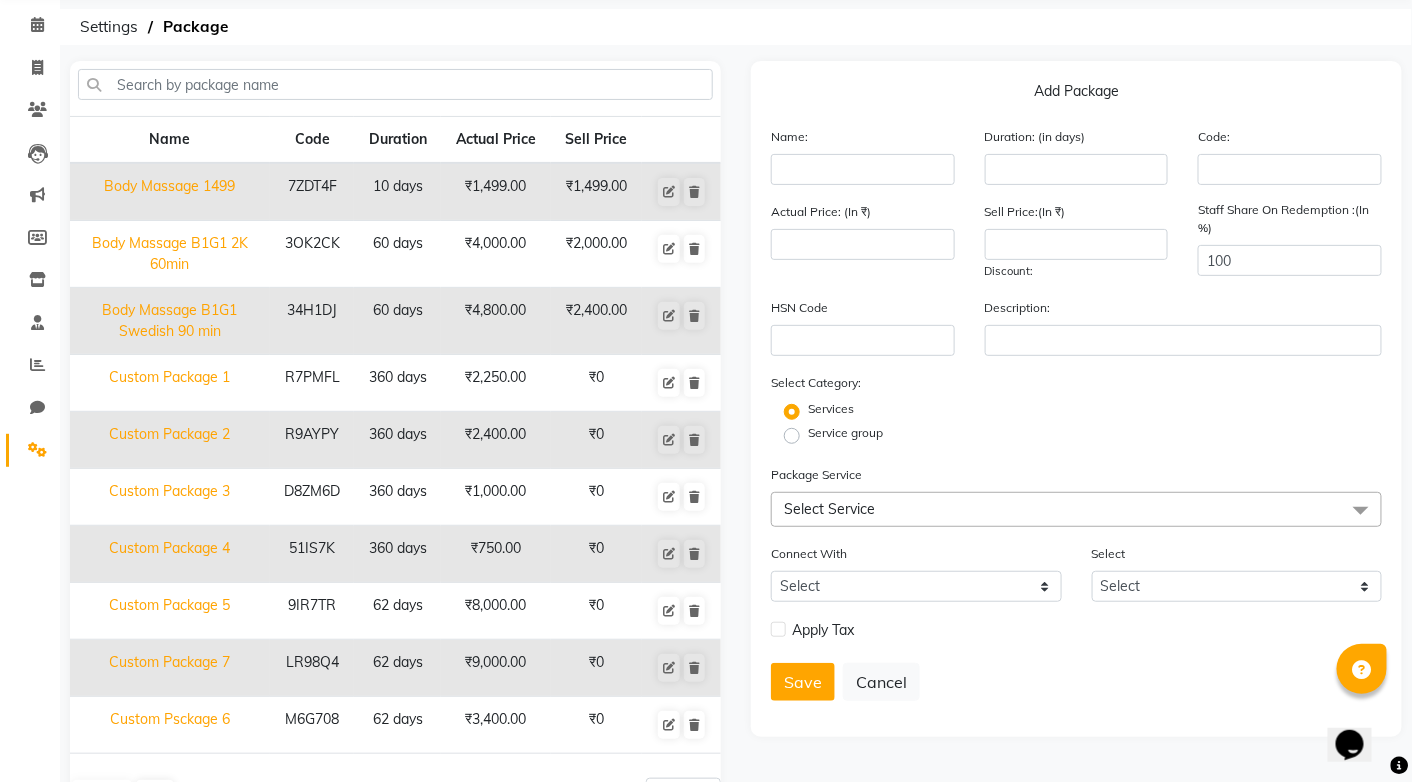 scroll, scrollTop: 138, scrollLeft: 0, axis: vertical 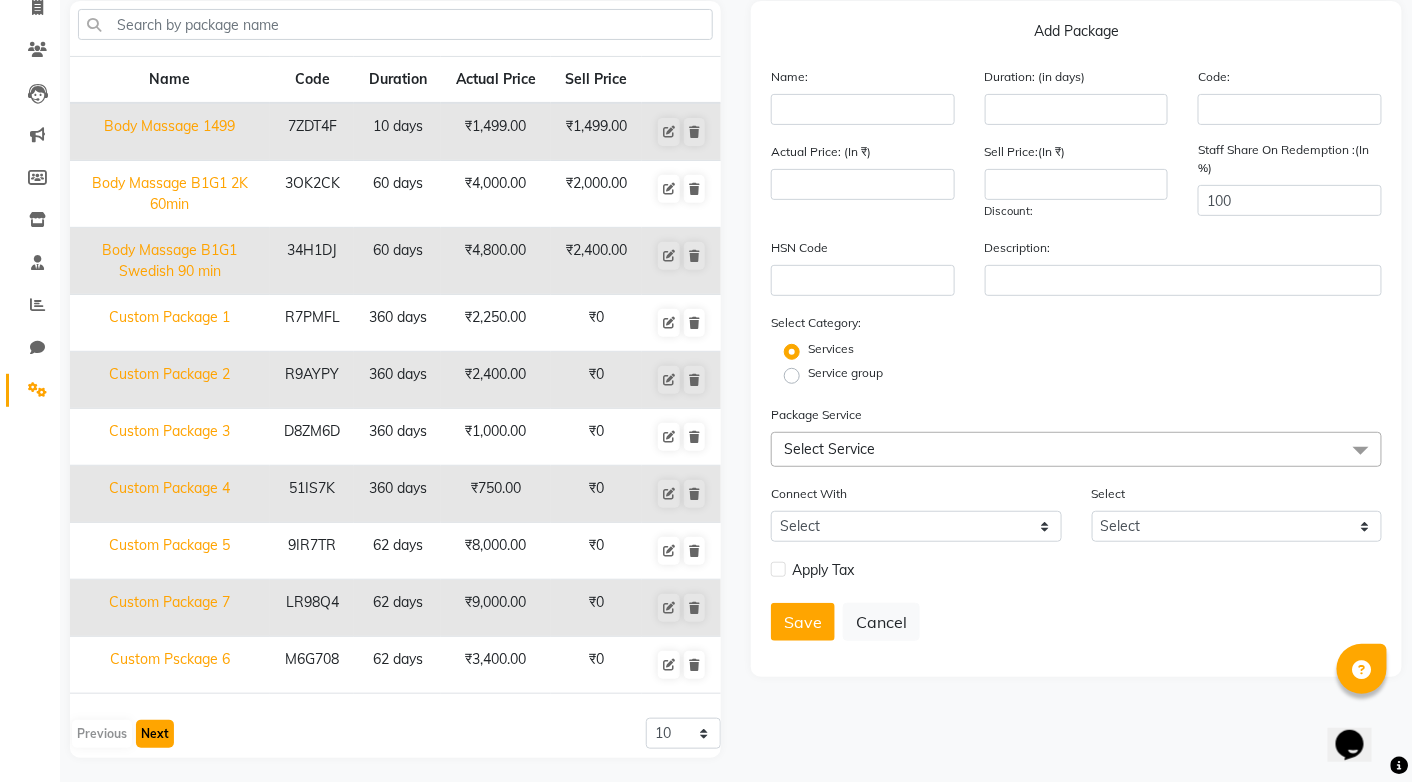 click on "Next" 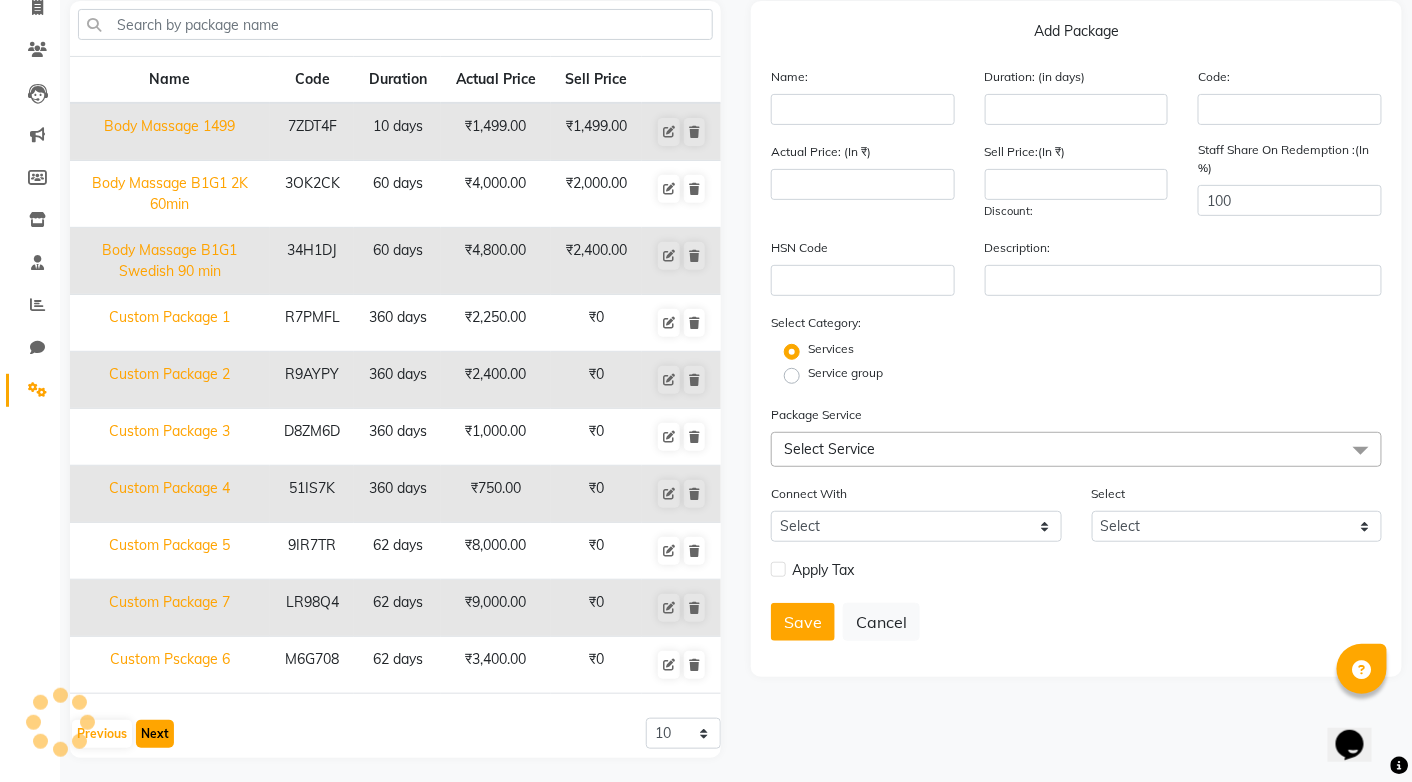 scroll, scrollTop: 128, scrollLeft: 0, axis: vertical 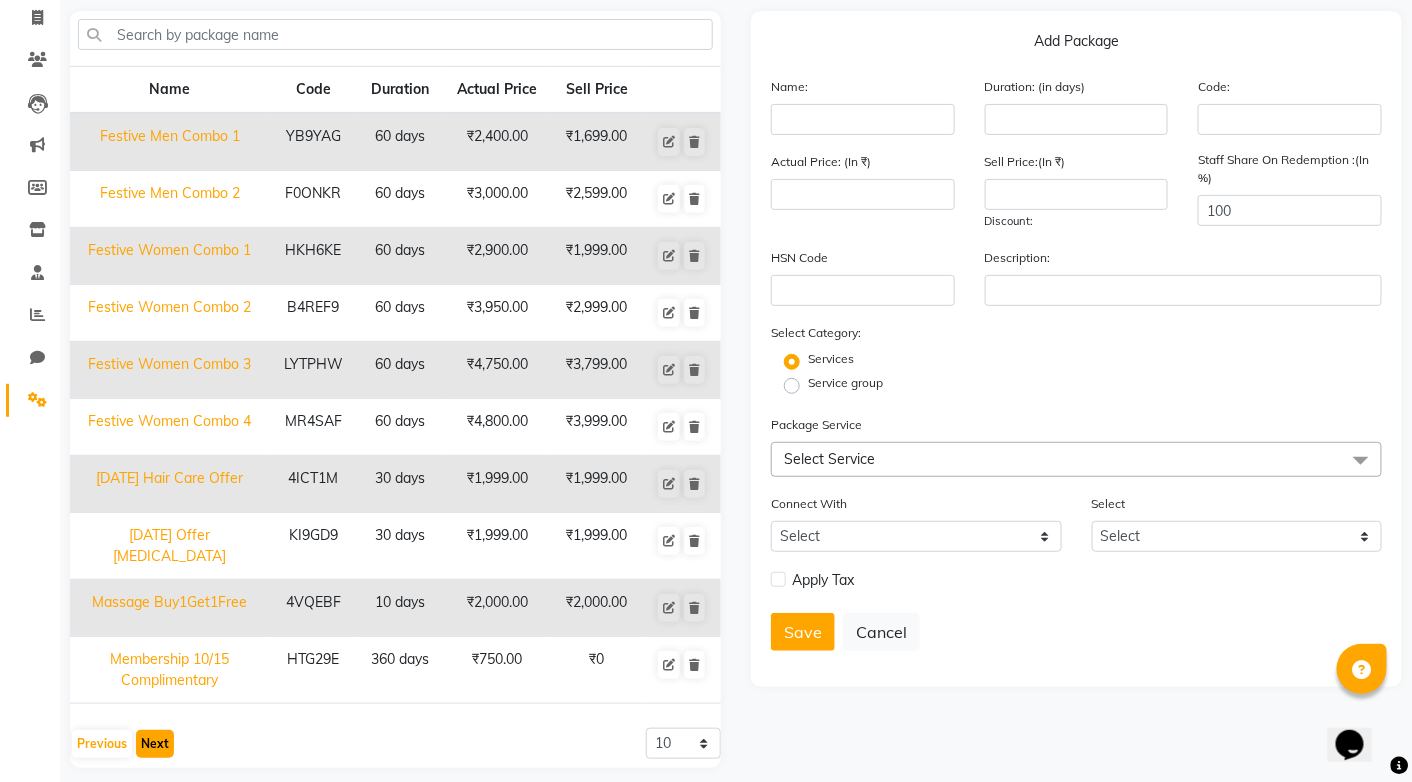 click on "Next" 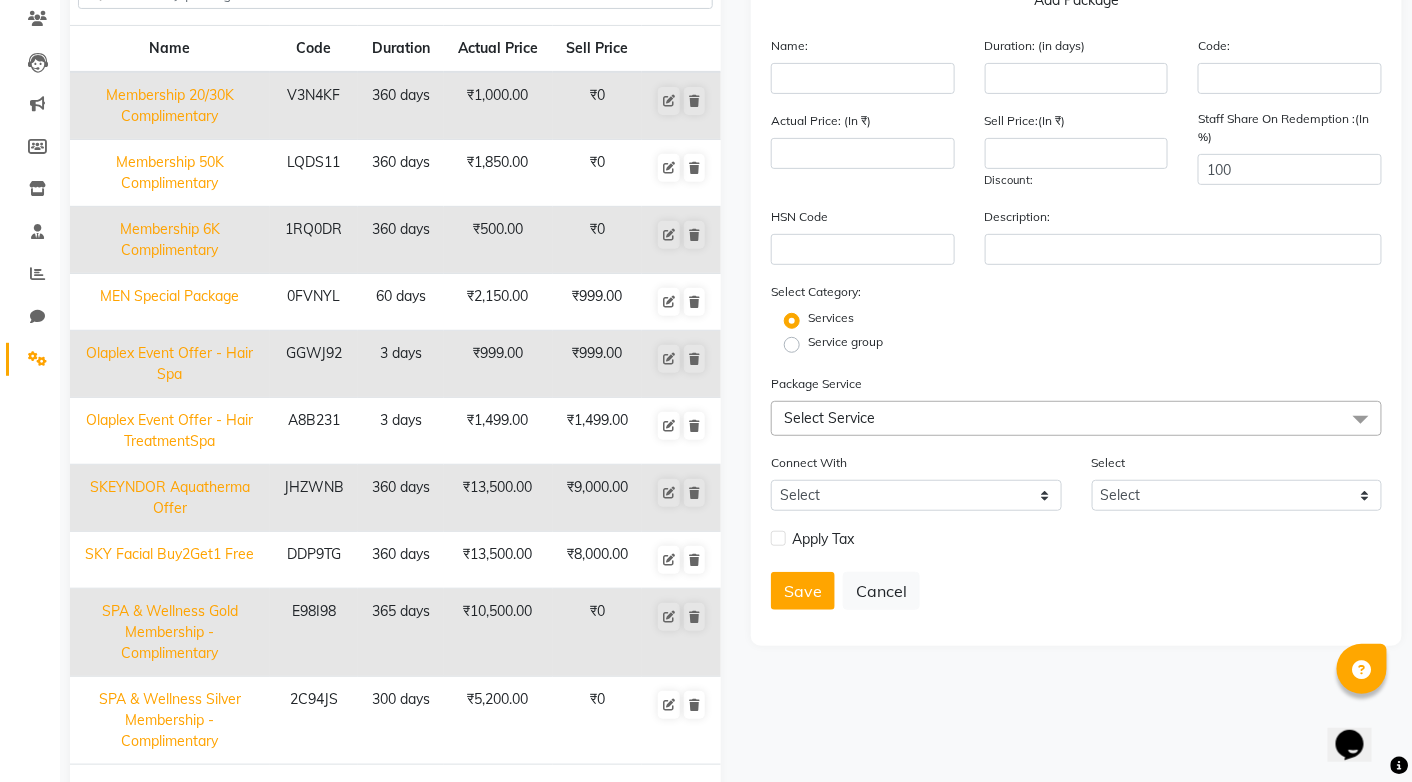 scroll, scrollTop: 238, scrollLeft: 0, axis: vertical 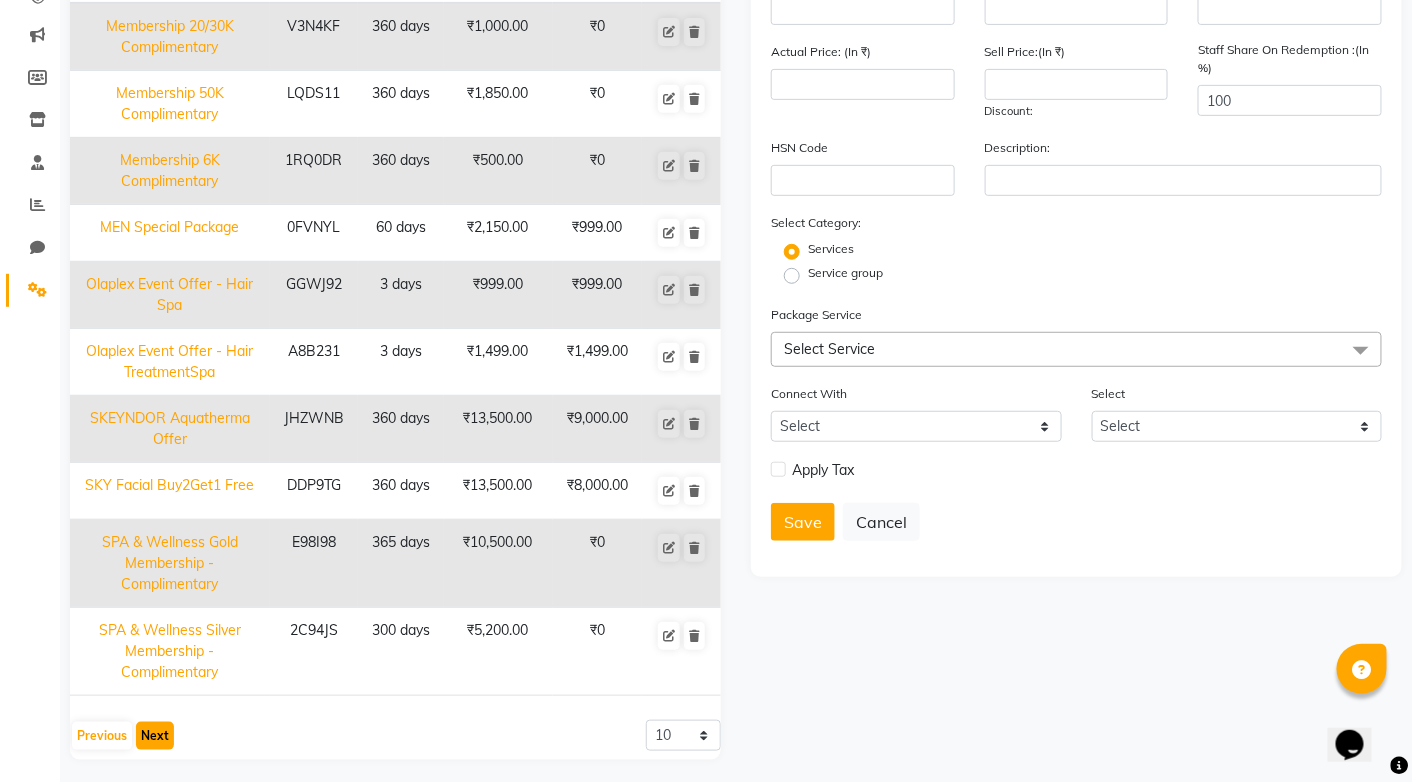 click on "Next" 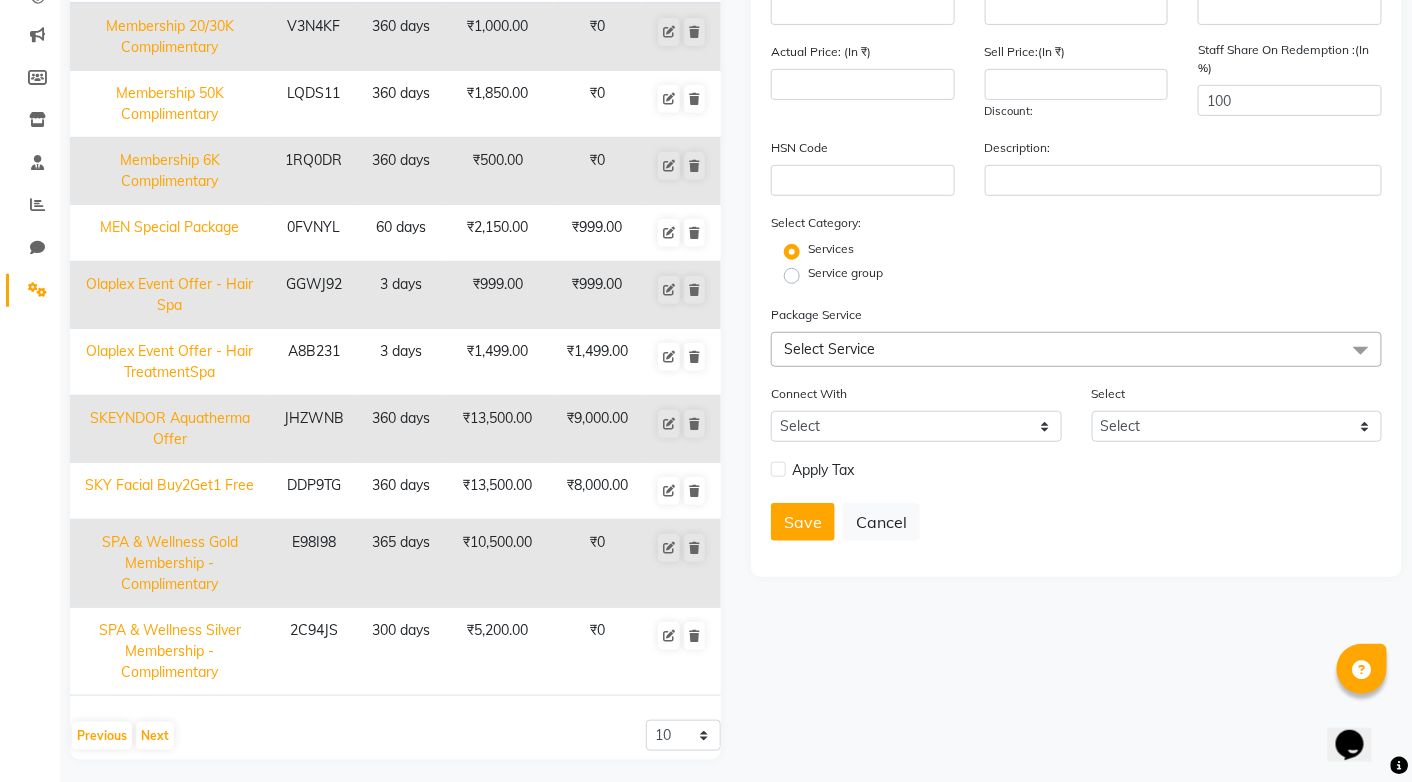 scroll, scrollTop: 62, scrollLeft: 0, axis: vertical 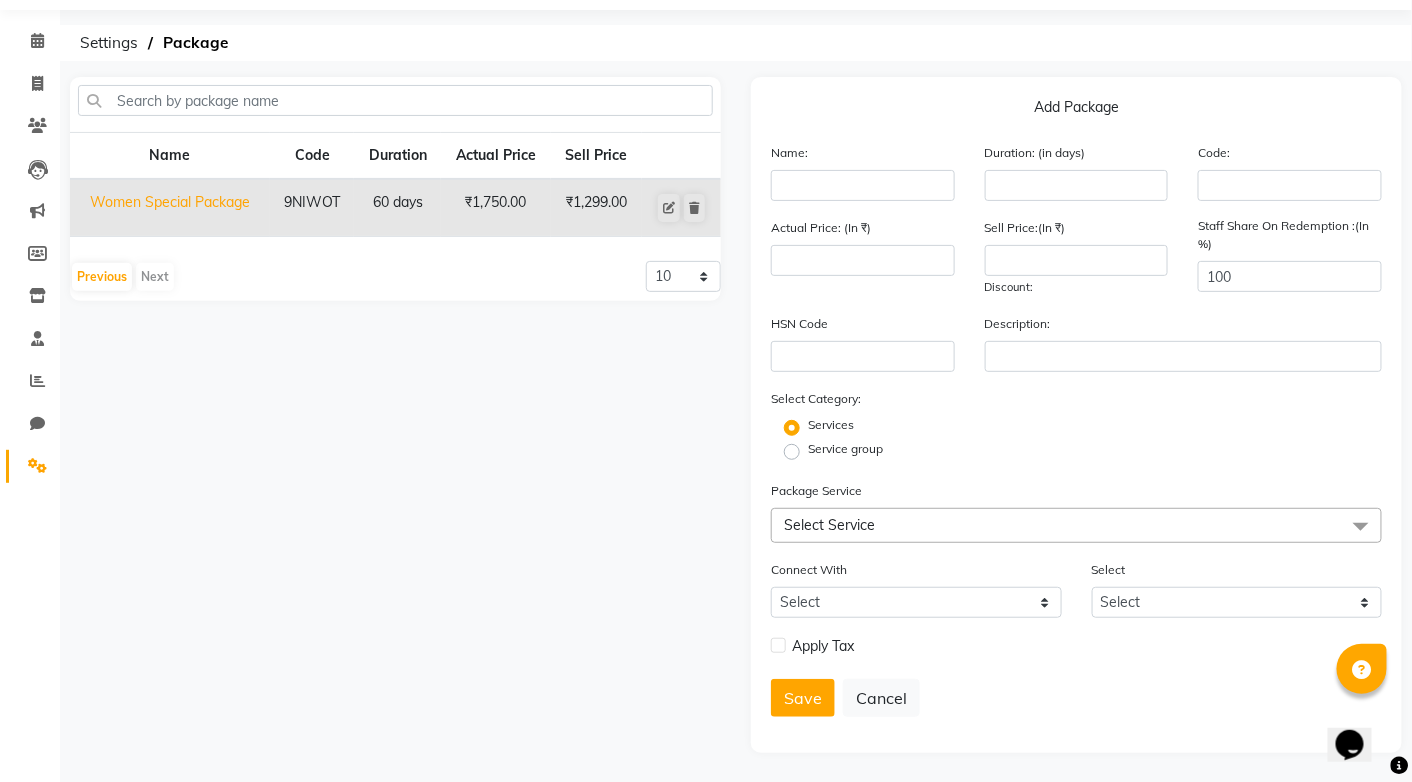 click on "Women Special Package" 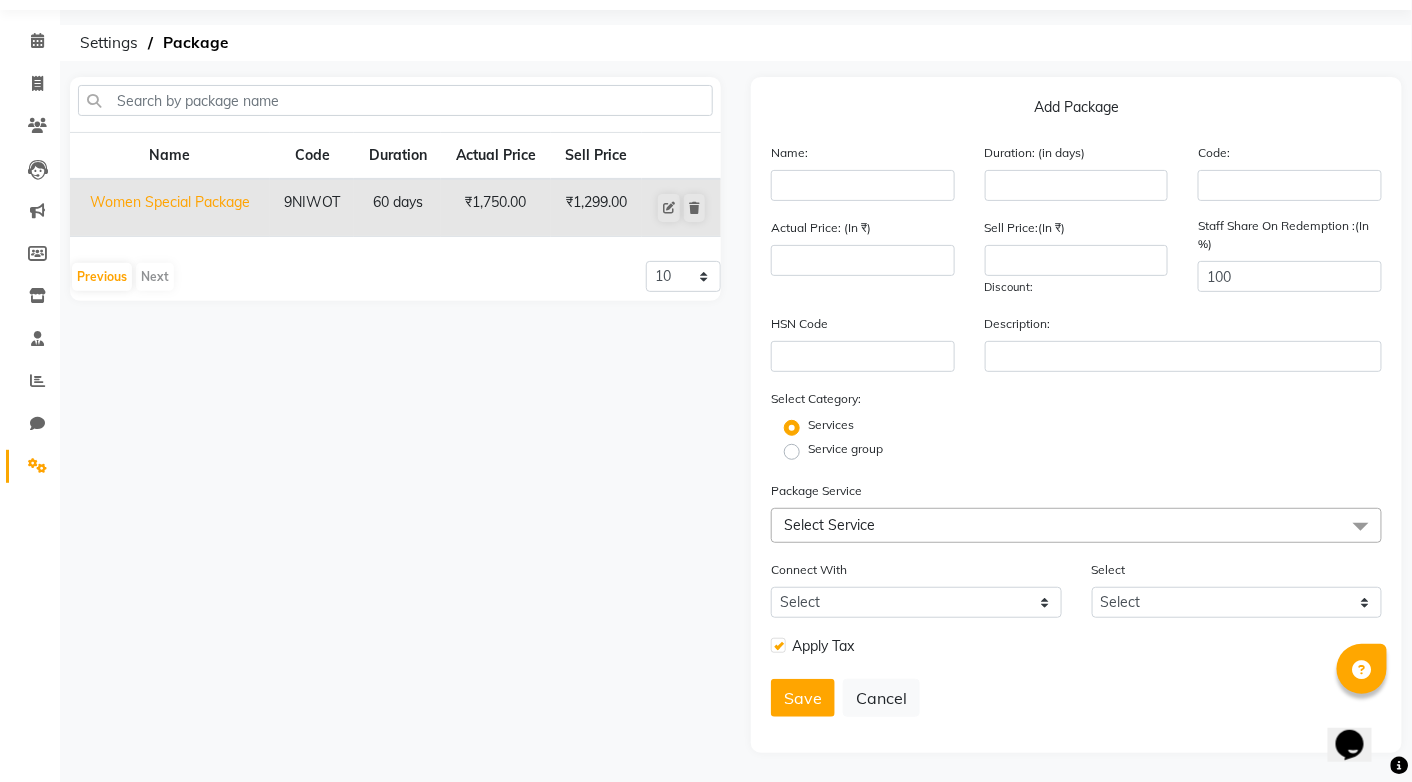 type on "Women Special Package" 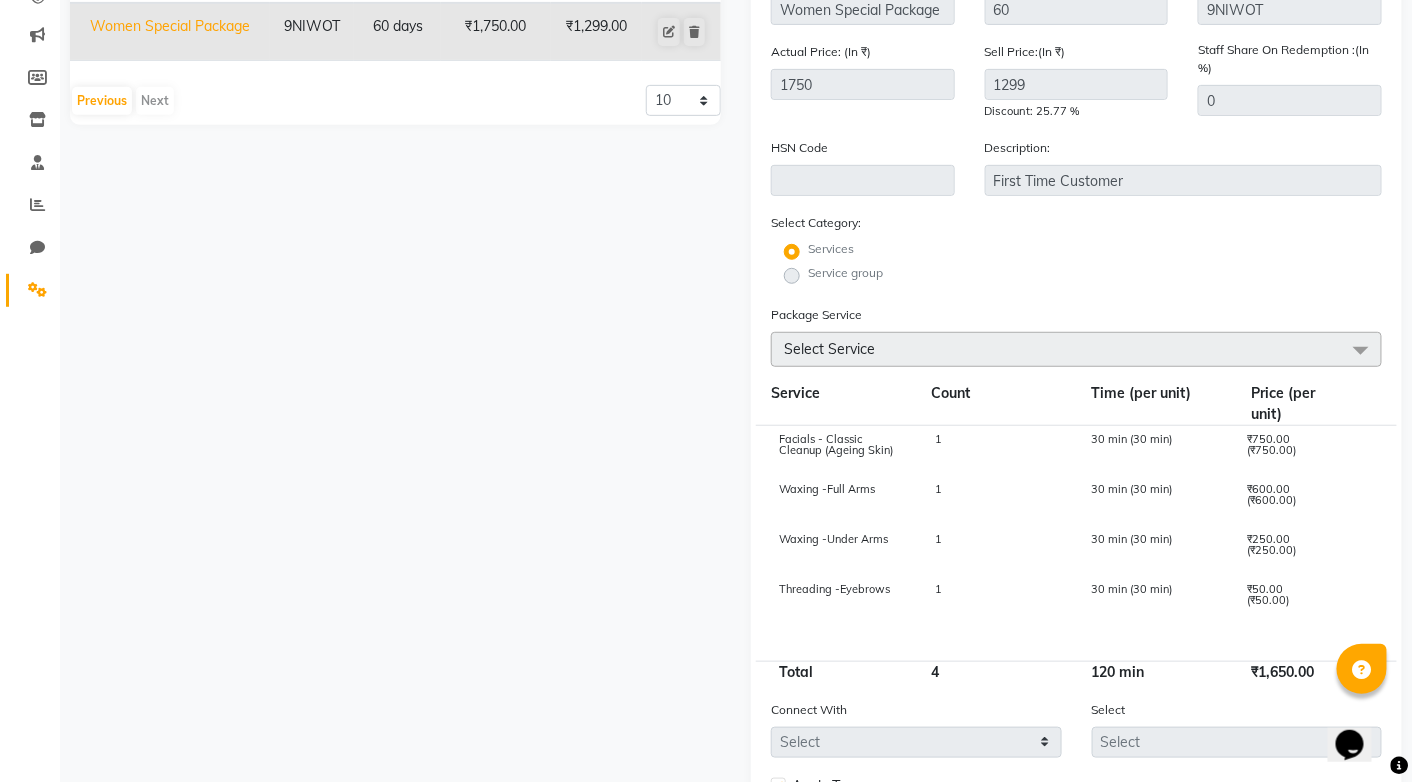 scroll, scrollTop: 138, scrollLeft: 0, axis: vertical 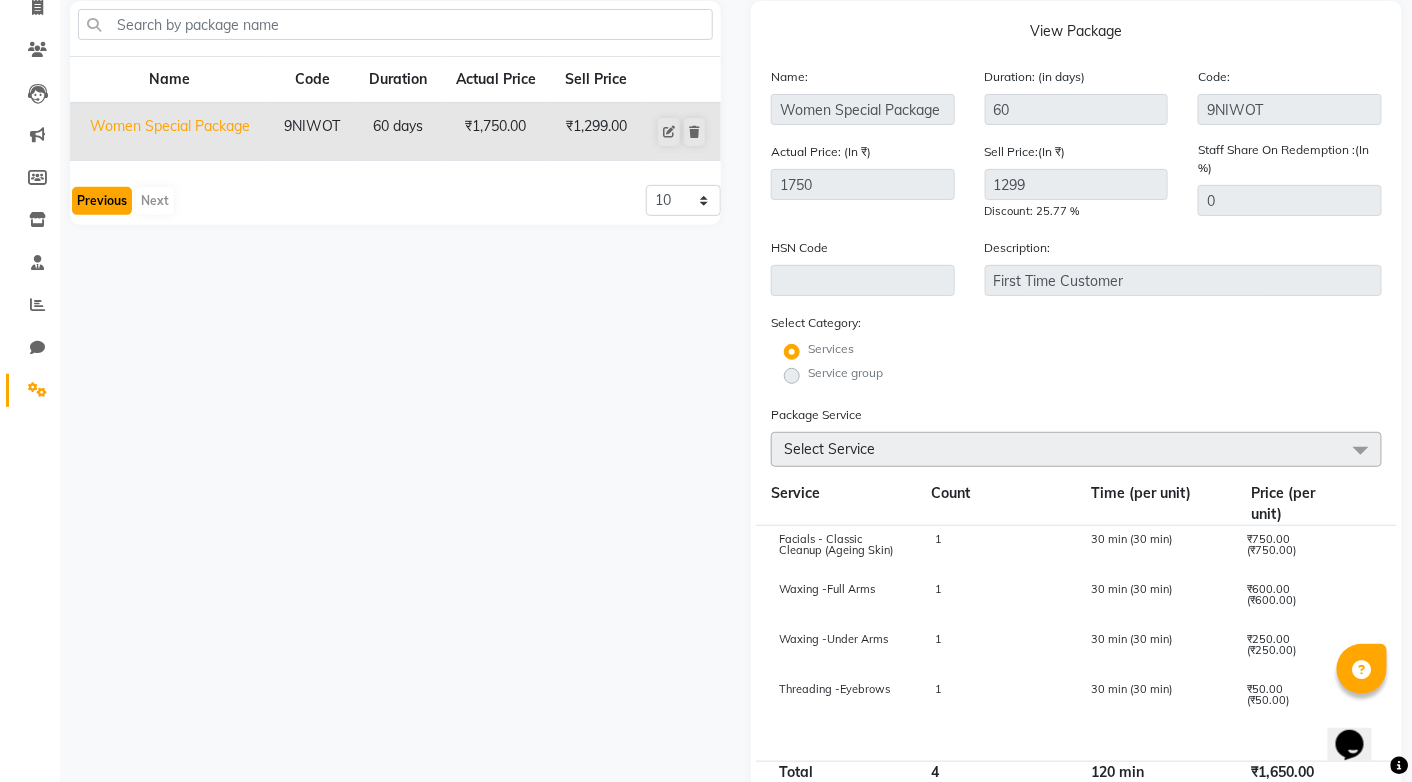 click on "Previous" 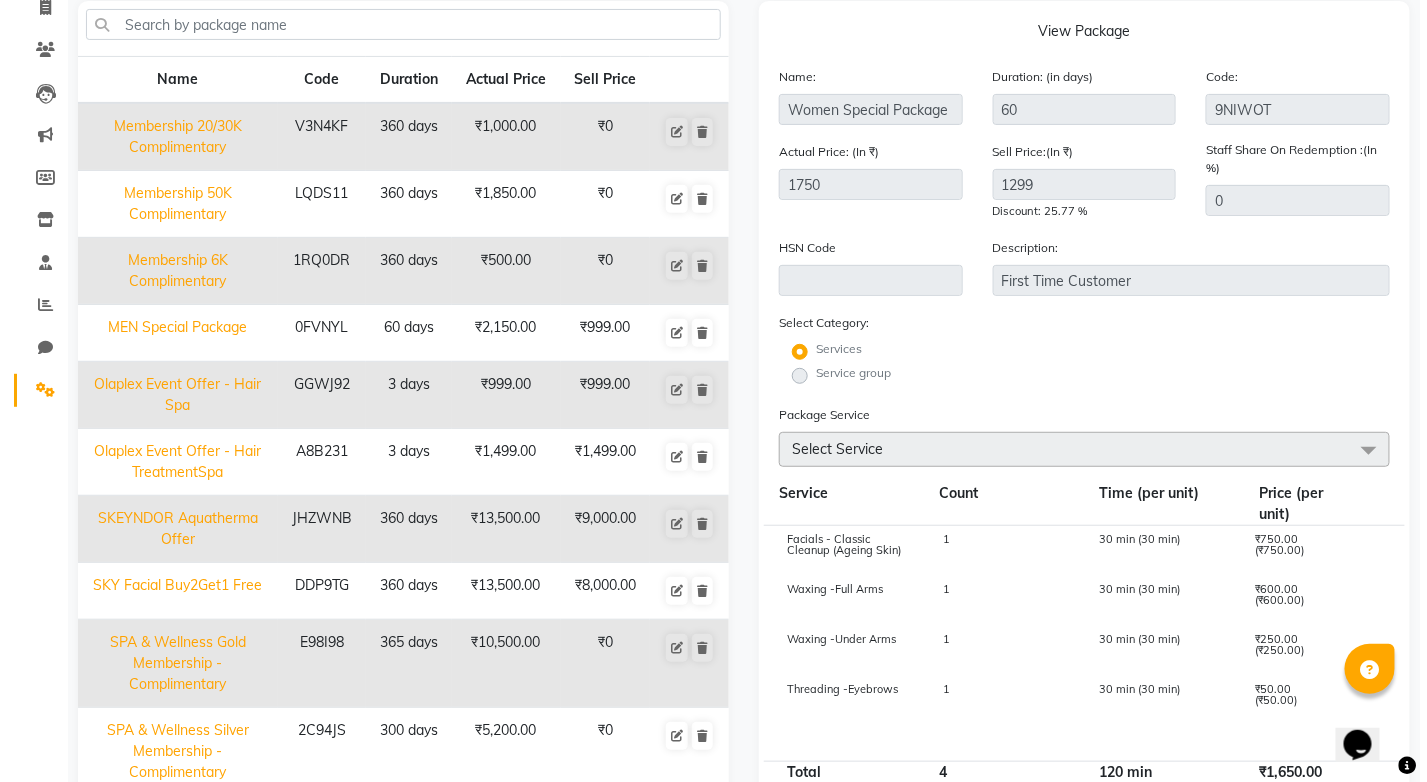 scroll, scrollTop: 0, scrollLeft: 0, axis: both 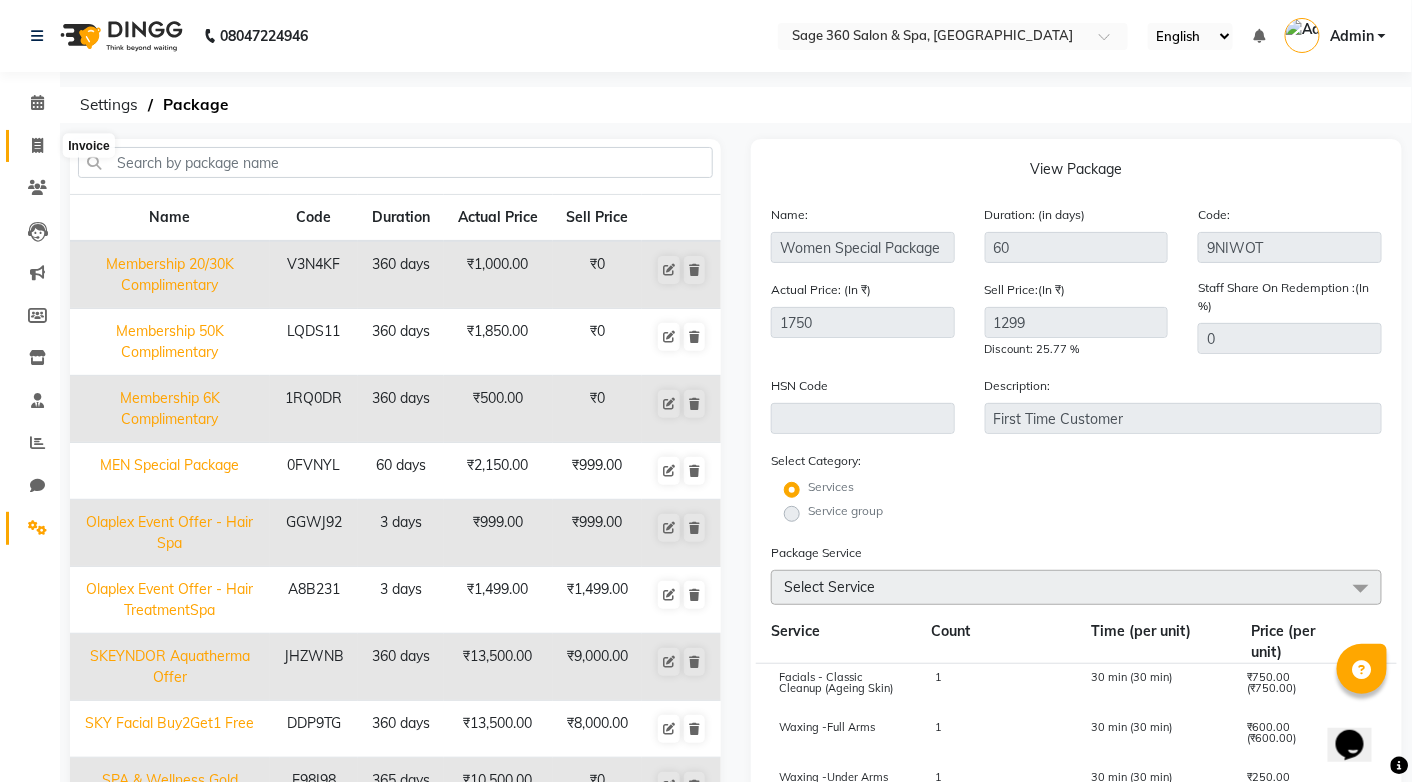 click 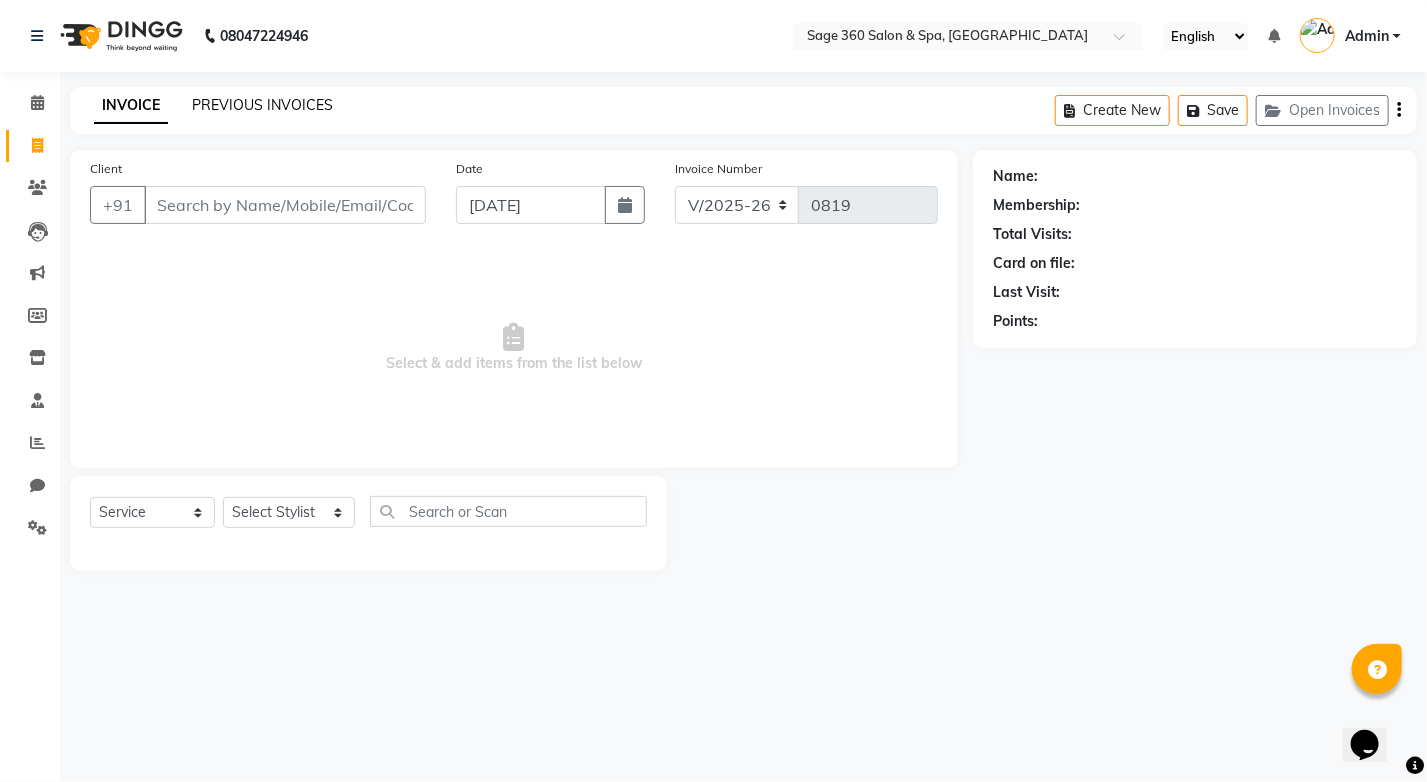 click on "PREVIOUS INVOICES" 